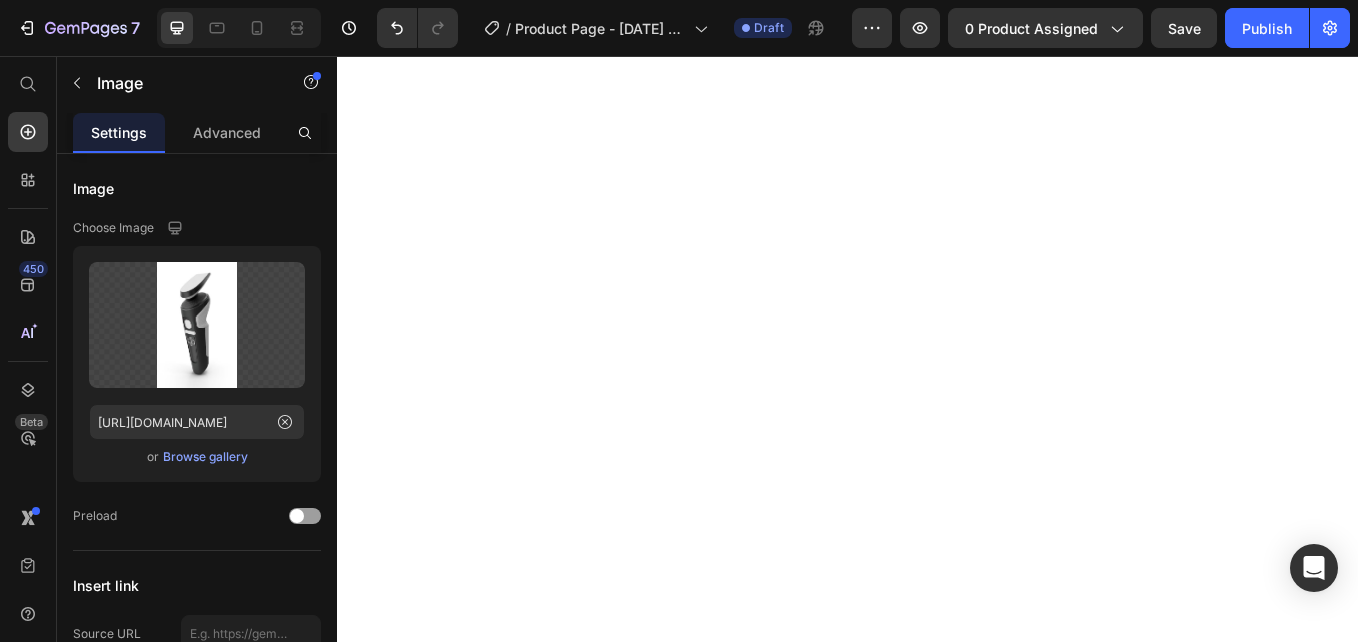 scroll, scrollTop: 0, scrollLeft: 0, axis: both 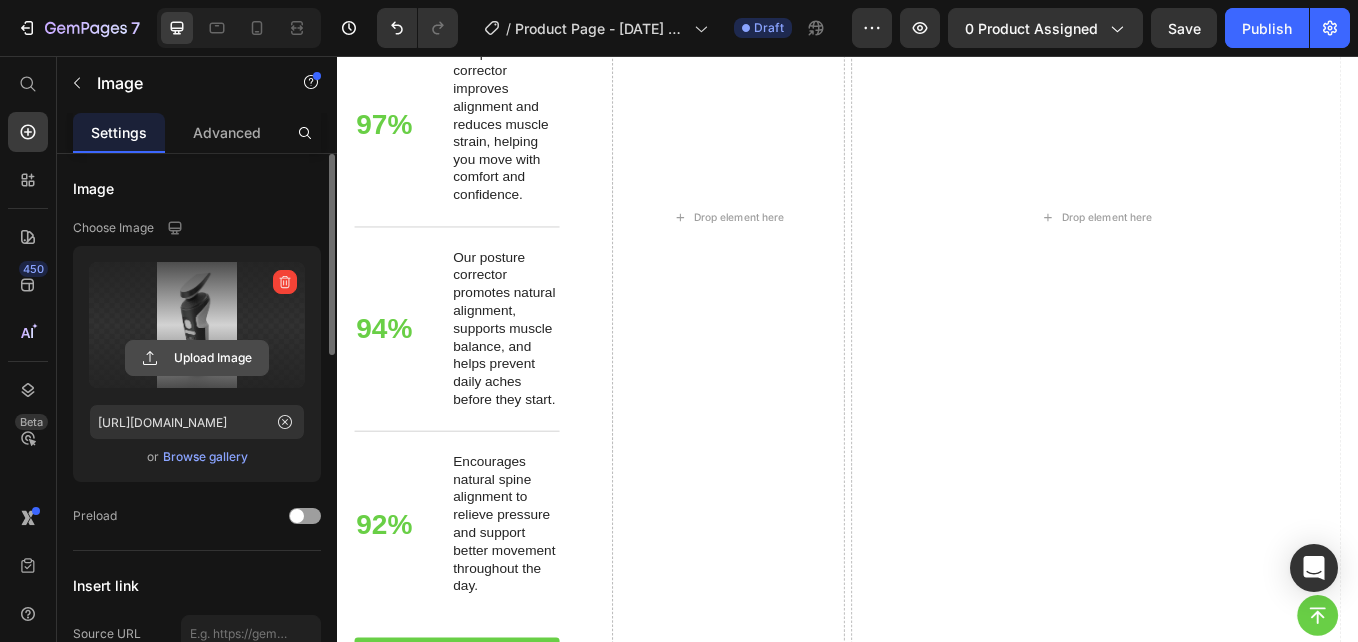 click 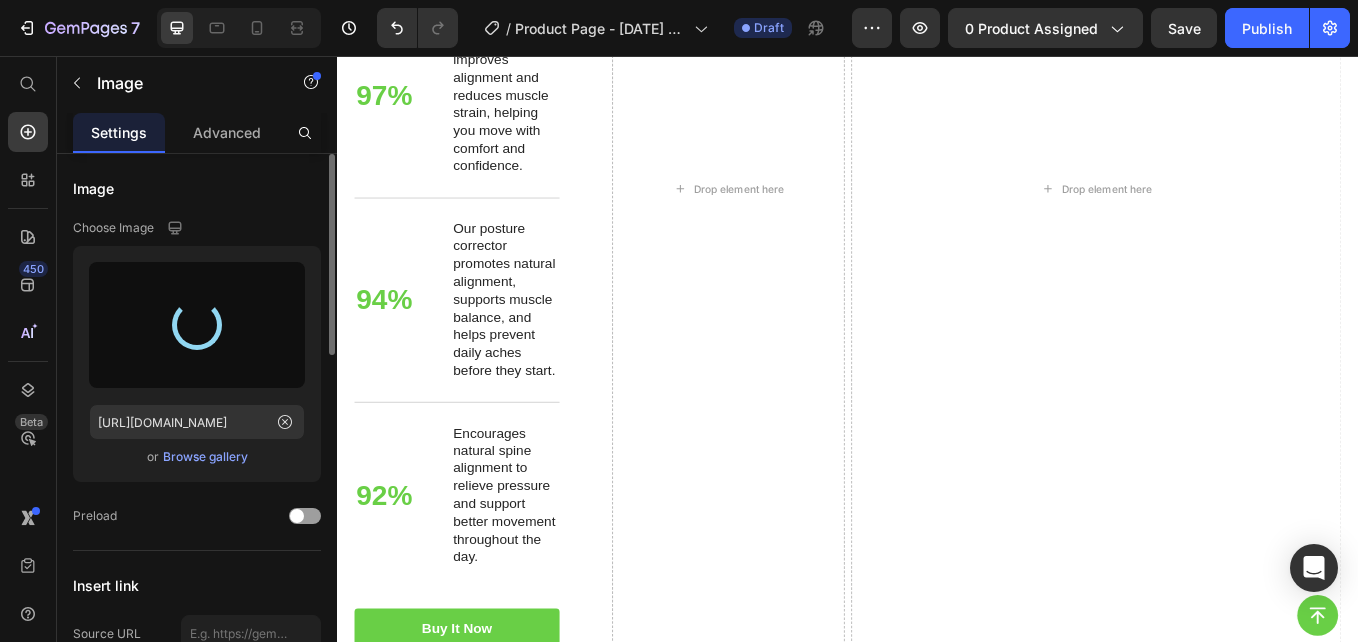 scroll, scrollTop: 3307, scrollLeft: 0, axis: vertical 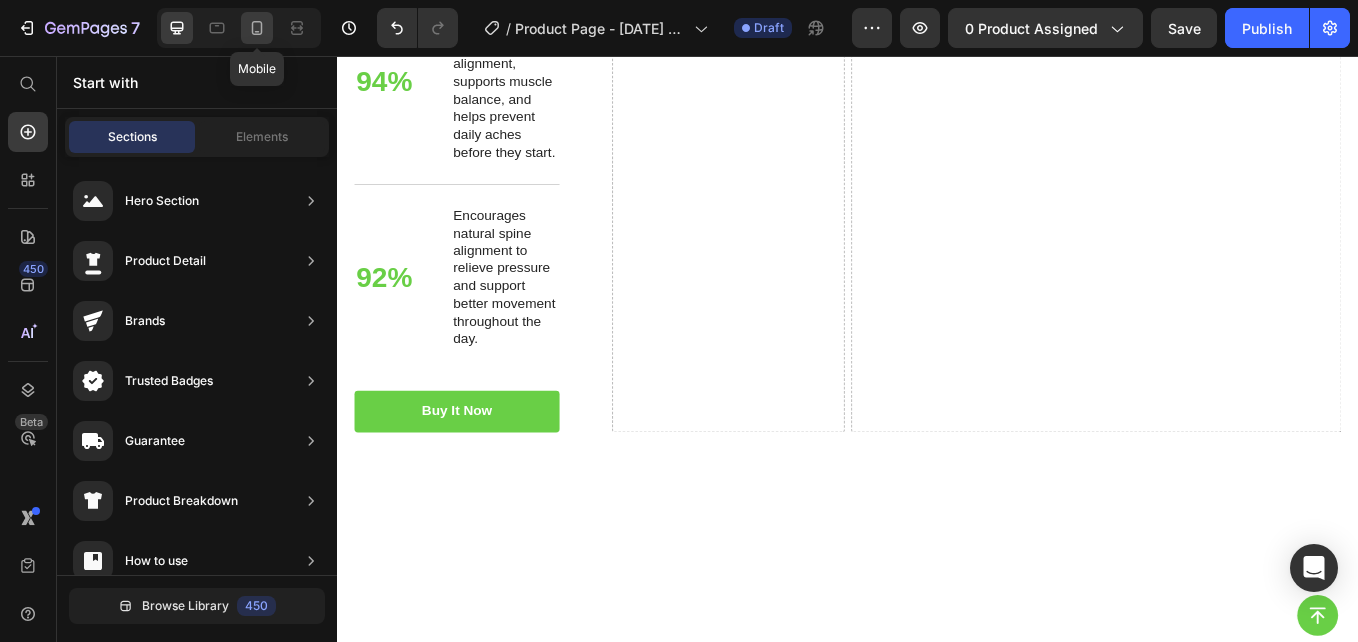 click 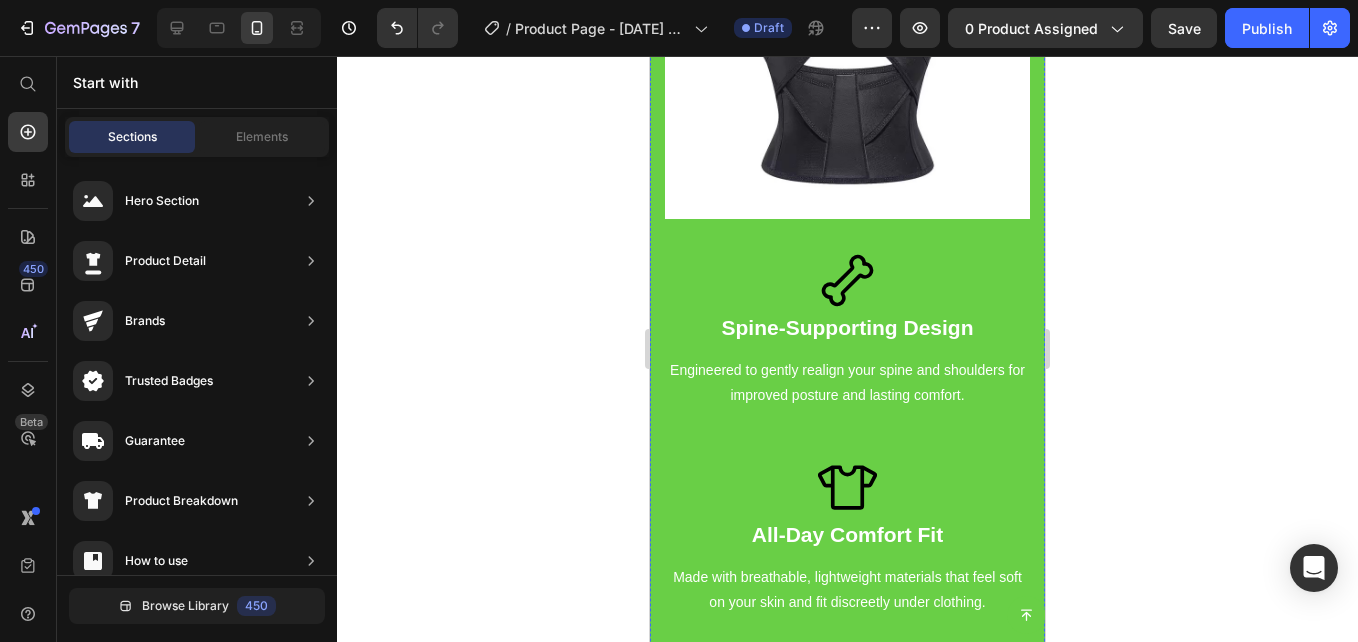 scroll, scrollTop: 2887, scrollLeft: 0, axis: vertical 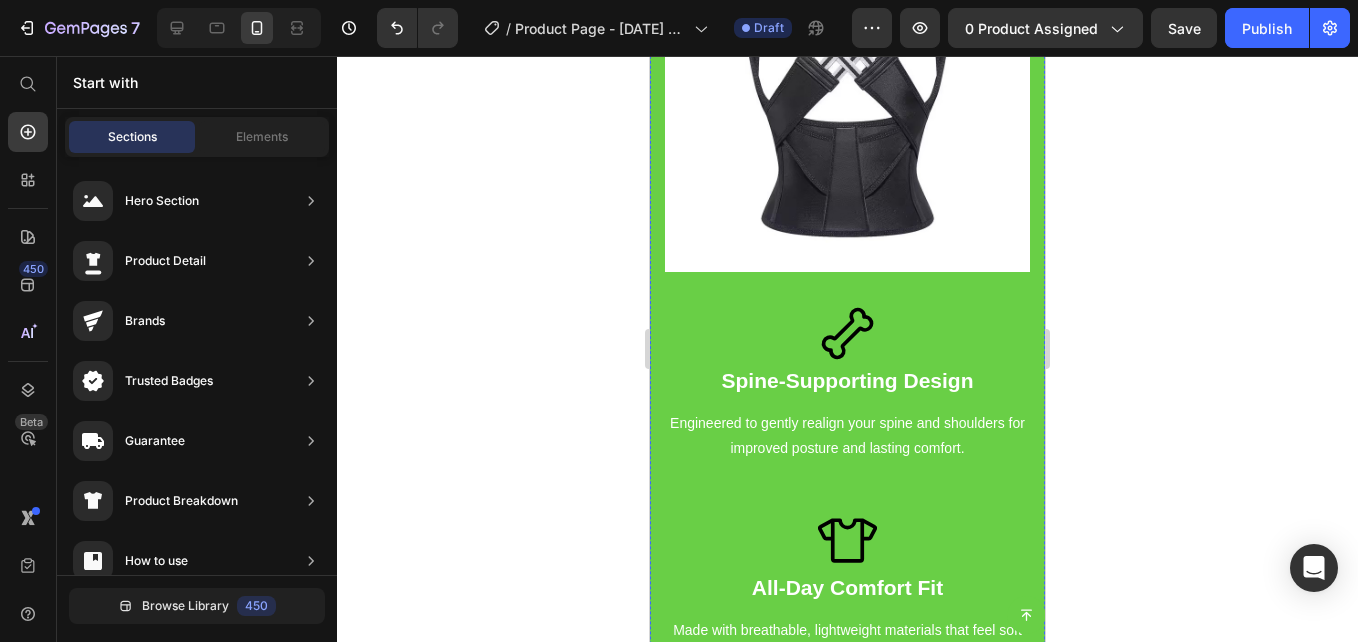 click at bounding box center (847, 89) 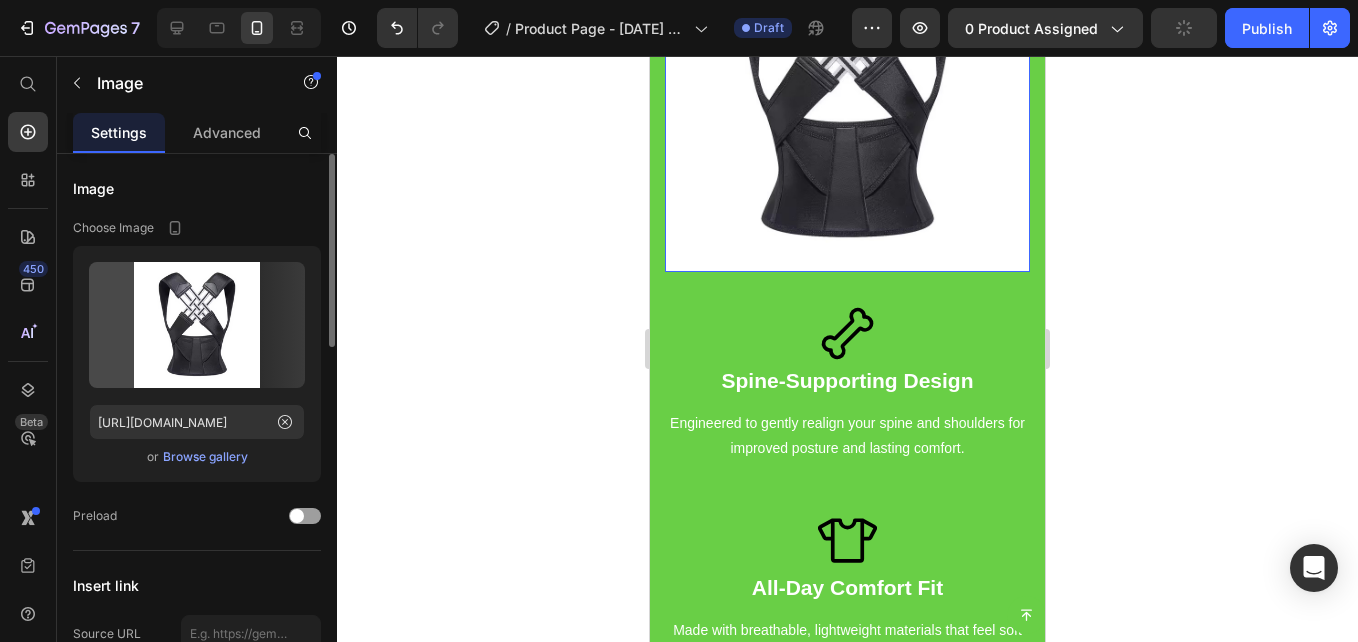 scroll, scrollTop: 2838, scrollLeft: 0, axis: vertical 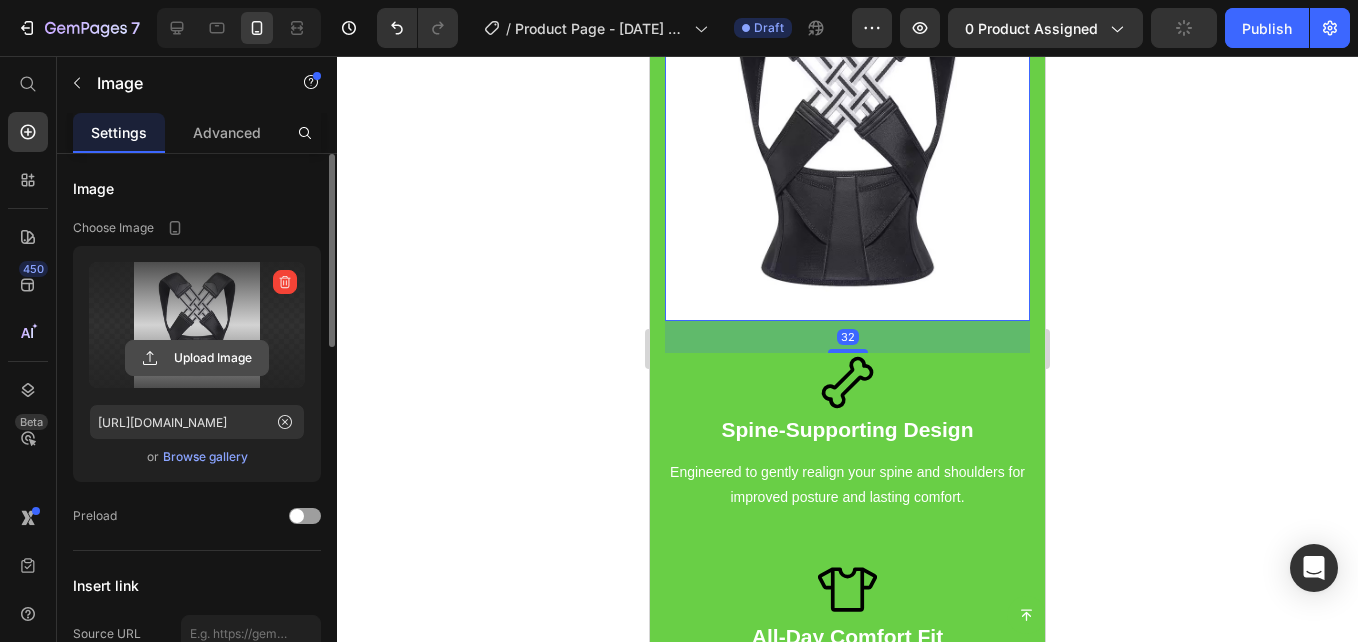 click 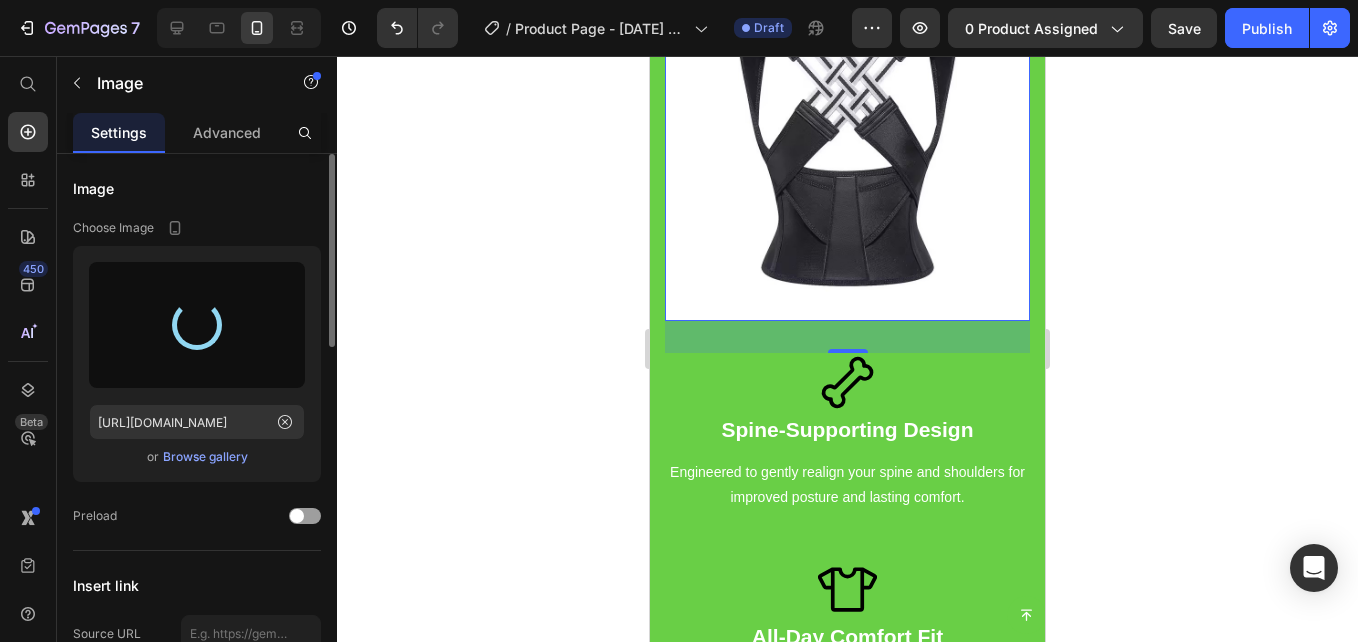 type on "[URL][DOMAIN_NAME]" 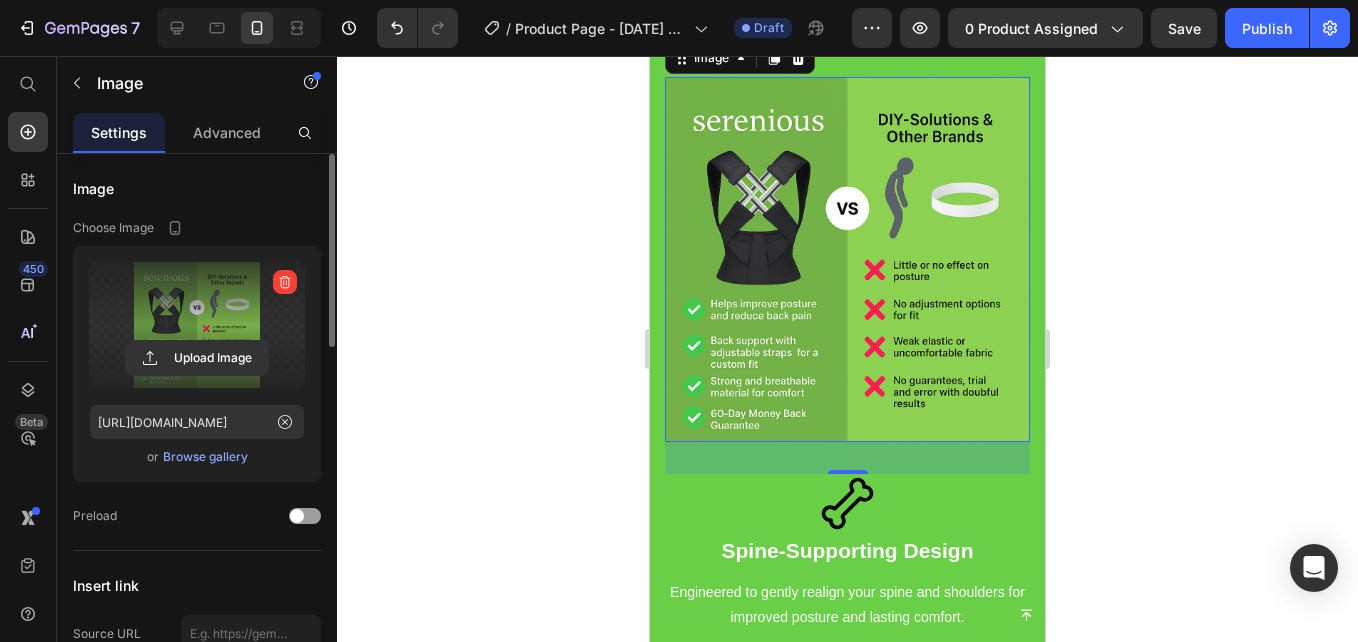 scroll, scrollTop: 3075, scrollLeft: 0, axis: vertical 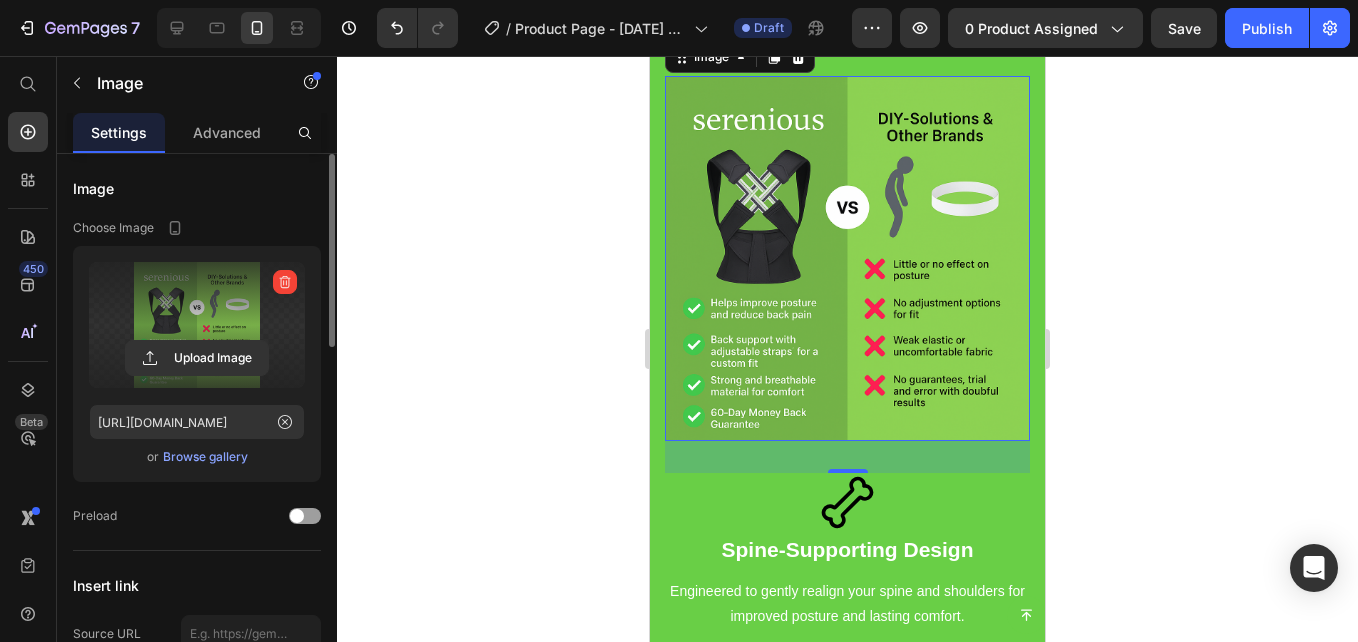 click 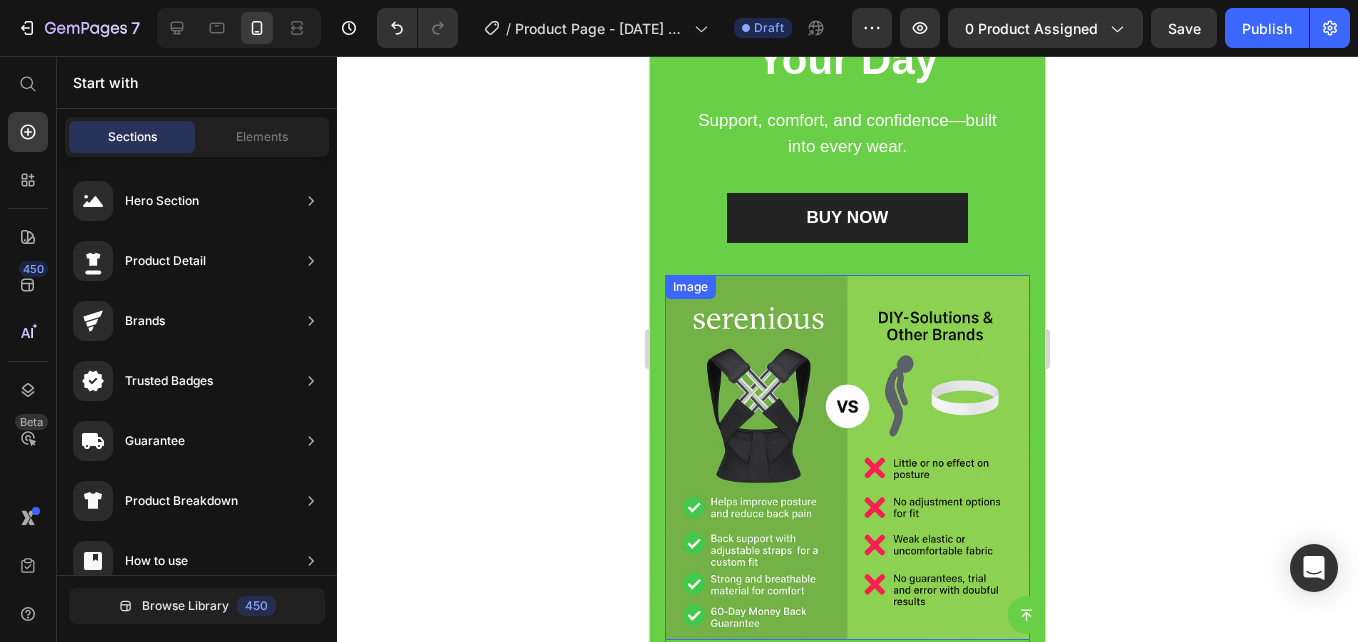 scroll, scrollTop: 2875, scrollLeft: 0, axis: vertical 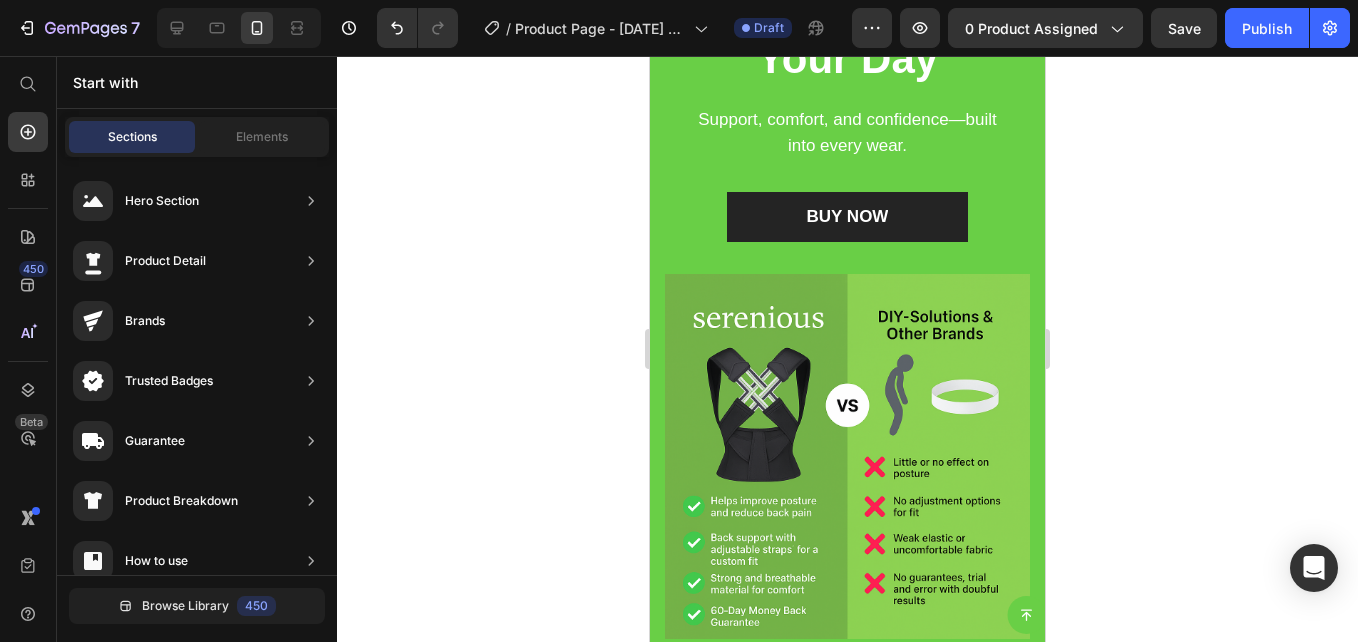 click 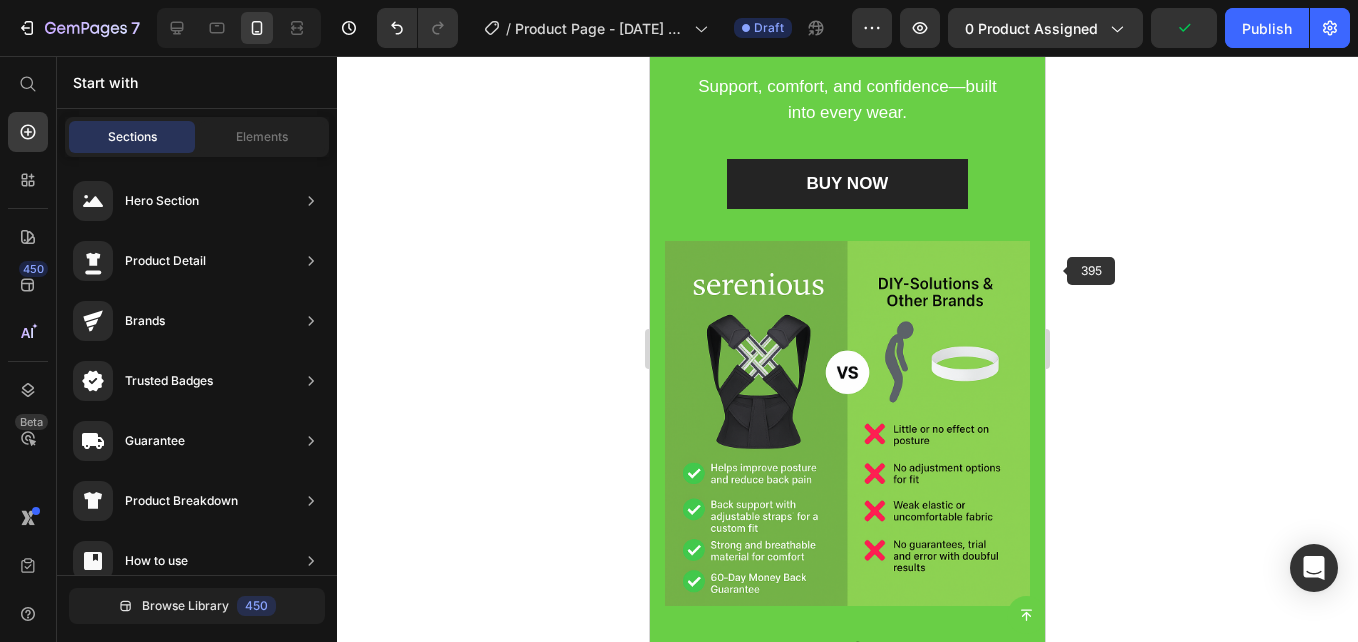 scroll, scrollTop: 3171, scrollLeft: 0, axis: vertical 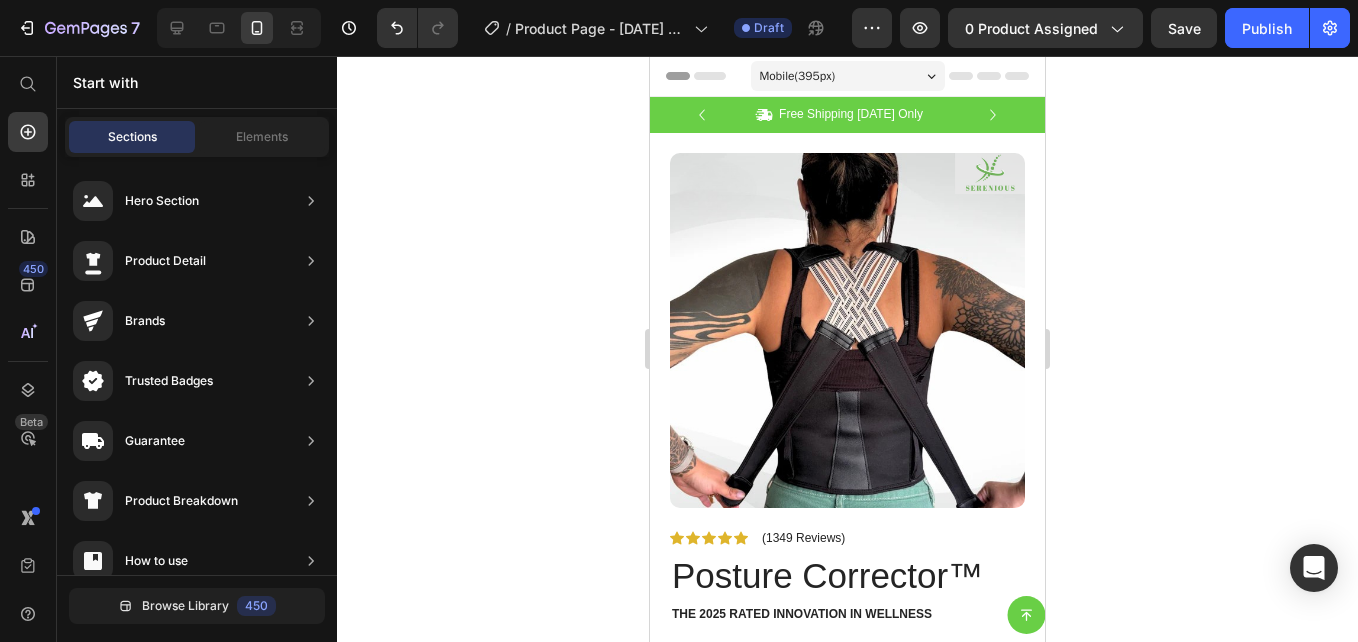 drag, startPoint x: 1038, startPoint y: 424, endPoint x: 1694, endPoint y: 93, distance: 734.77686 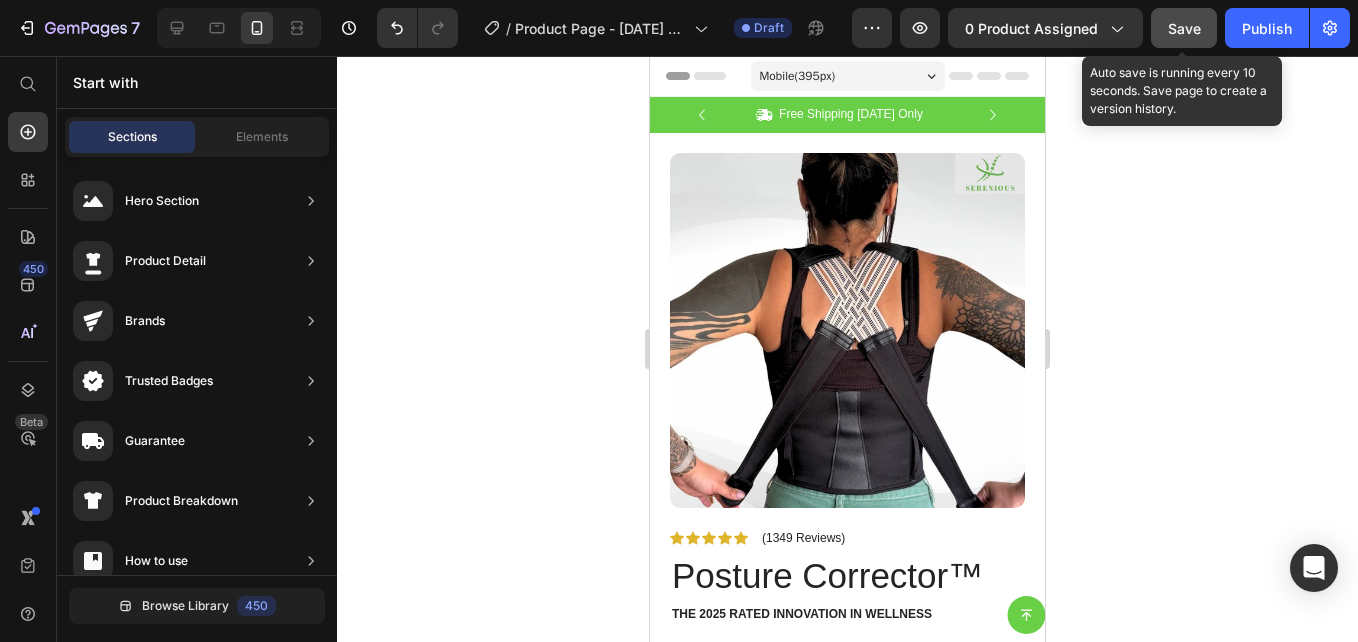 drag, startPoint x: 1184, startPoint y: 25, endPoint x: 393, endPoint y: 42, distance: 791.1827 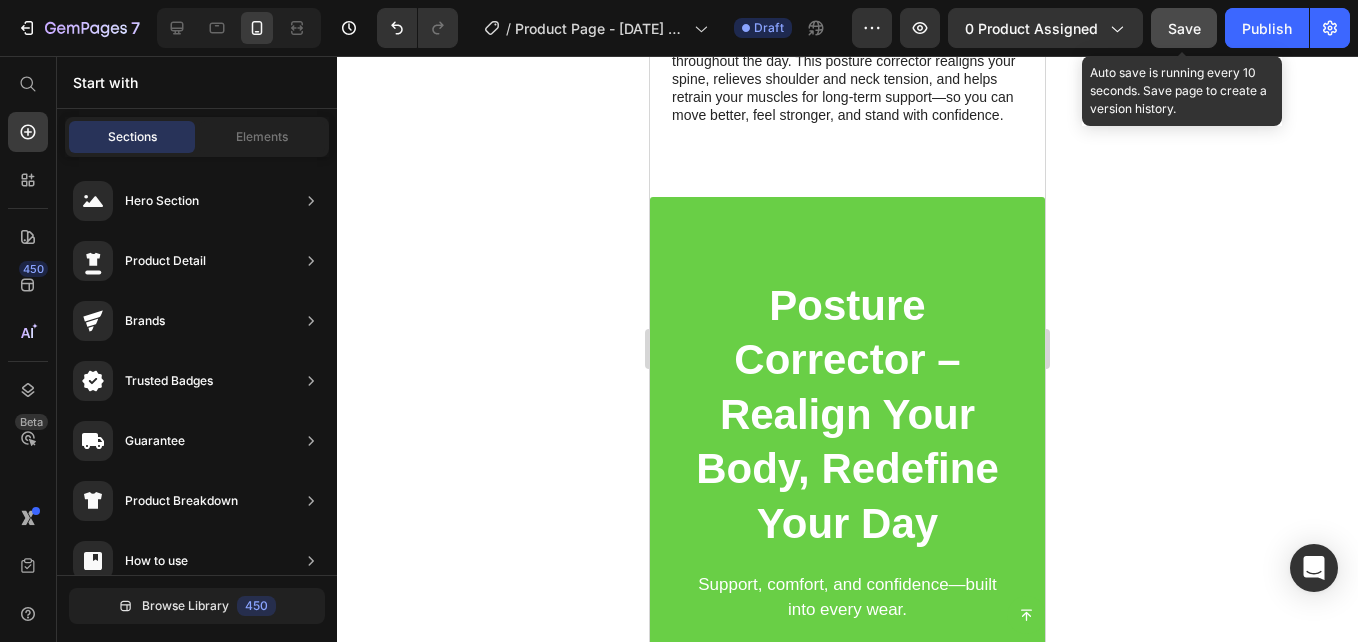 scroll, scrollTop: 2588, scrollLeft: 0, axis: vertical 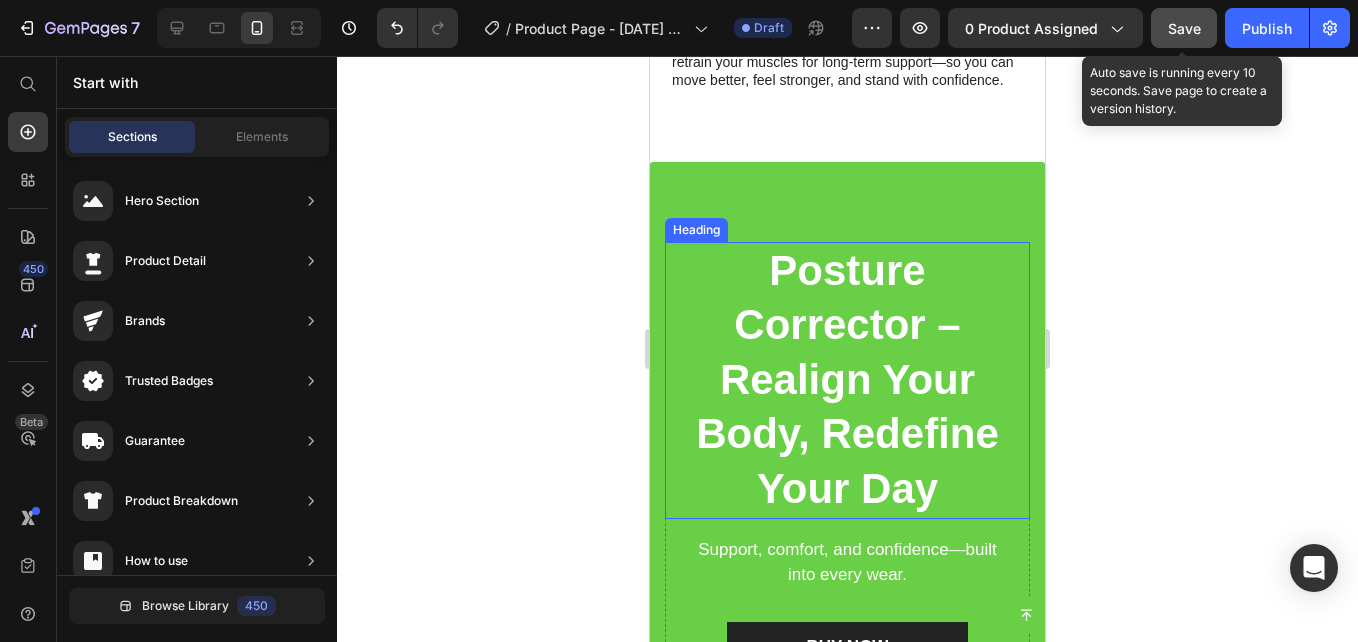 click on "Posture Corrector – Realign Your Body, Redefine Your Day" at bounding box center [847, 380] 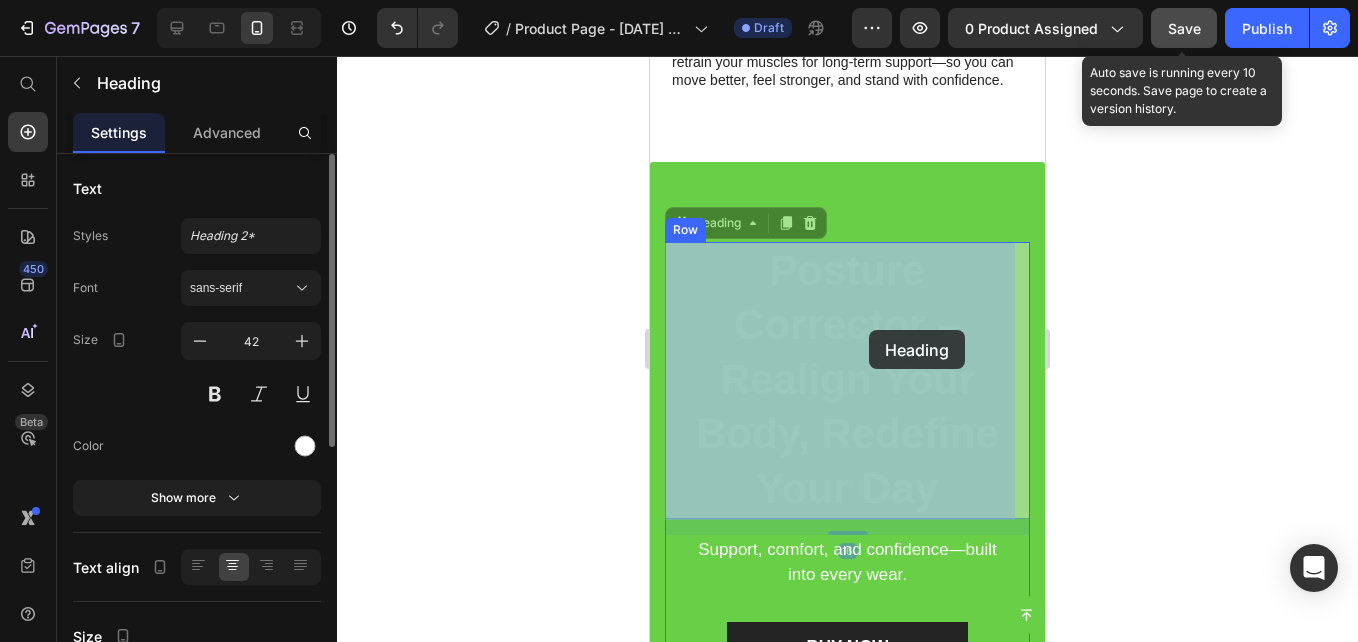 drag, startPoint x: 763, startPoint y: 279, endPoint x: 798, endPoint y: 322, distance: 55.443665 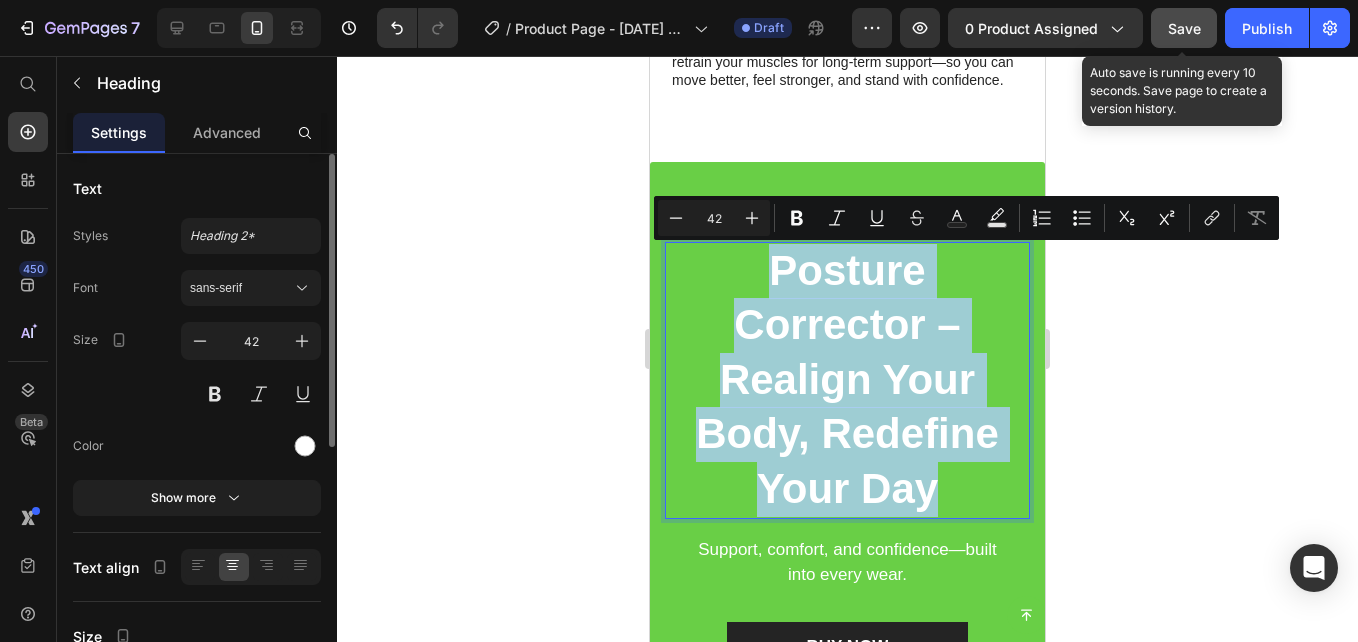 drag, startPoint x: 768, startPoint y: 269, endPoint x: 945, endPoint y: 476, distance: 272.35638 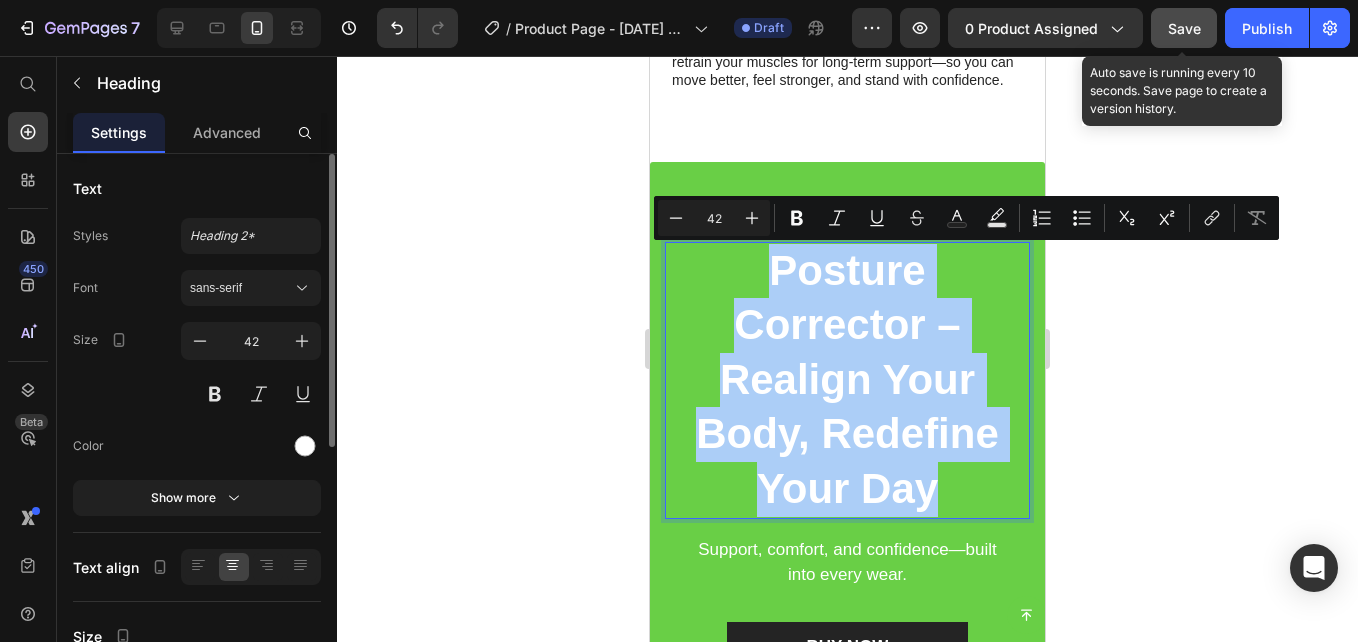 click 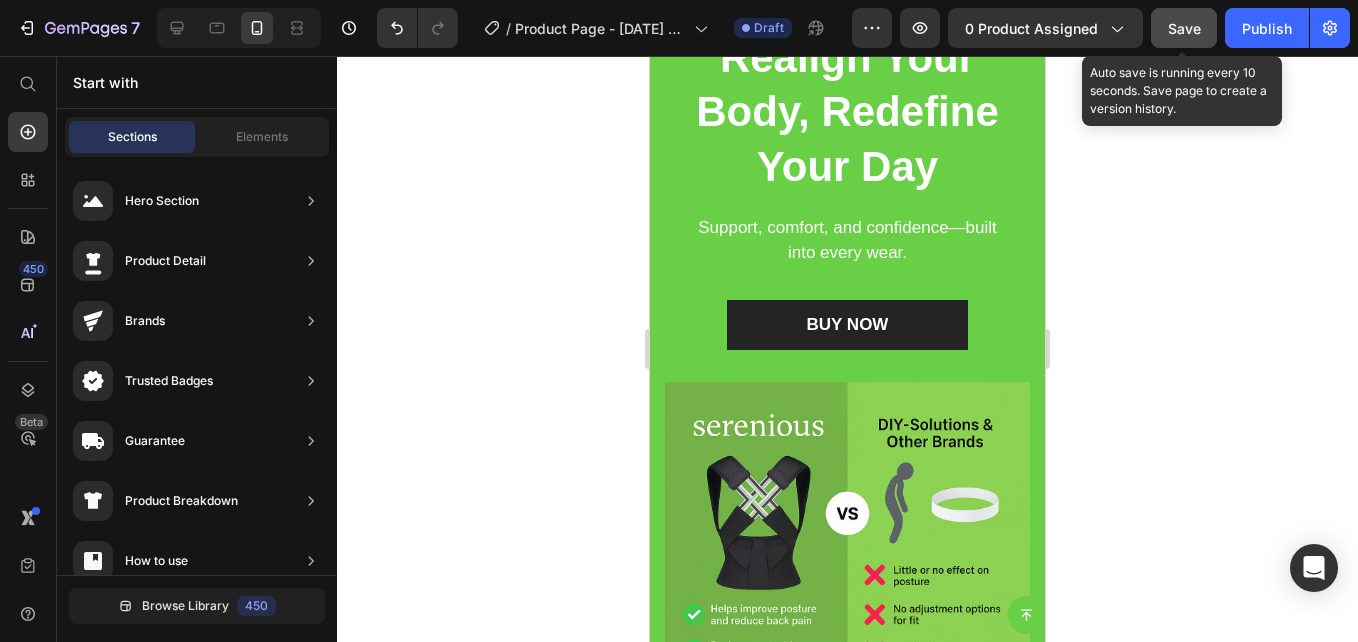 scroll, scrollTop: 2927, scrollLeft: 0, axis: vertical 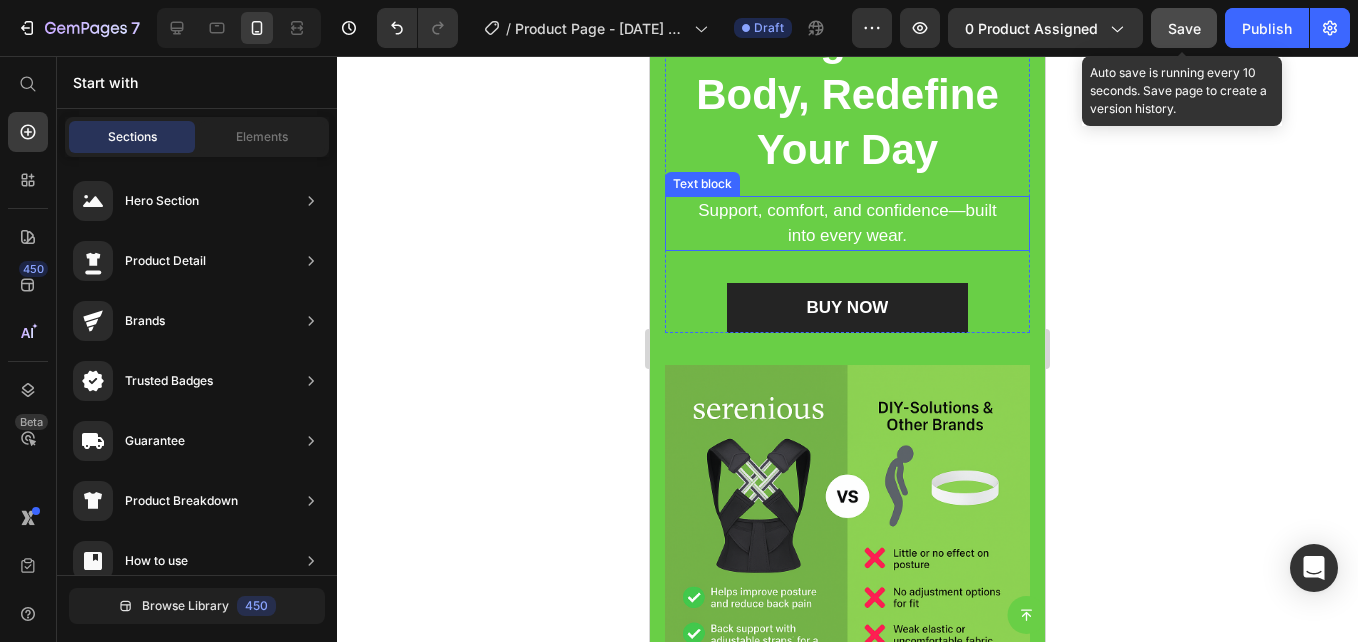 click on "Support, comfort, and confidence—built into every wear." at bounding box center [847, 223] 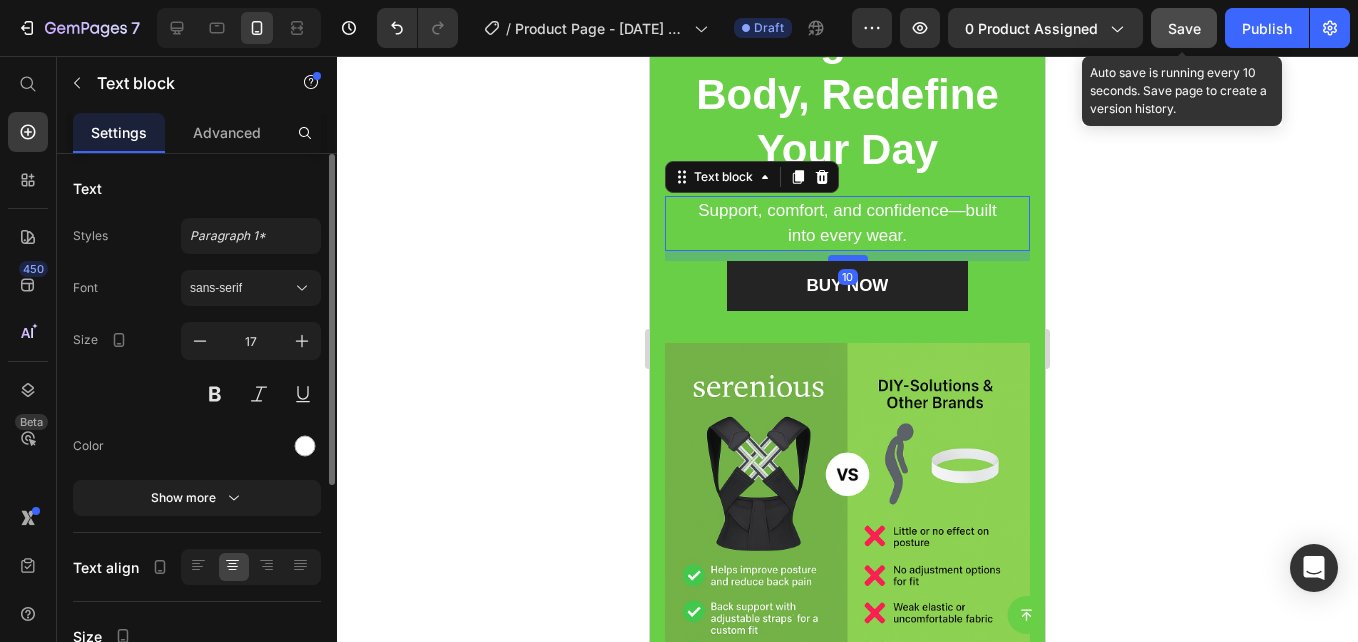 drag, startPoint x: 841, startPoint y: 280, endPoint x: 848, endPoint y: 251, distance: 29.832869 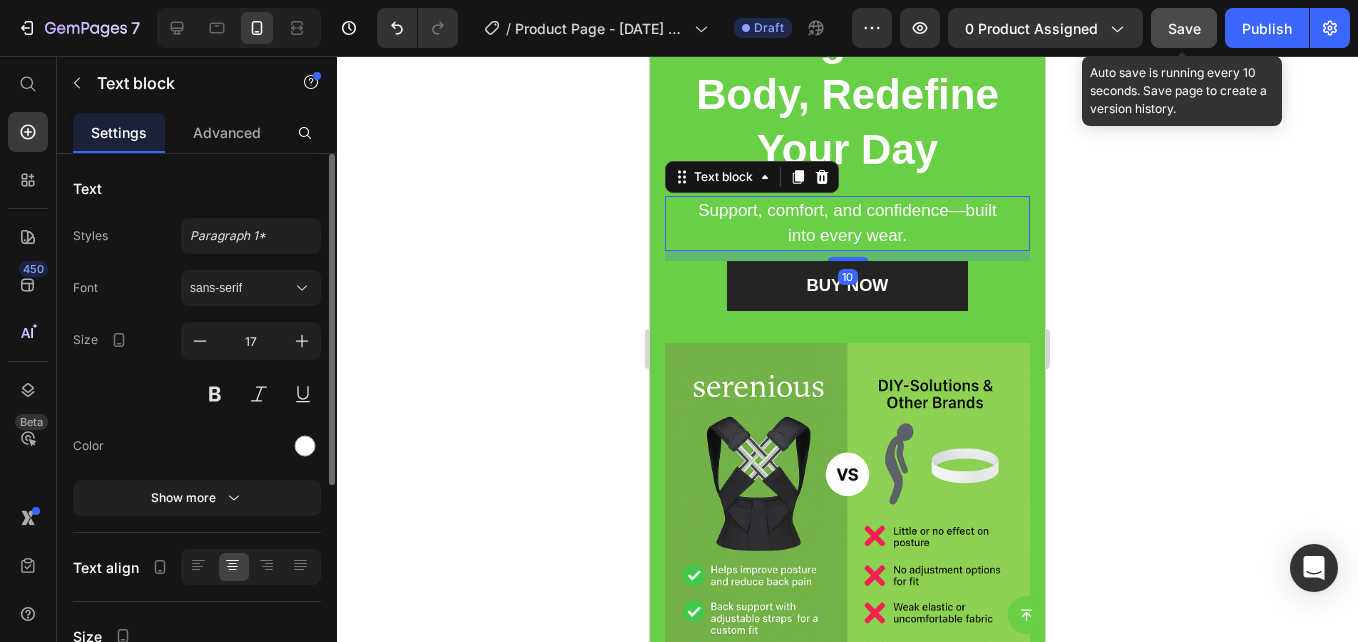 click 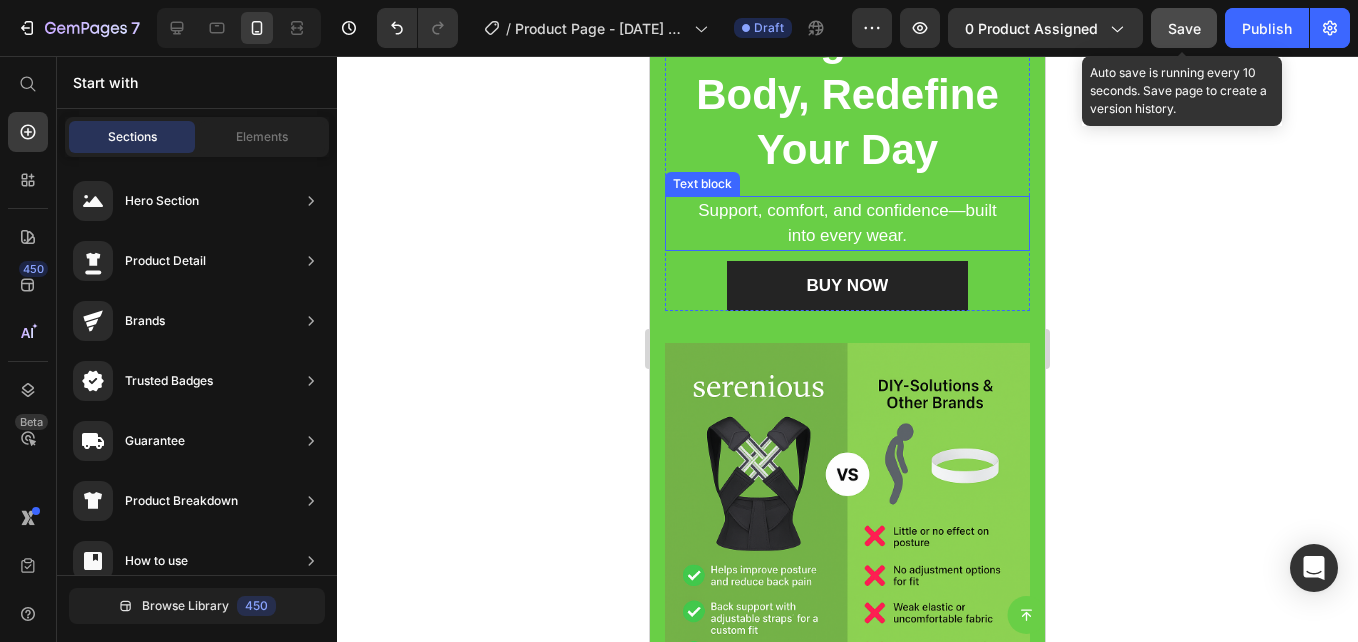 click on "Support, comfort, and confidence—built into every wear." at bounding box center [847, 223] 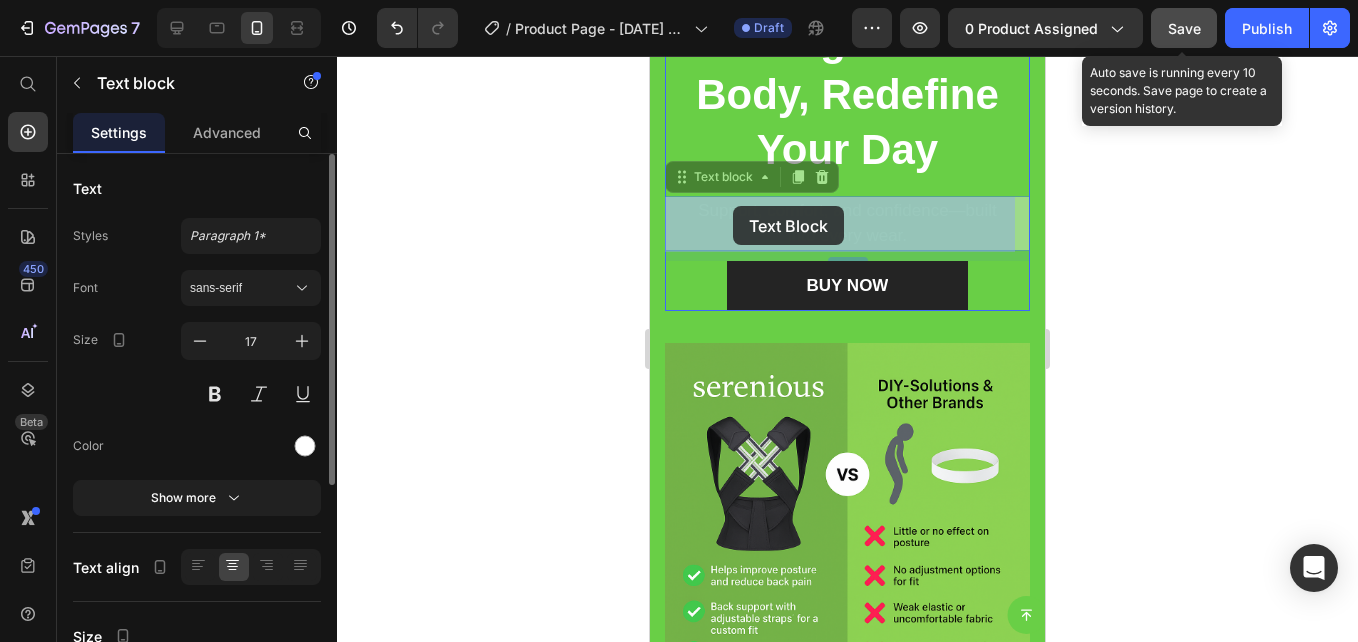 drag, startPoint x: 694, startPoint y: 207, endPoint x: 714, endPoint y: 208, distance: 20.024984 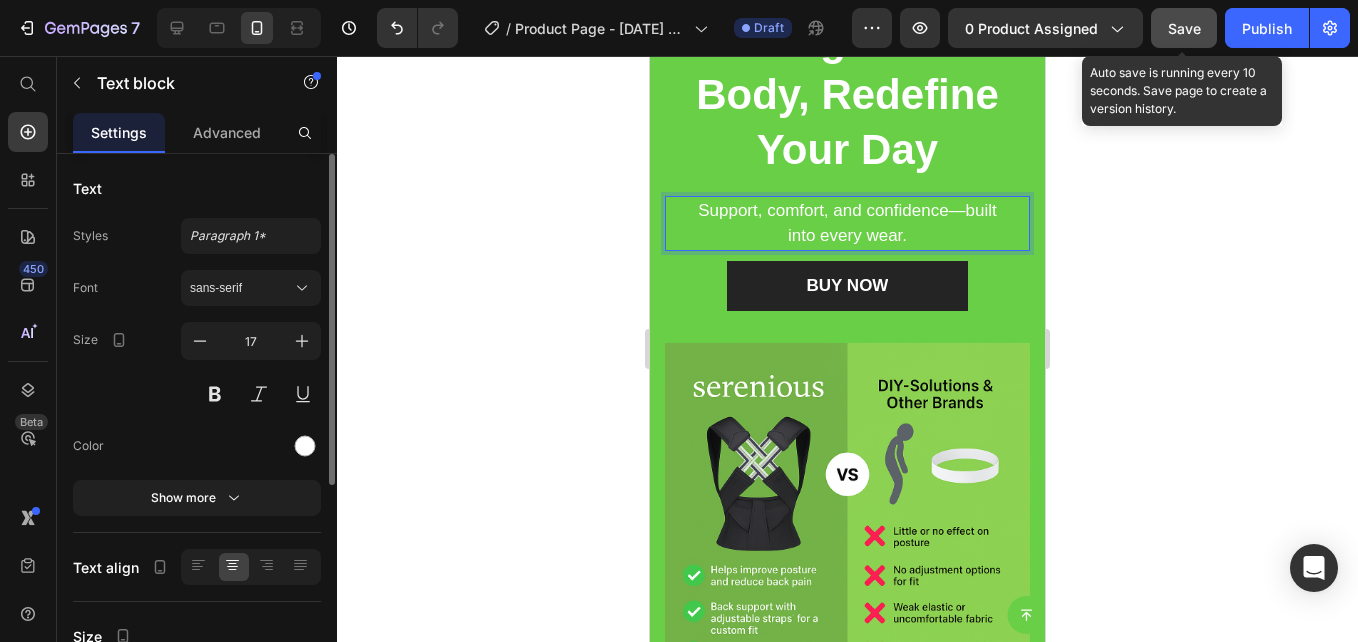 drag, startPoint x: 692, startPoint y: 210, endPoint x: 721, endPoint y: 214, distance: 29.274563 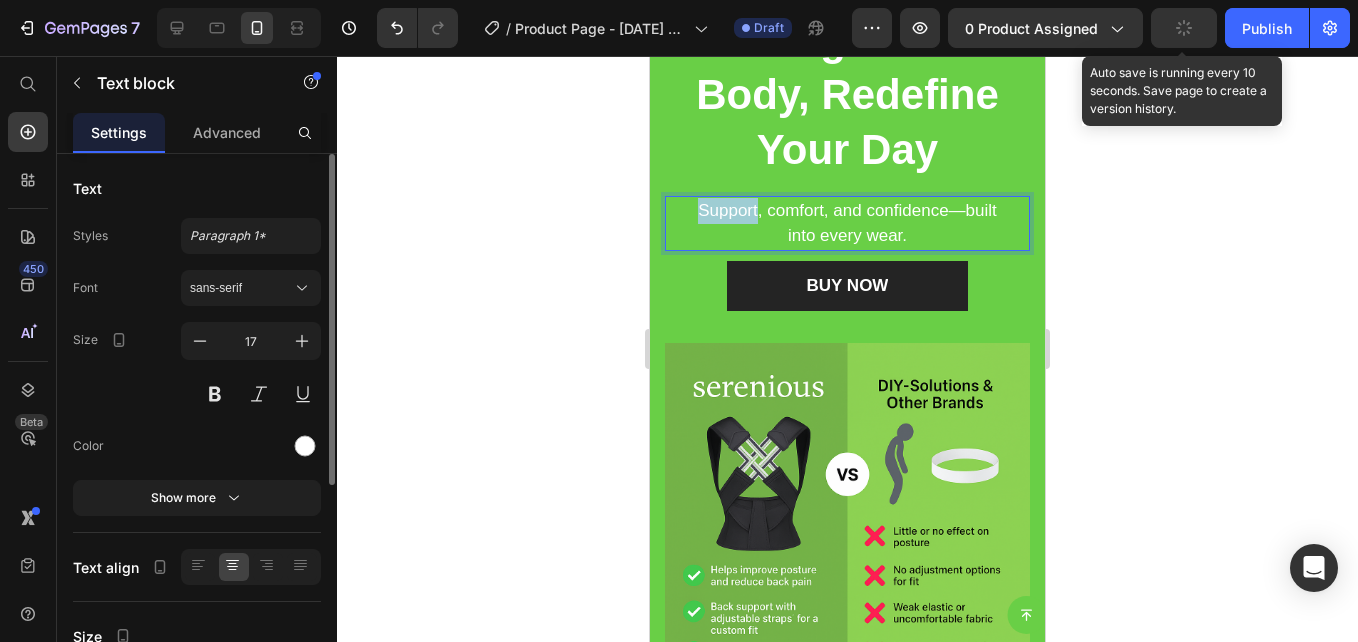click on "Support, comfort, and confidence—built into every wear." at bounding box center [847, 223] 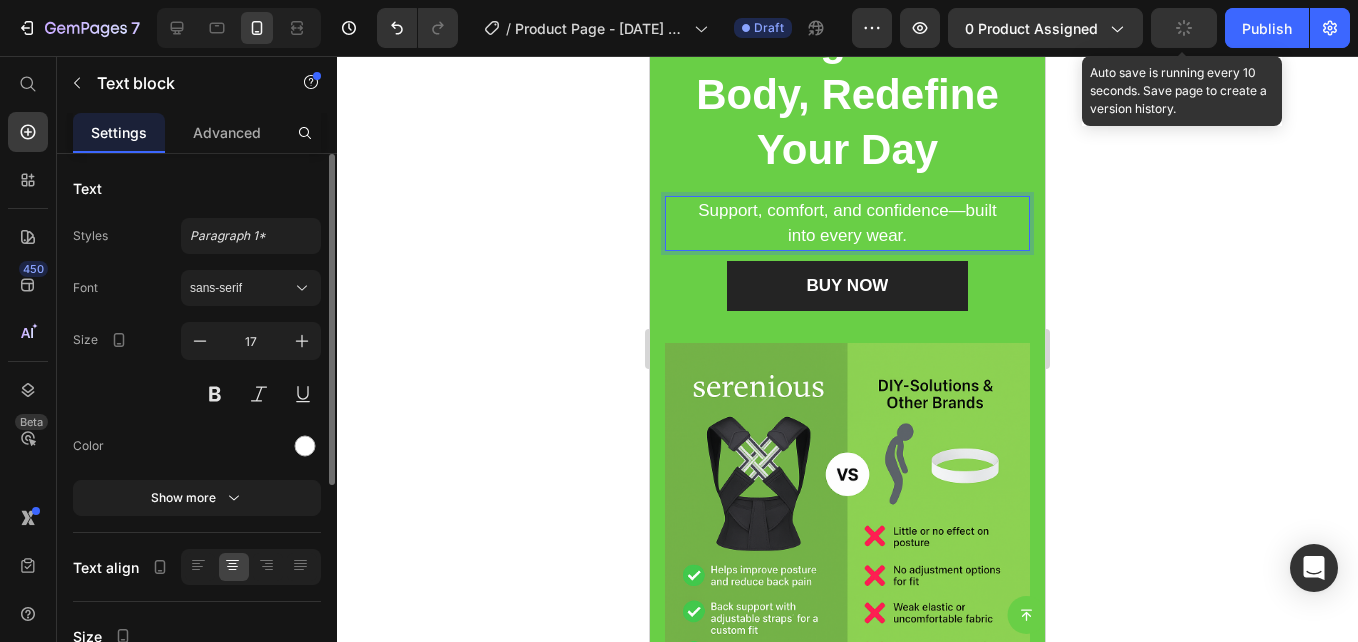 drag, startPoint x: 698, startPoint y: 210, endPoint x: 688, endPoint y: 209, distance: 10.049875 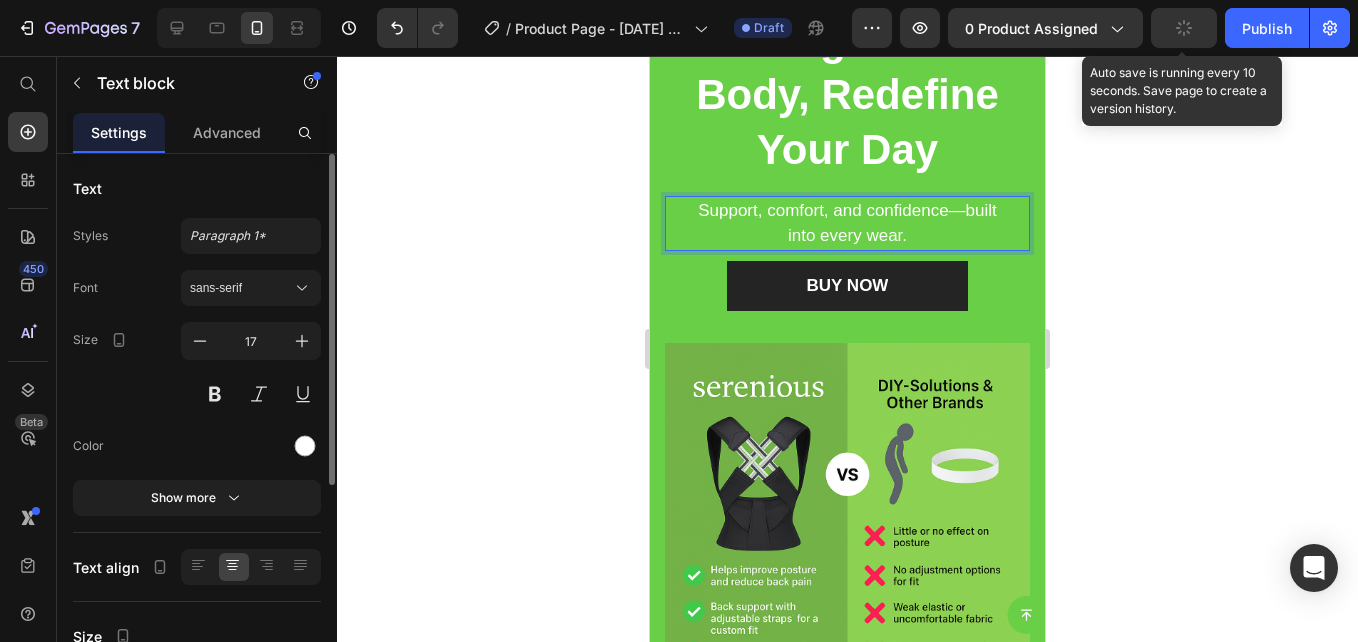 click 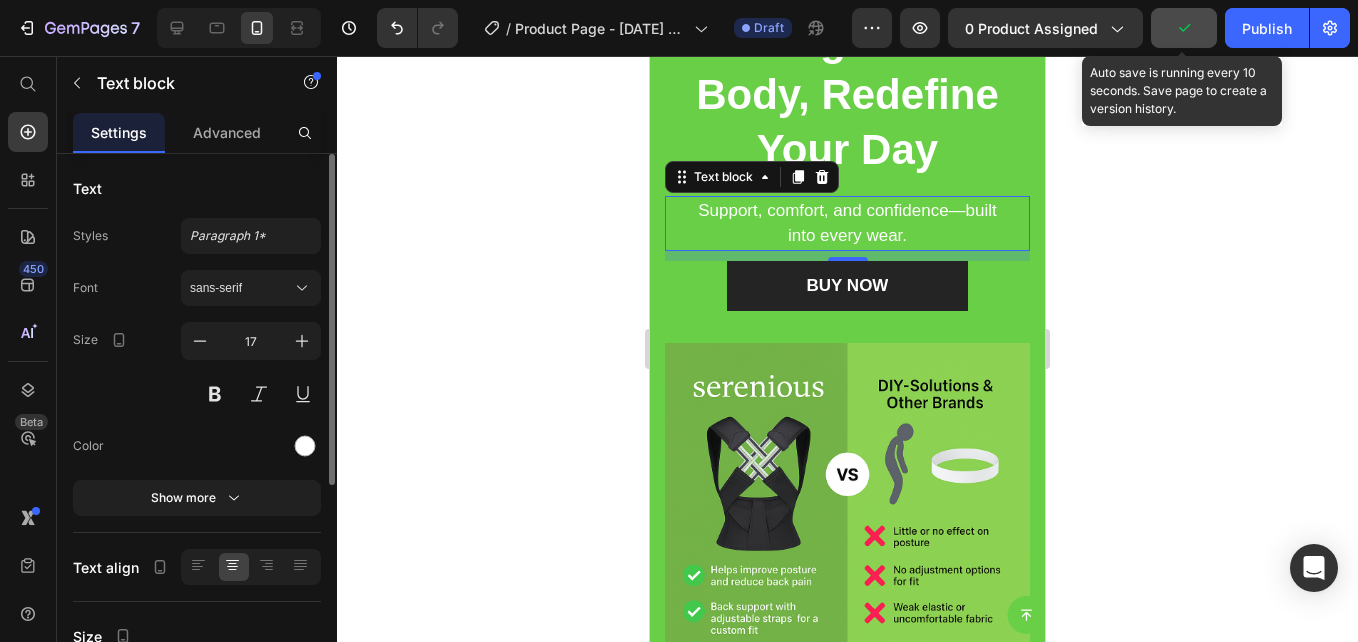 click on "Support, comfort, and confidence—built into every wear." at bounding box center [847, 223] 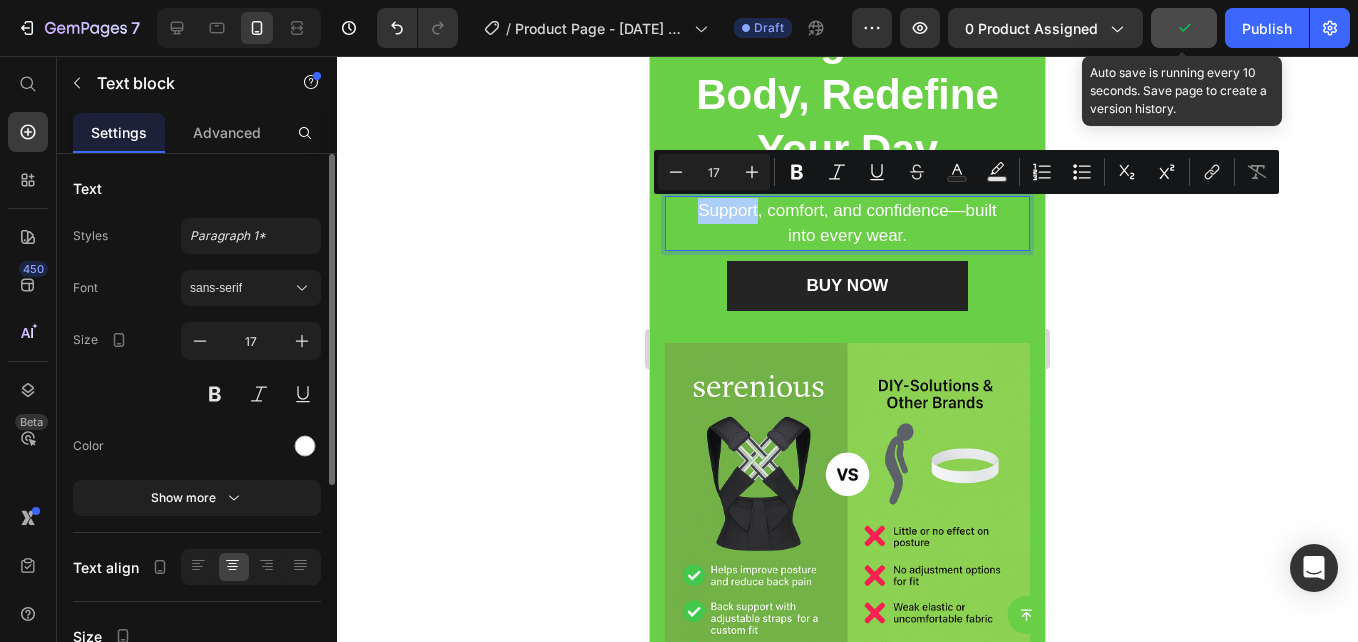 click 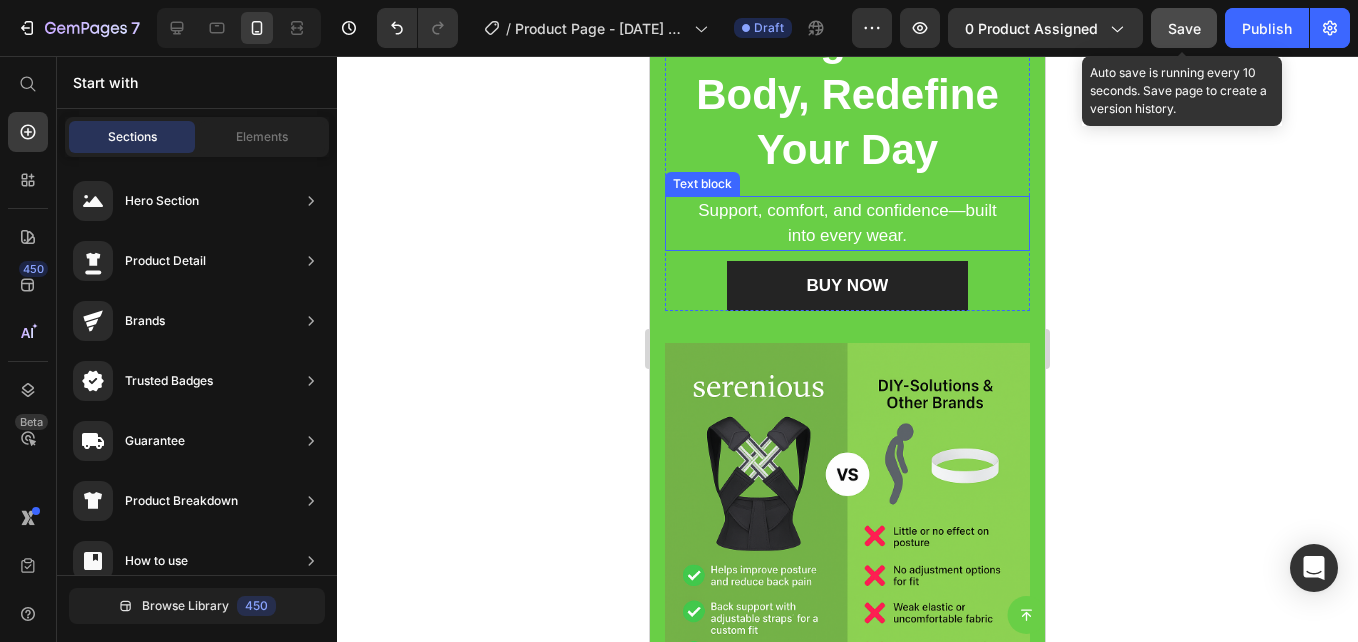 click on "Support, comfort, and confidence—built into every wear." at bounding box center (847, 223) 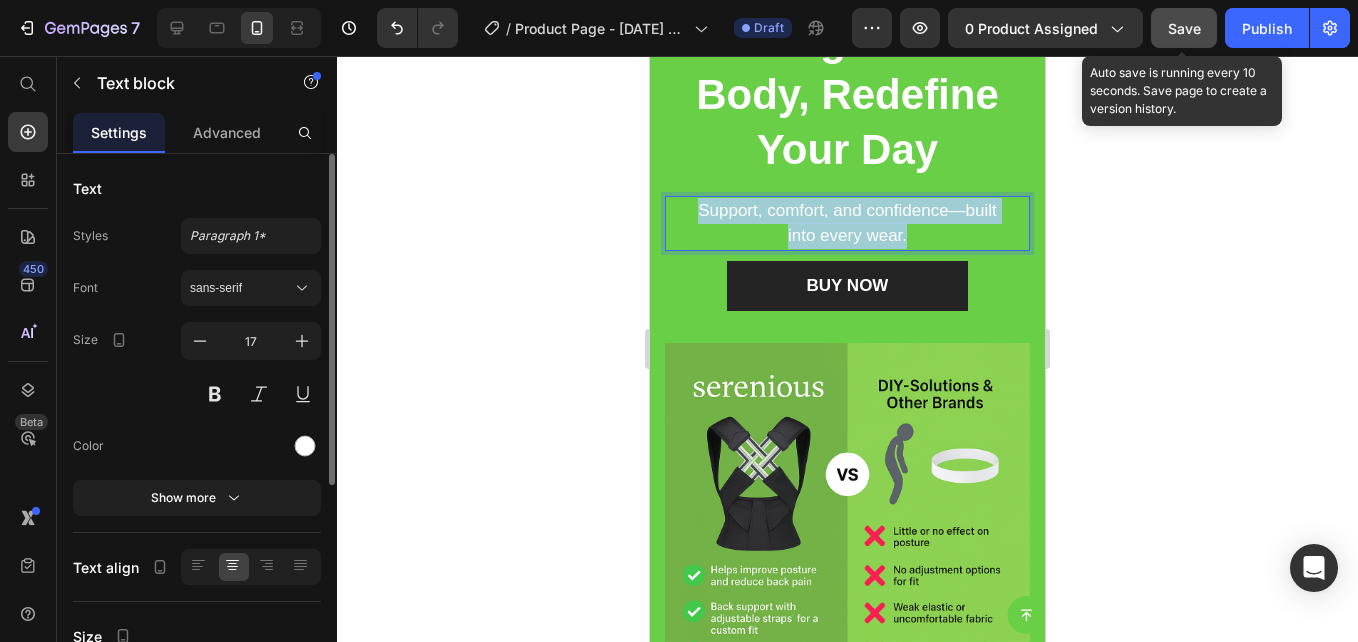 drag, startPoint x: 693, startPoint y: 214, endPoint x: 921, endPoint y: 240, distance: 229.47766 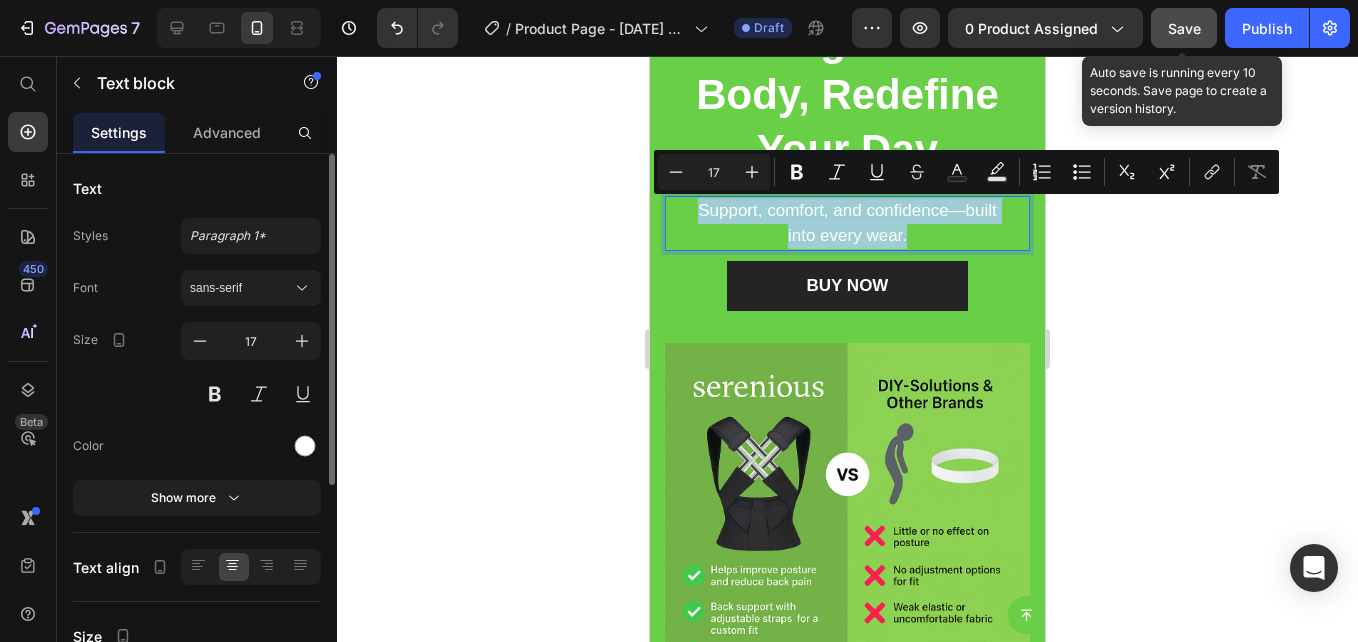 copy on "Support, comfort, and confidence—built into every wear." 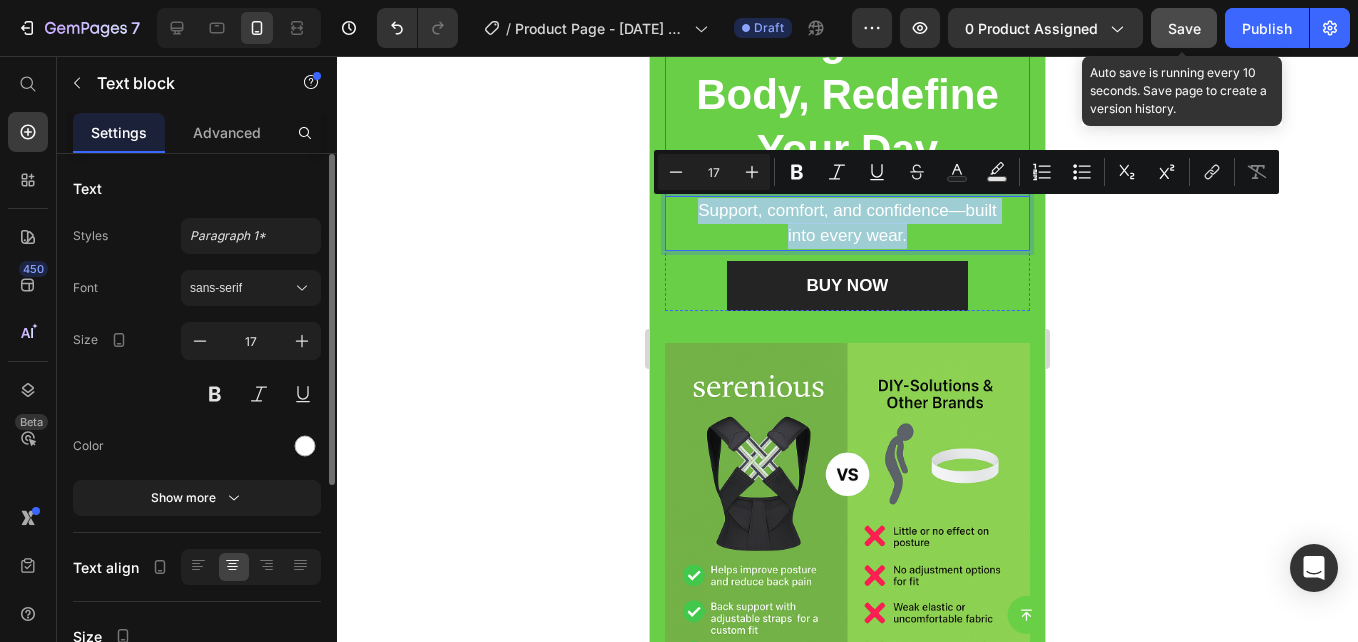 click on "Posture Corrector – Realign Your Body, Redefine Your Day" at bounding box center (847, 41) 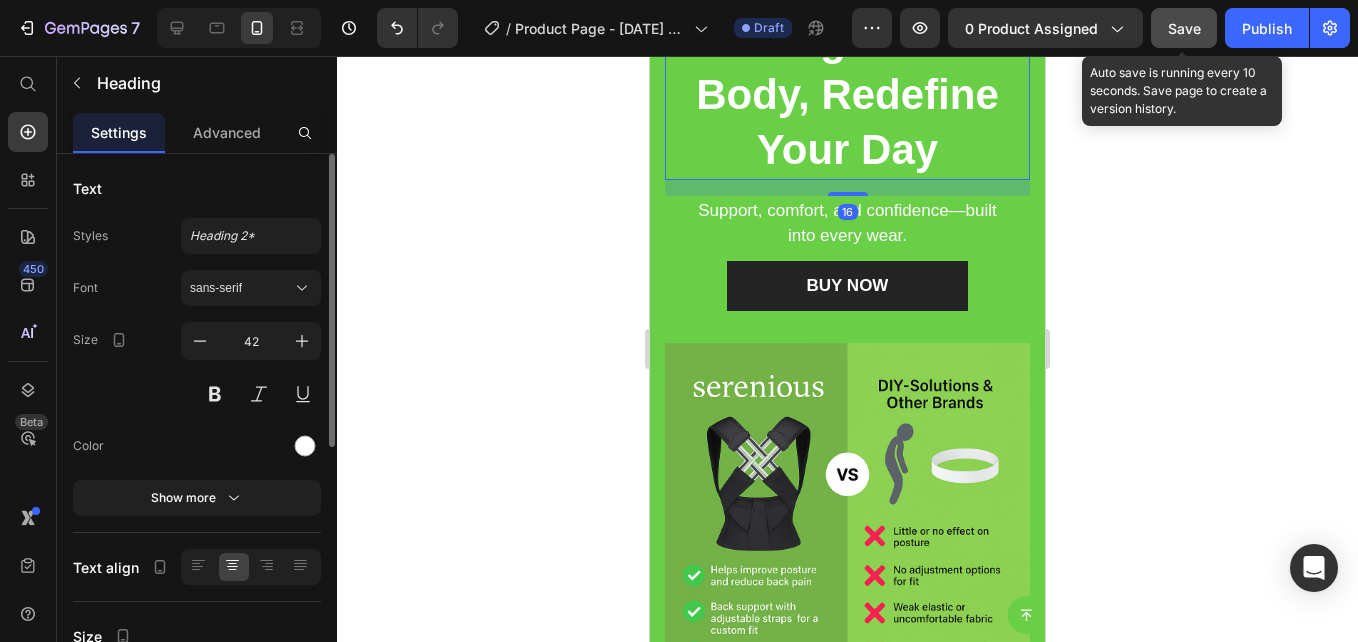 scroll, scrollTop: 2840, scrollLeft: 0, axis: vertical 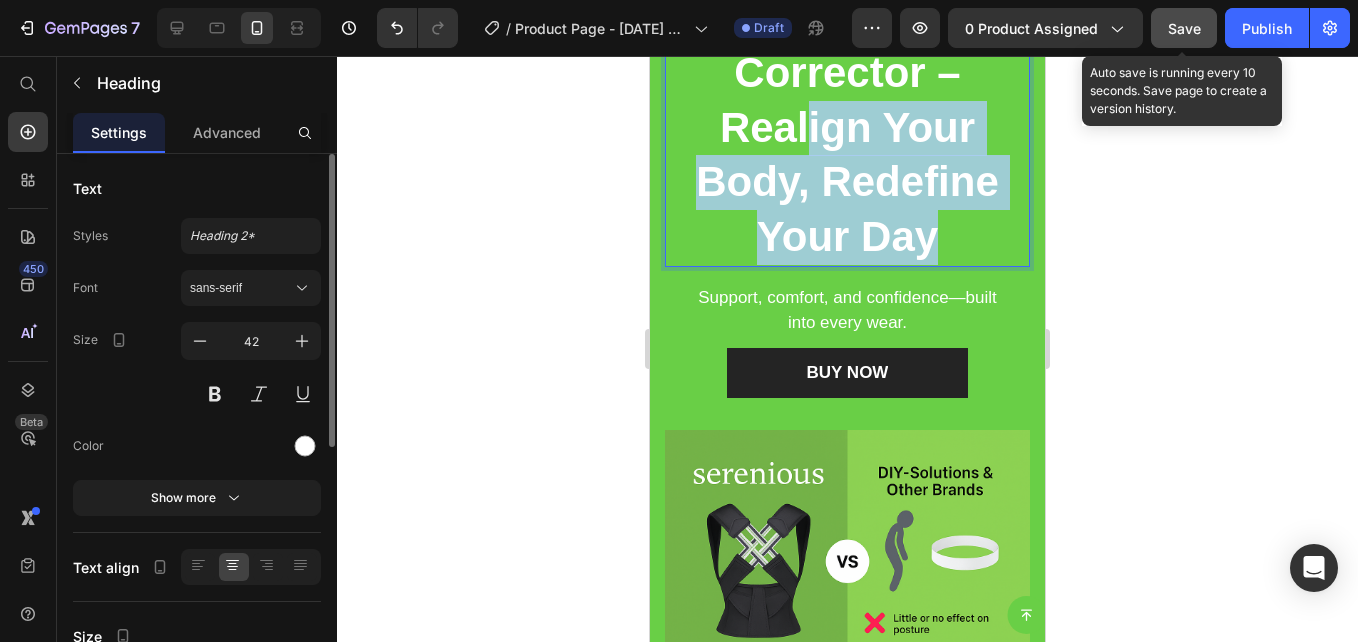 drag, startPoint x: 936, startPoint y: 219, endPoint x: 794, endPoint y: 110, distance: 179.01117 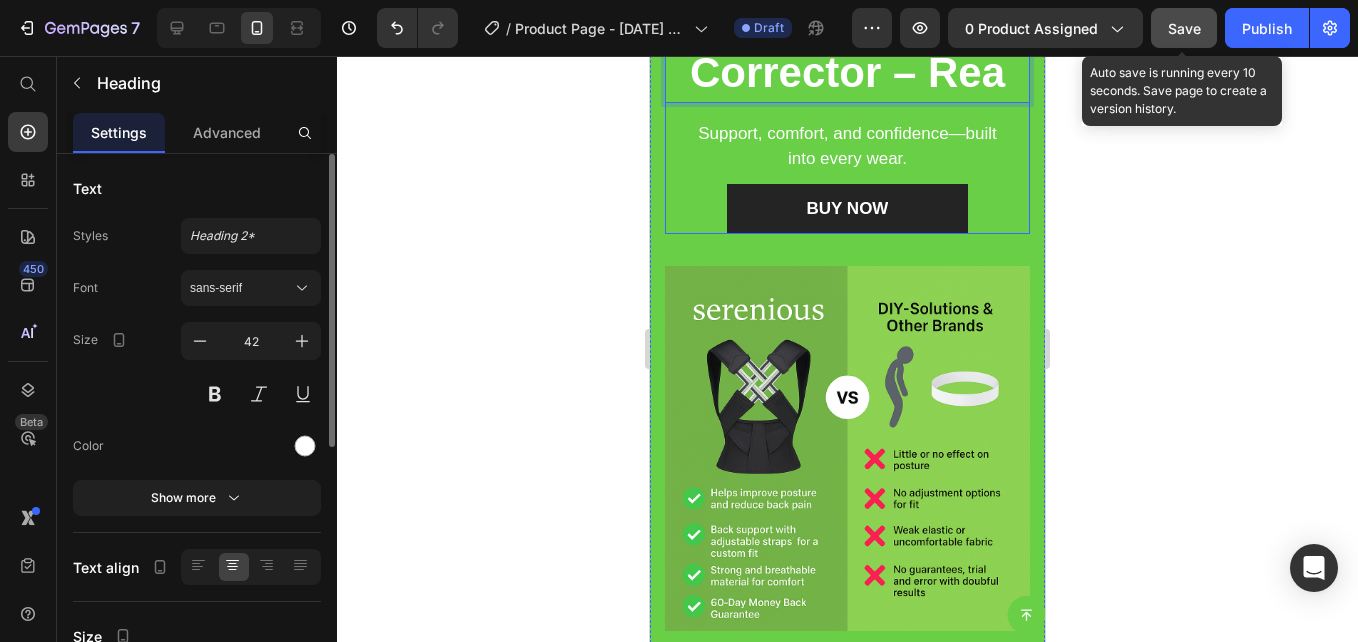 scroll, scrollTop: 2705, scrollLeft: 0, axis: vertical 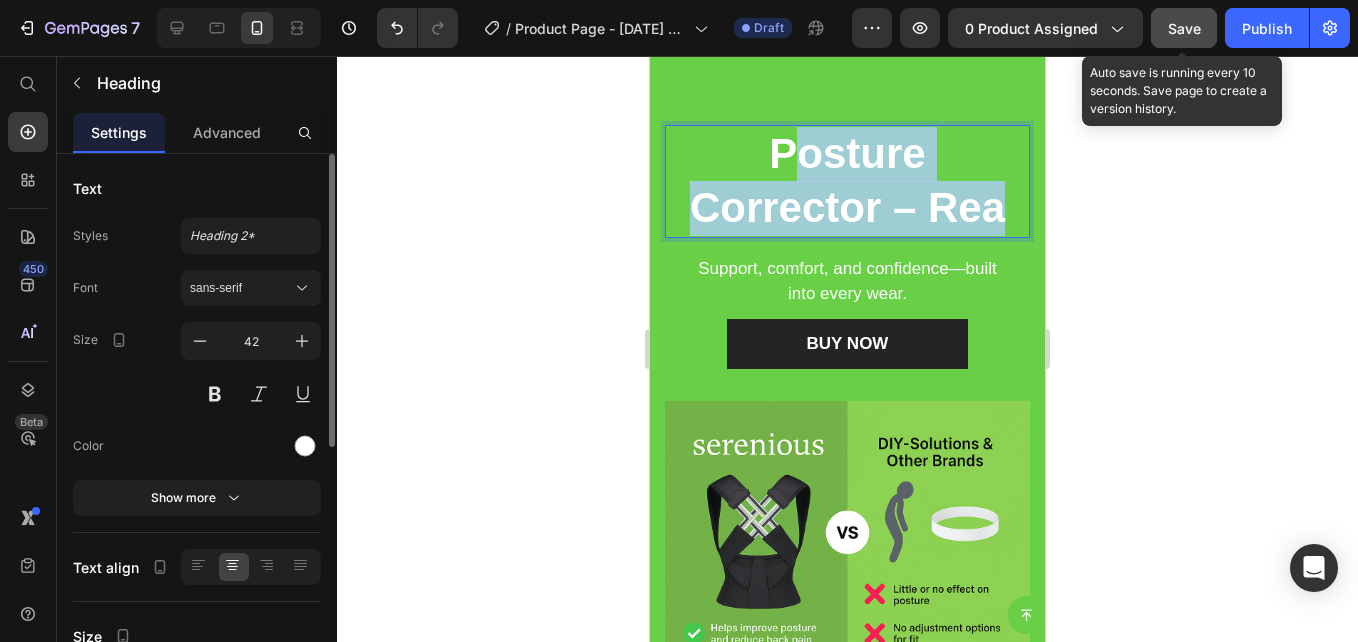 drag, startPoint x: 892, startPoint y: 260, endPoint x: 790, endPoint y: 173, distance: 134.06342 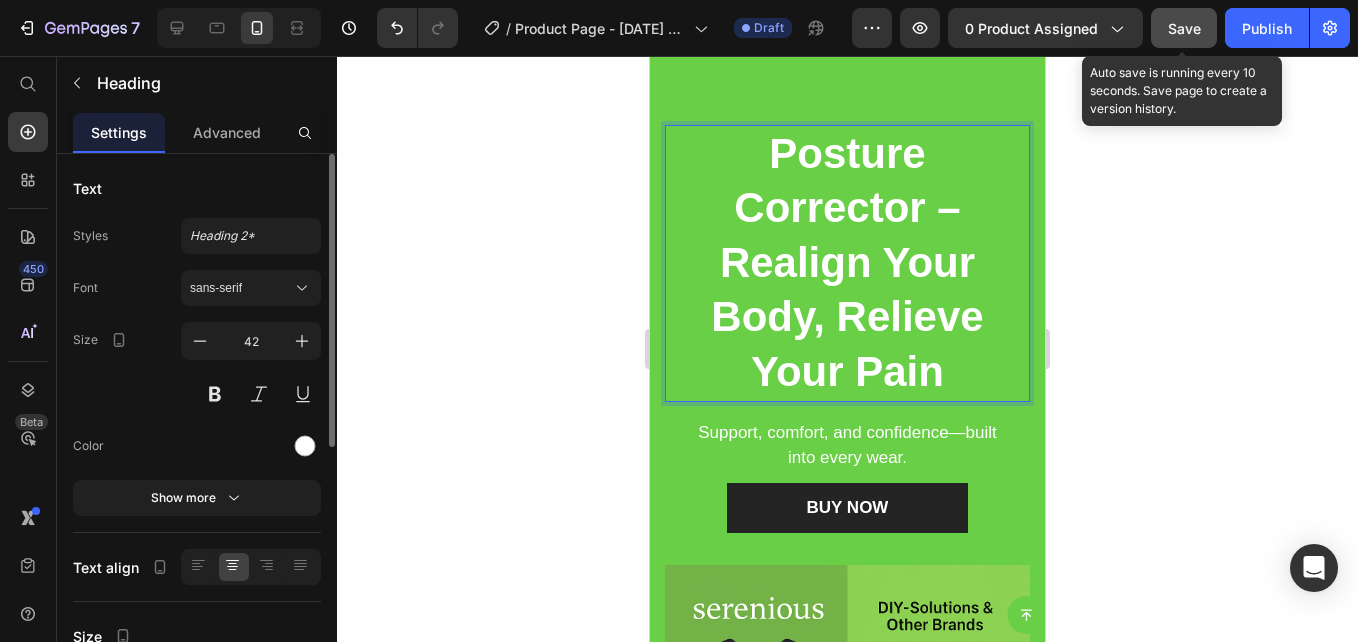 click on "Posture Corrector – Realign Your Body, Relieve Your Pain" at bounding box center (847, 263) 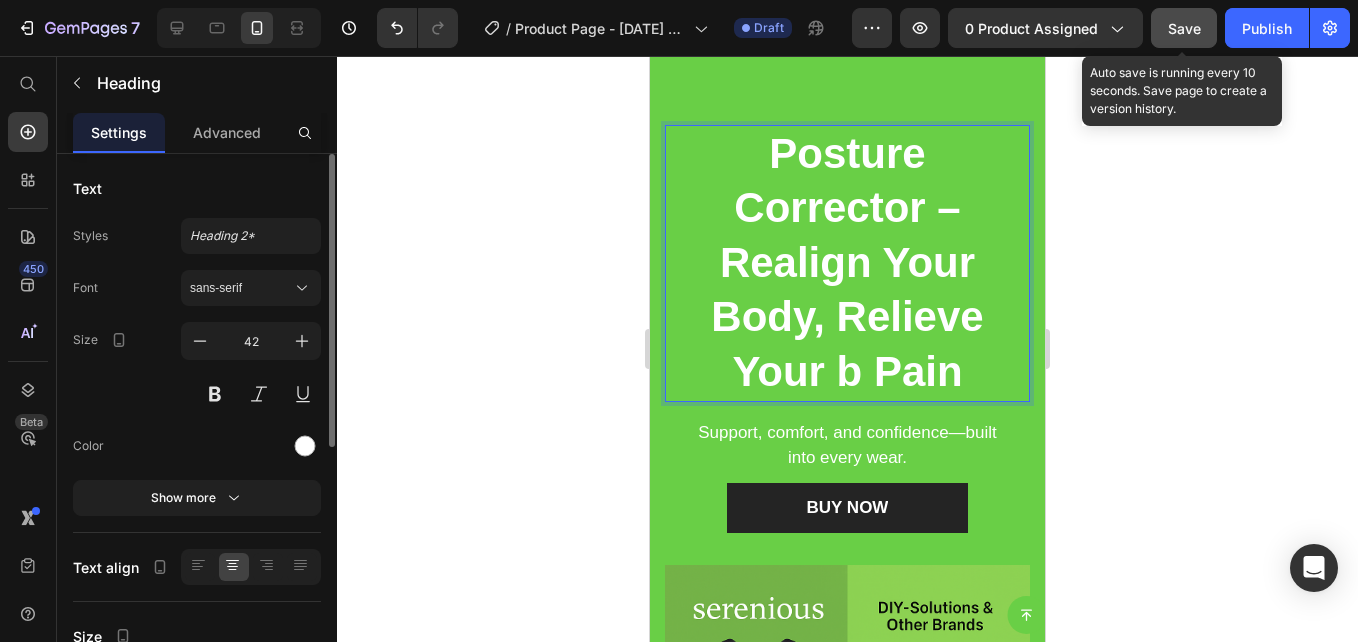 click on "Posture Corrector – Realign Your Body, Relieve Your b Pain" at bounding box center [847, 263] 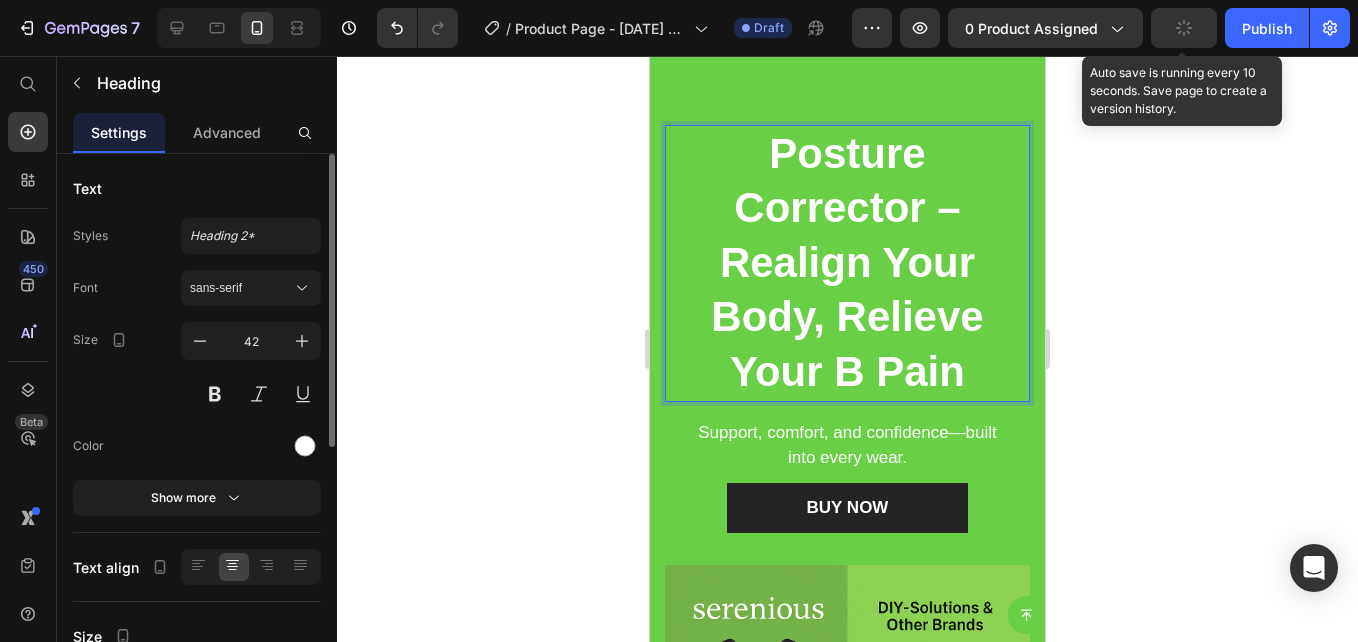 drag, startPoint x: 201, startPoint y: 334, endPoint x: 299, endPoint y: 358, distance: 100.89599 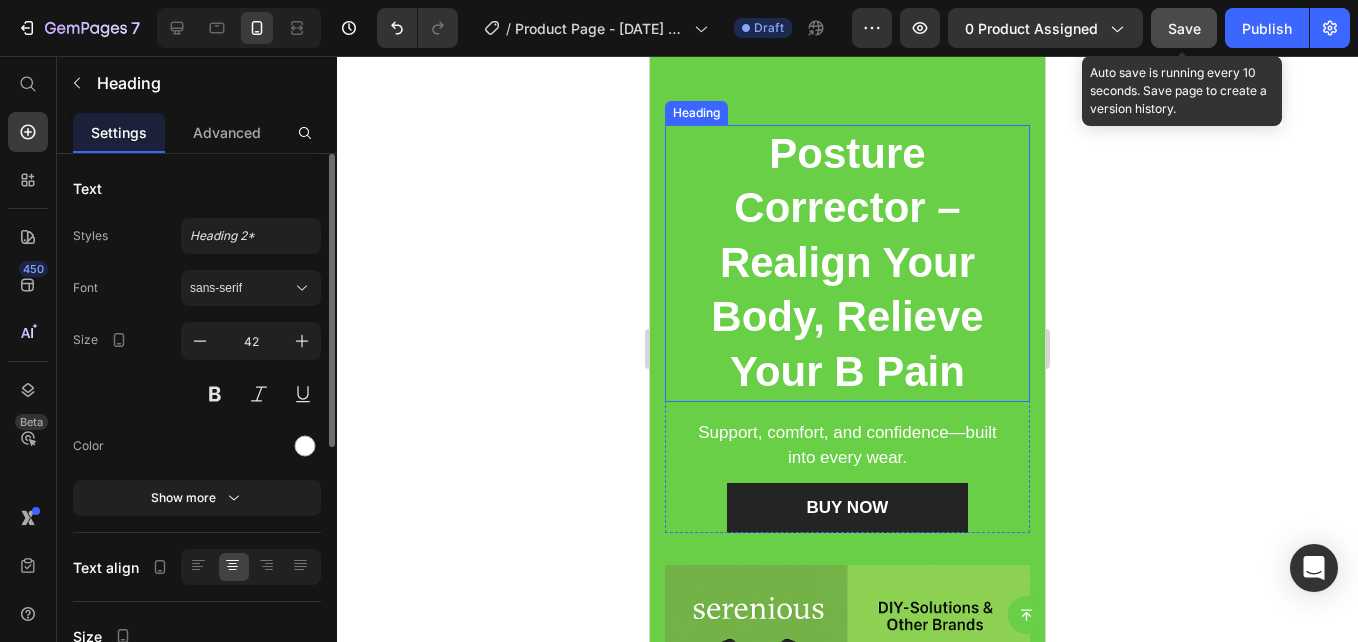 click on "Posture Corrector – Realign Your Body, Relieve Your B Pain" at bounding box center [847, 263] 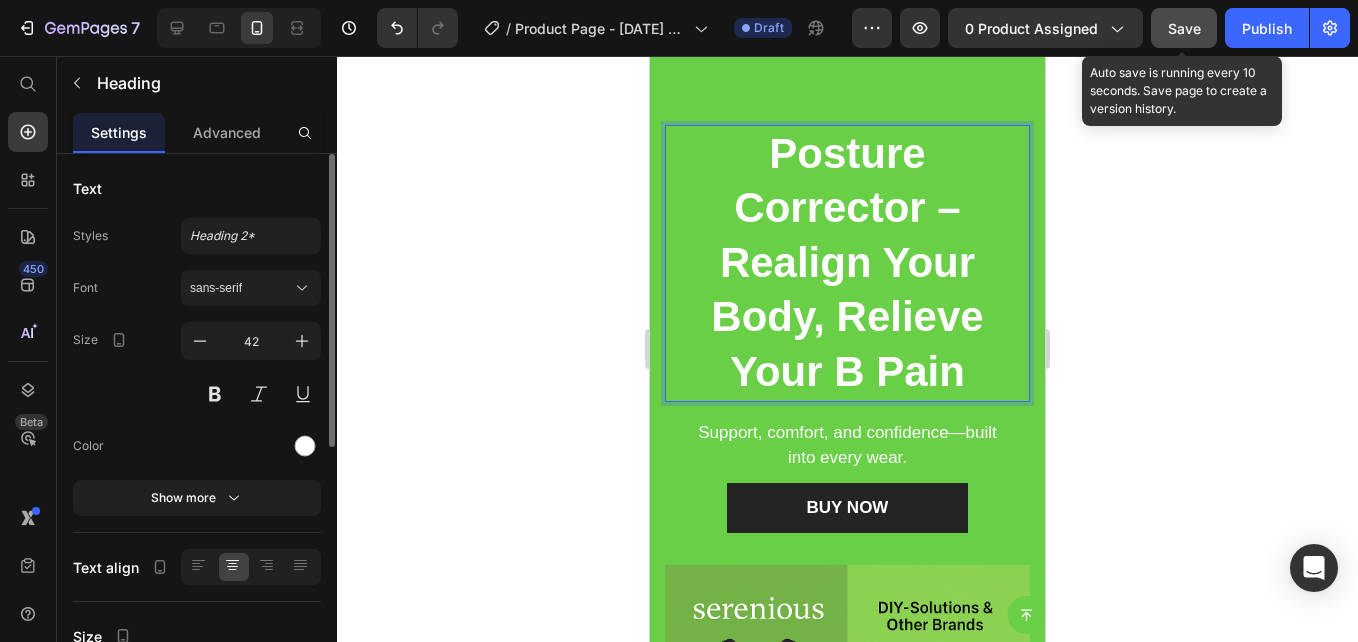 click on "Posture Corrector – Realign Your Body, Relieve Your B Pain" at bounding box center (847, 263) 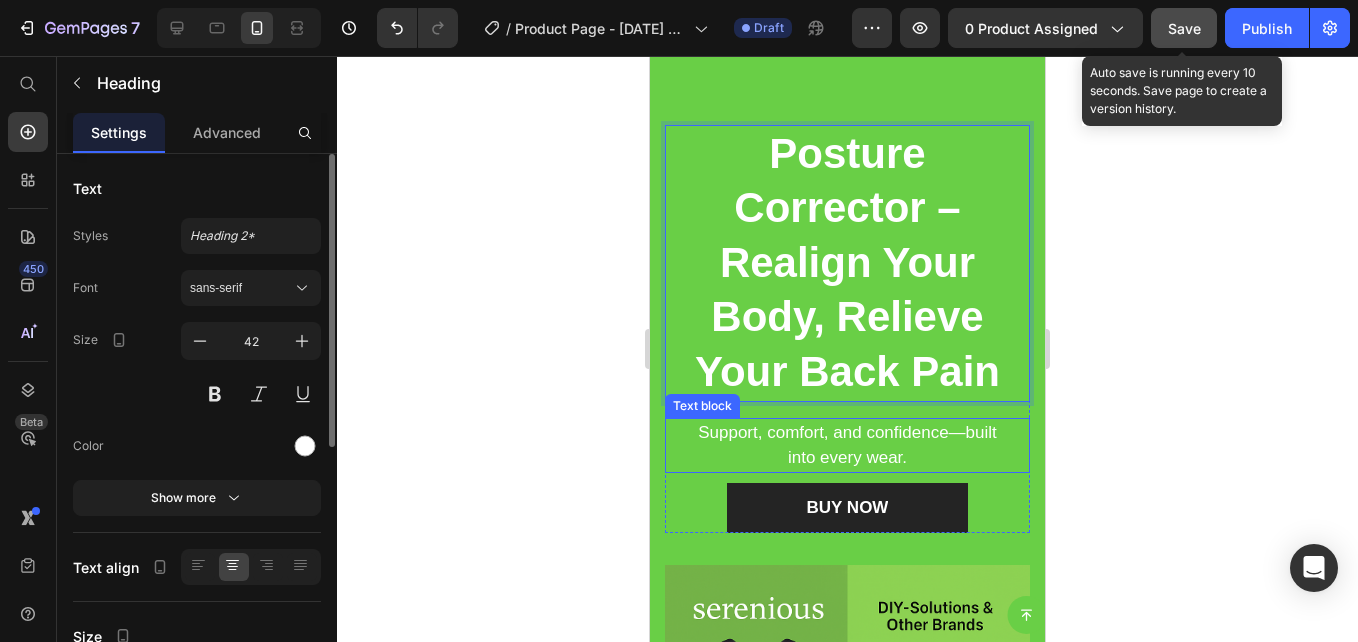 click on "Posture Corrector – Realign Your Body, Relieve Your Back Pain Heading   16 Support, comfort, and confidence—built into every wear. Text block BUY NOW Button" at bounding box center [847, 329] 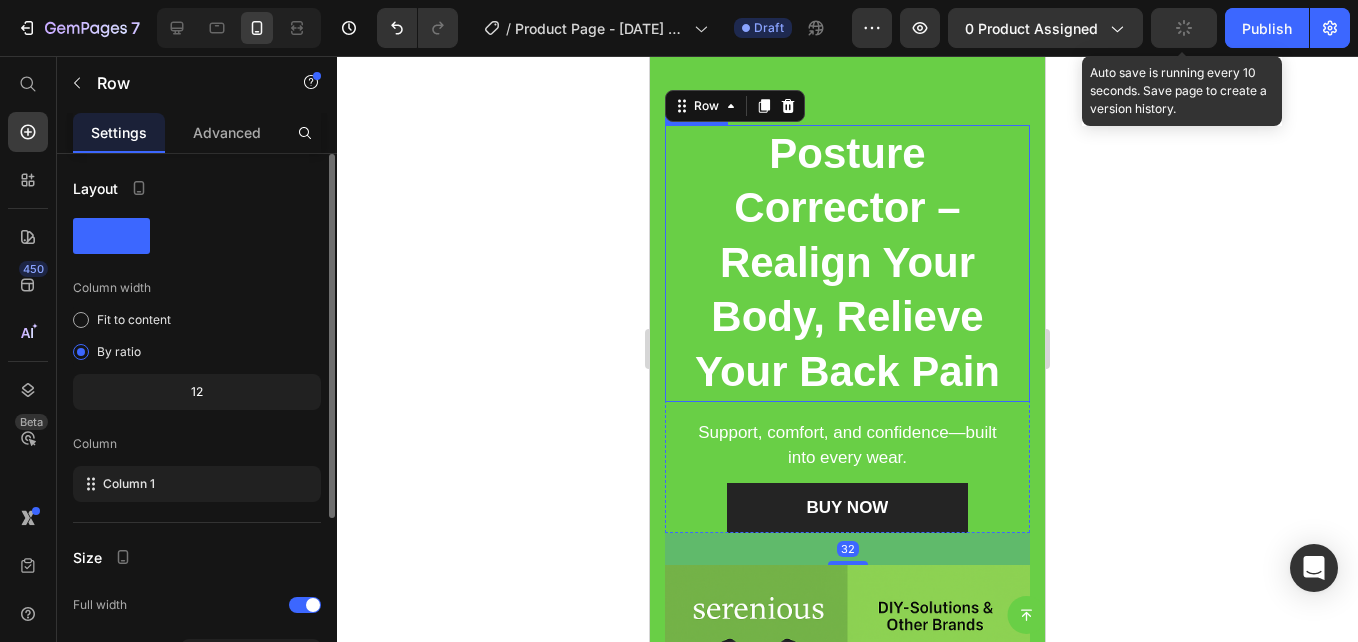 click 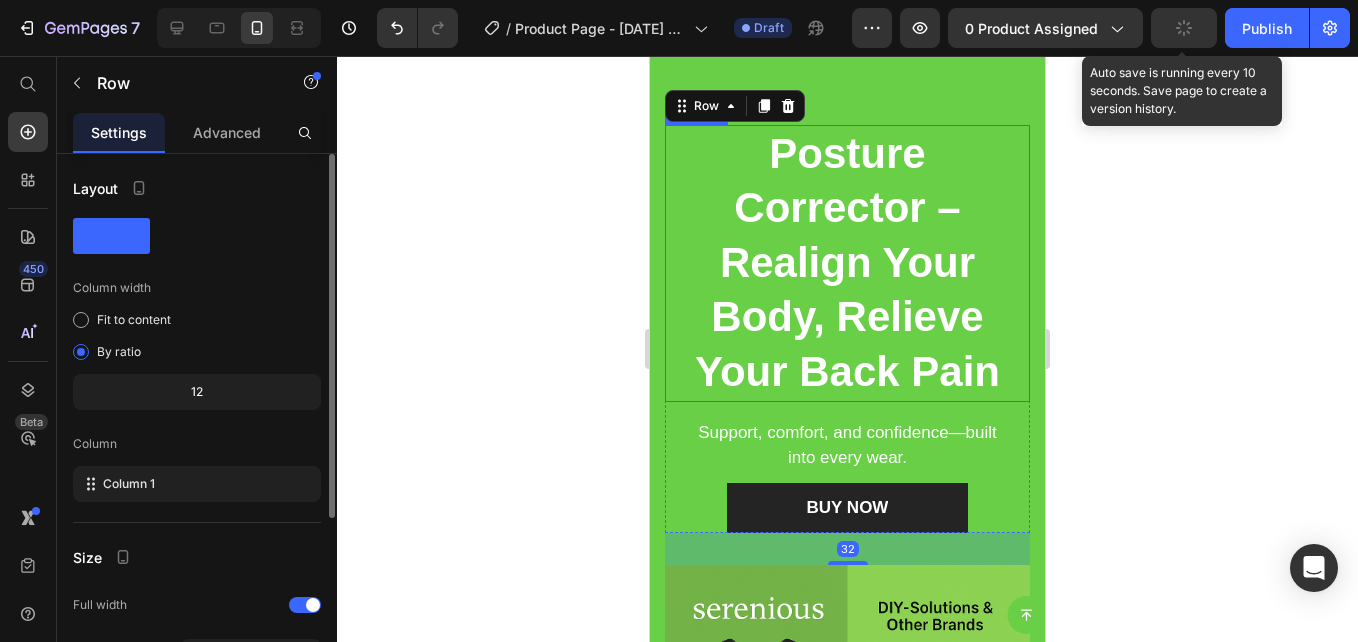 click 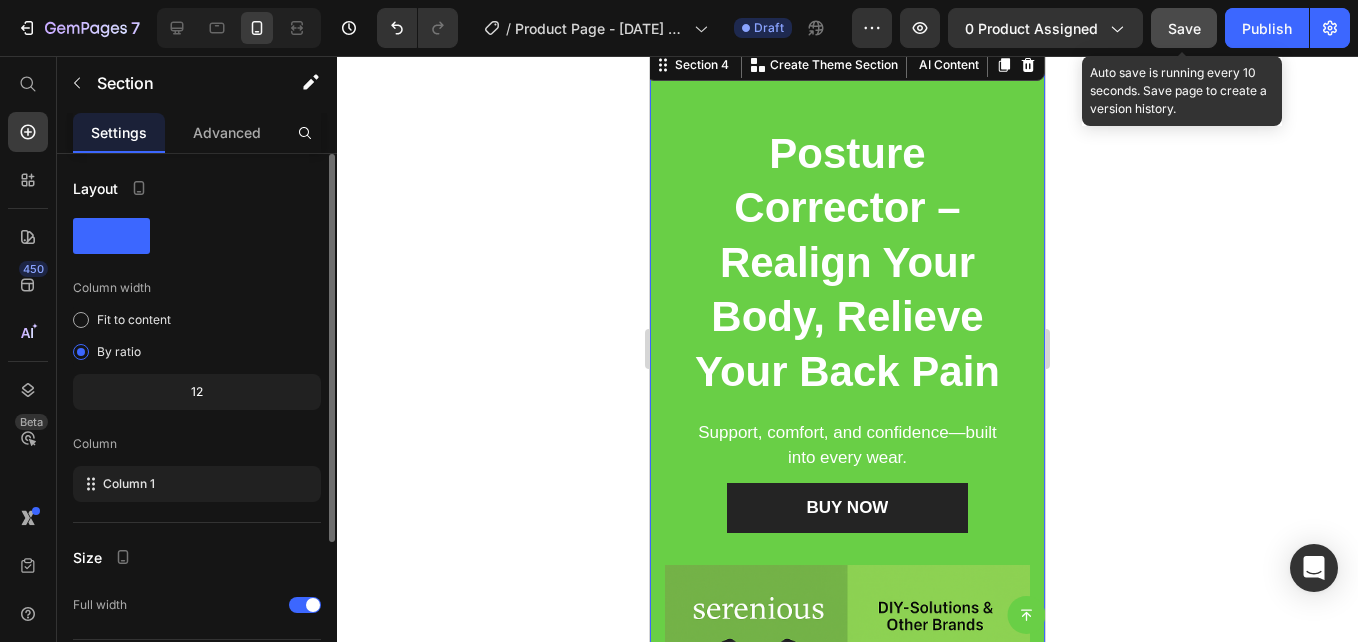 click 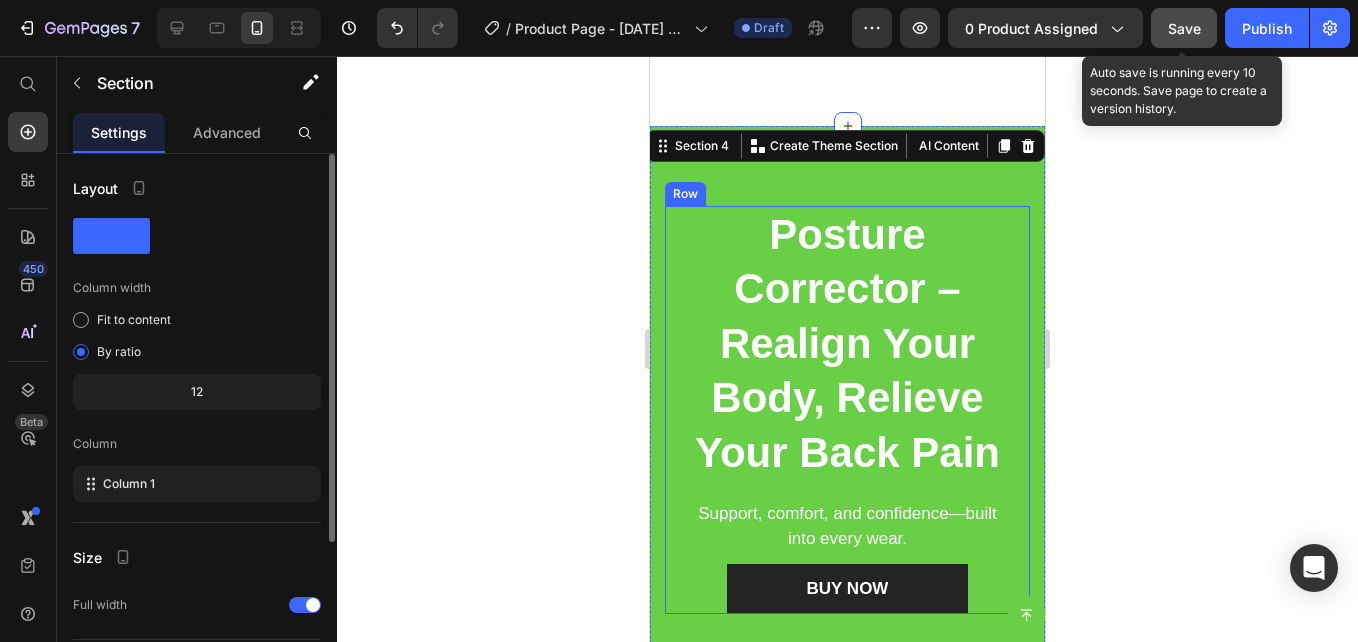 scroll, scrollTop: 2669, scrollLeft: 0, axis: vertical 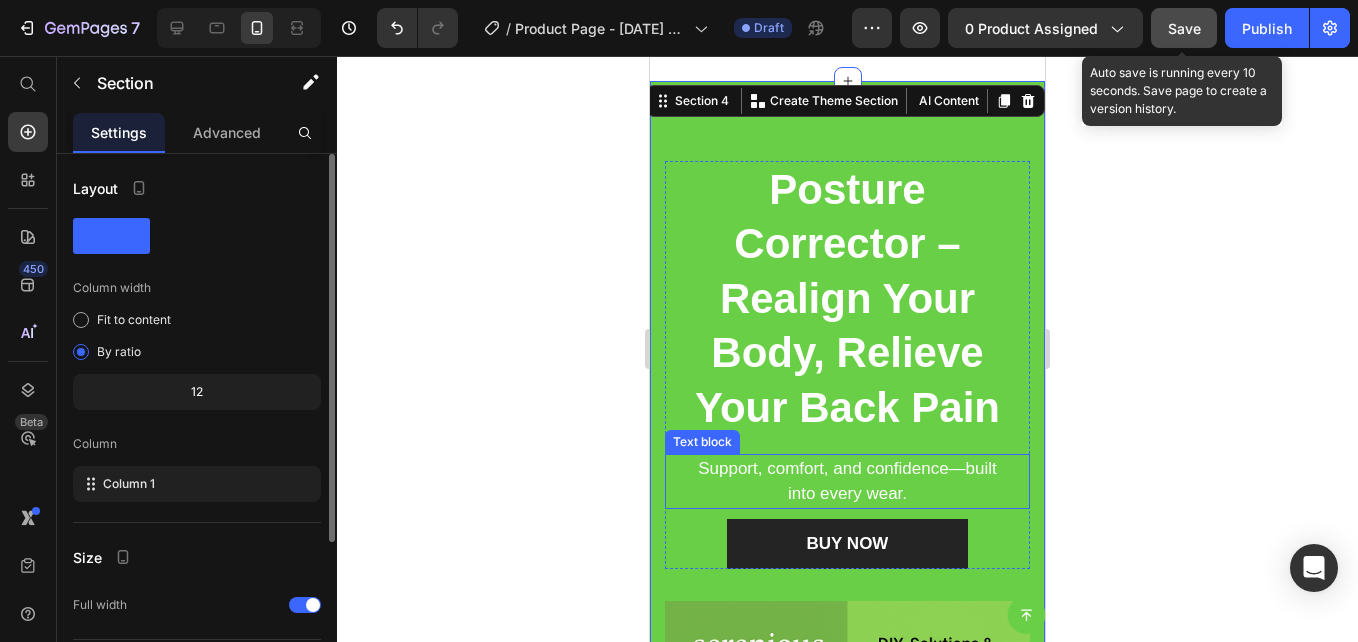 click on "Support, comfort, and confidence—built into every wear." at bounding box center (847, 481) 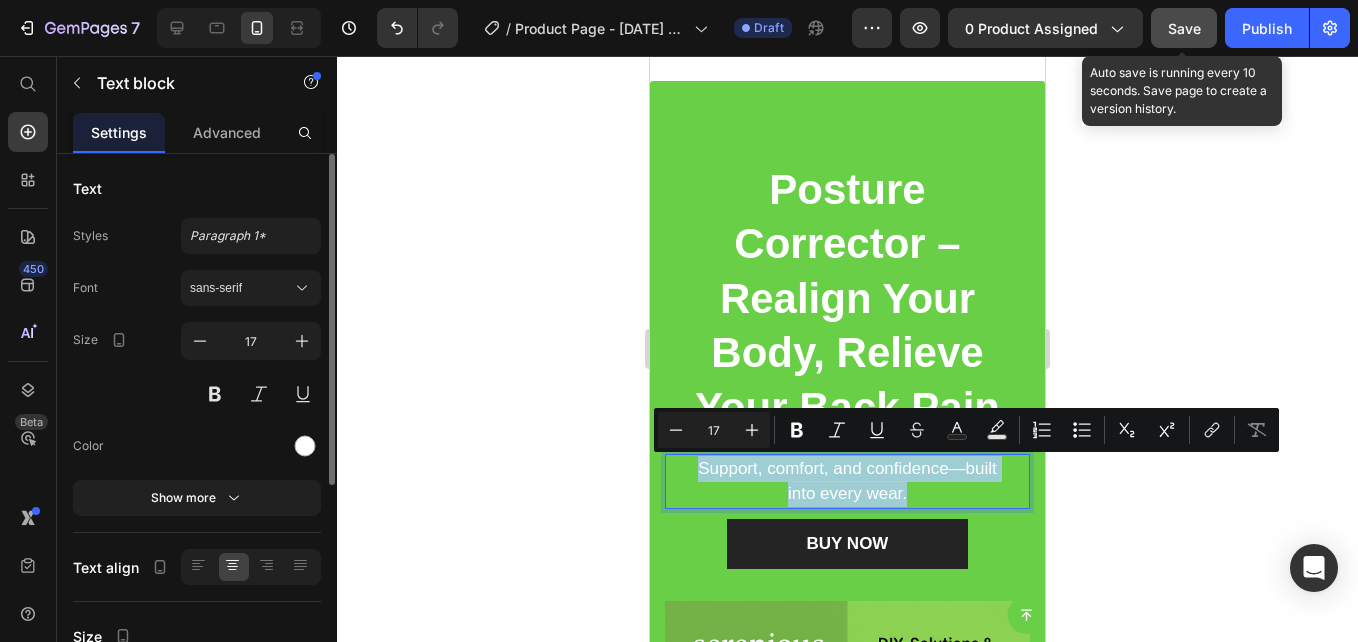 drag, startPoint x: 915, startPoint y: 494, endPoint x: 697, endPoint y: 472, distance: 219.10728 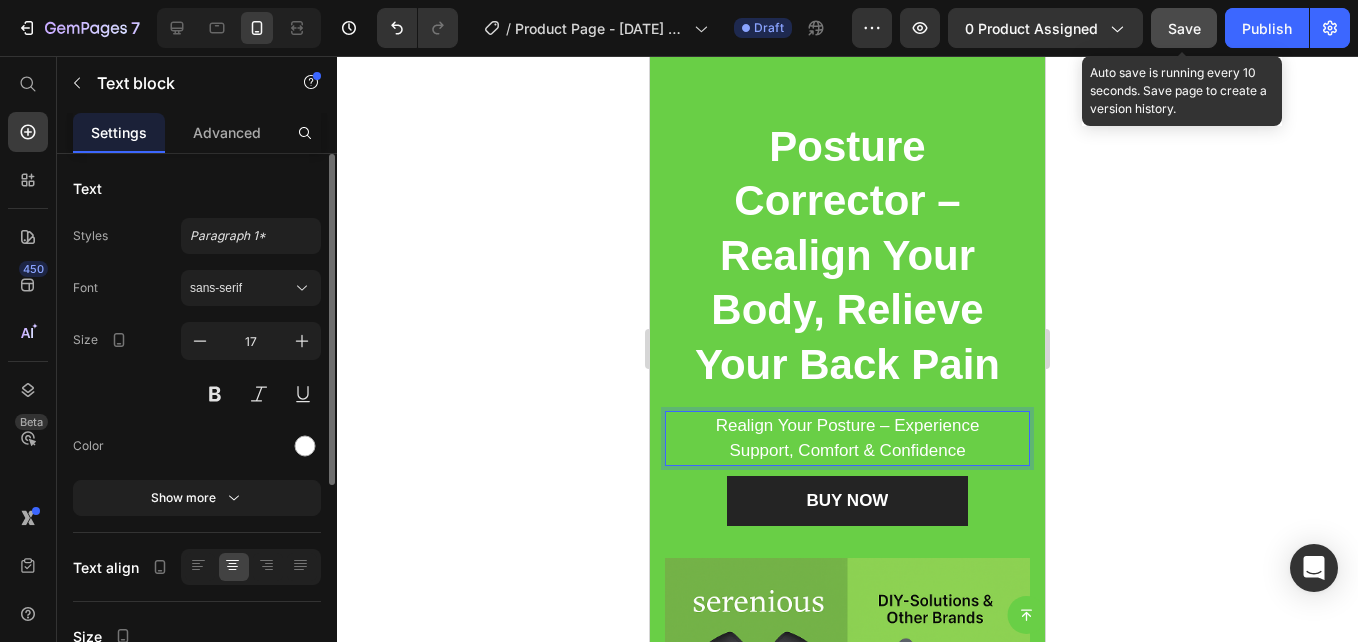 scroll, scrollTop: 2713, scrollLeft: 0, axis: vertical 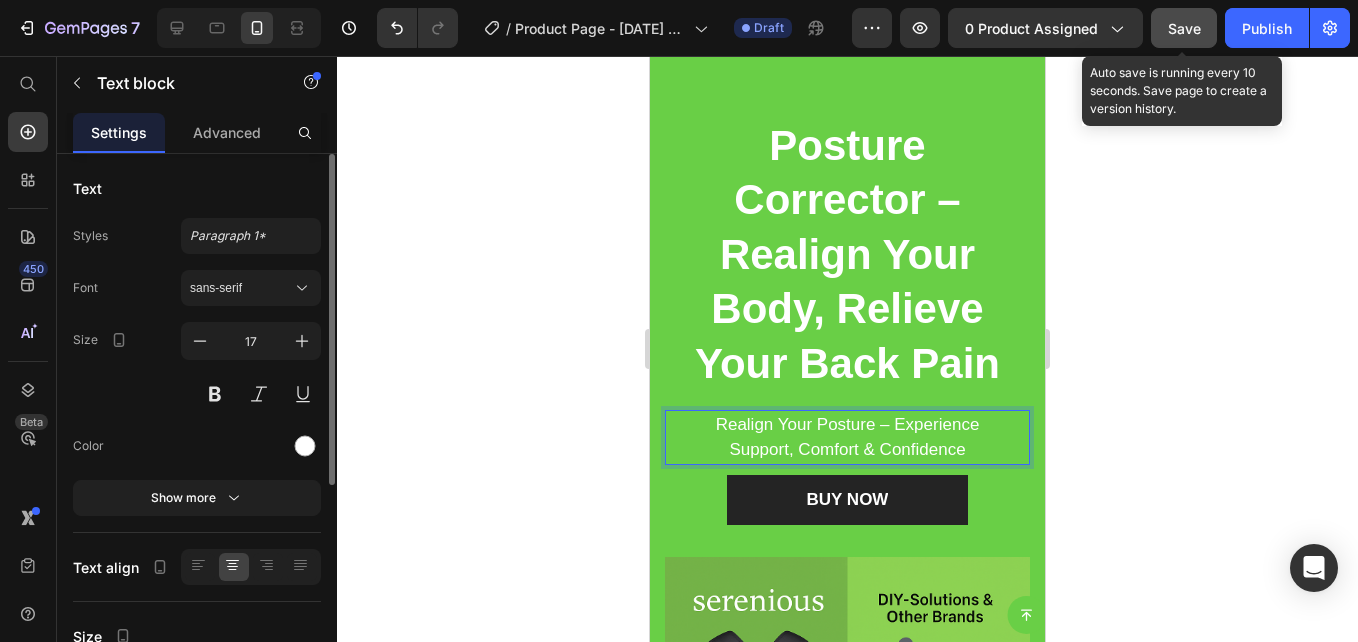 click on "Realign Your Posture – Experience Support, Comfort & Confidence" at bounding box center [847, 437] 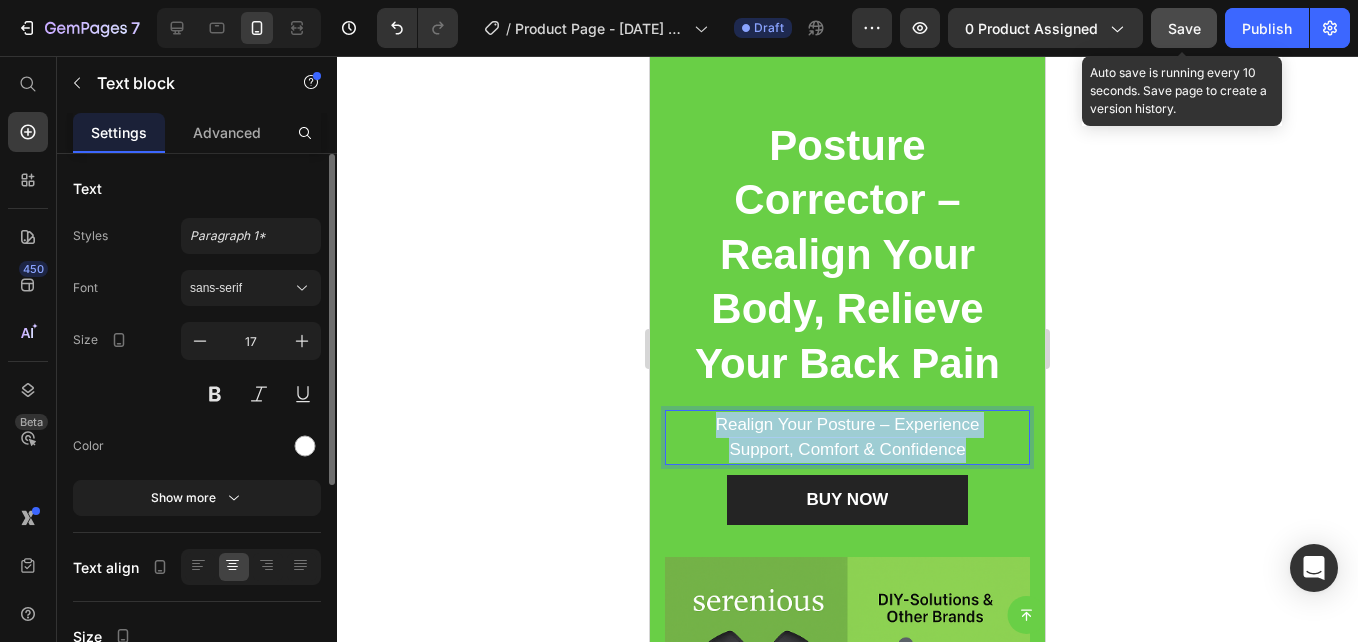 drag, startPoint x: 962, startPoint y: 447, endPoint x: 714, endPoint y: 431, distance: 248.5156 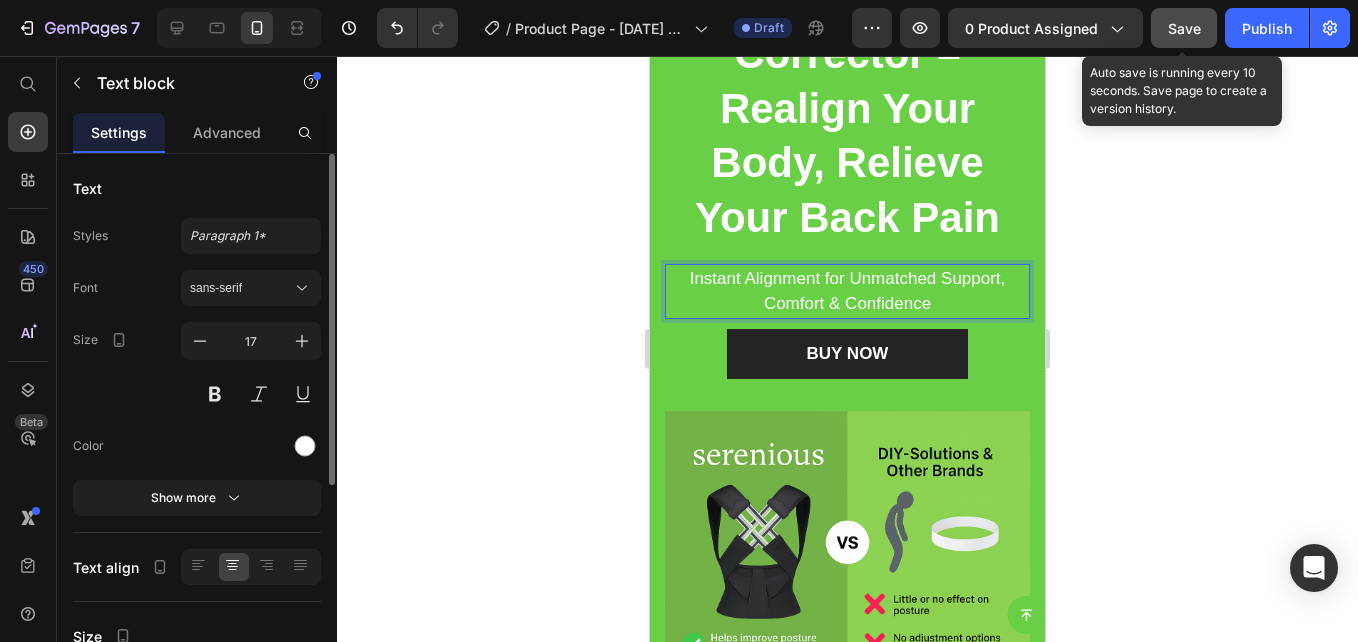 scroll, scrollTop: 2860, scrollLeft: 0, axis: vertical 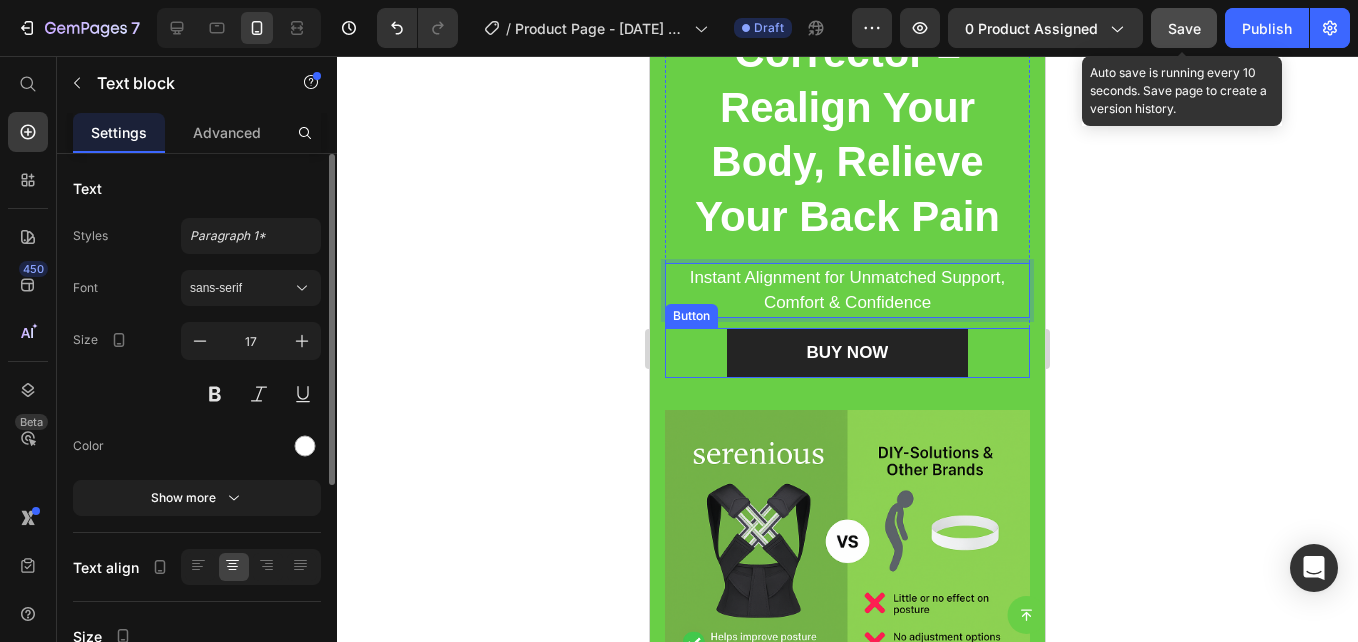 click on "BUY NOW Button" at bounding box center (847, 353) 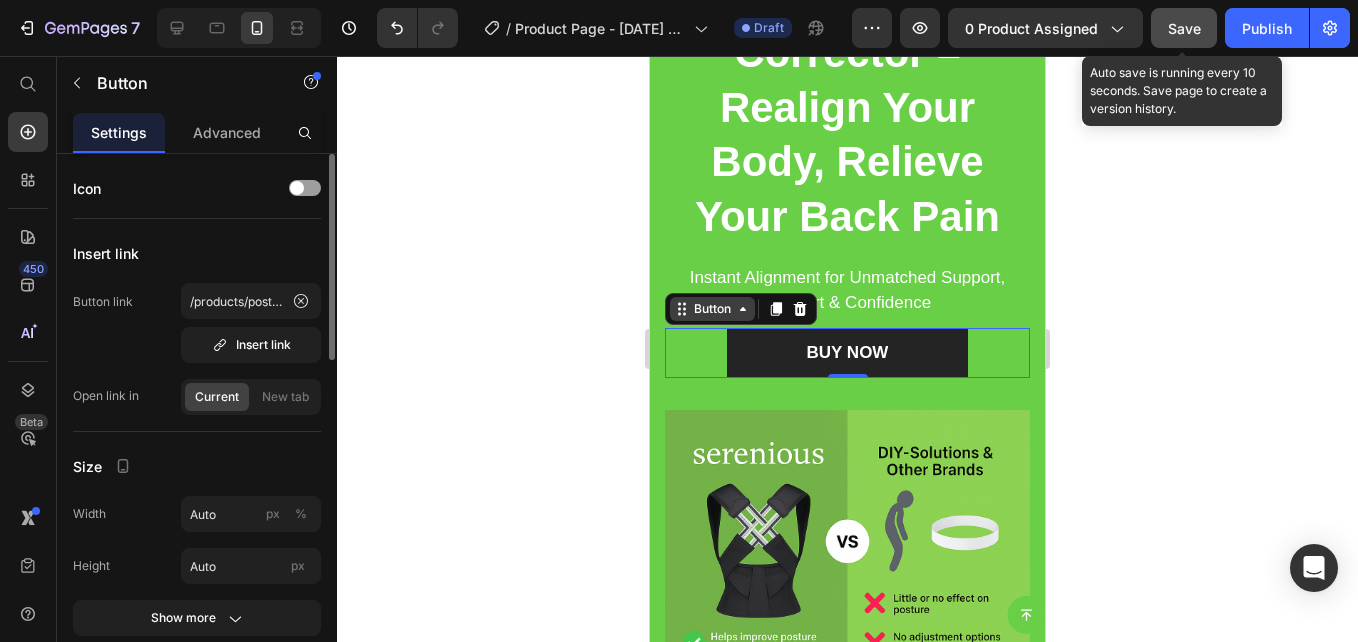 click on "Button" at bounding box center (712, 309) 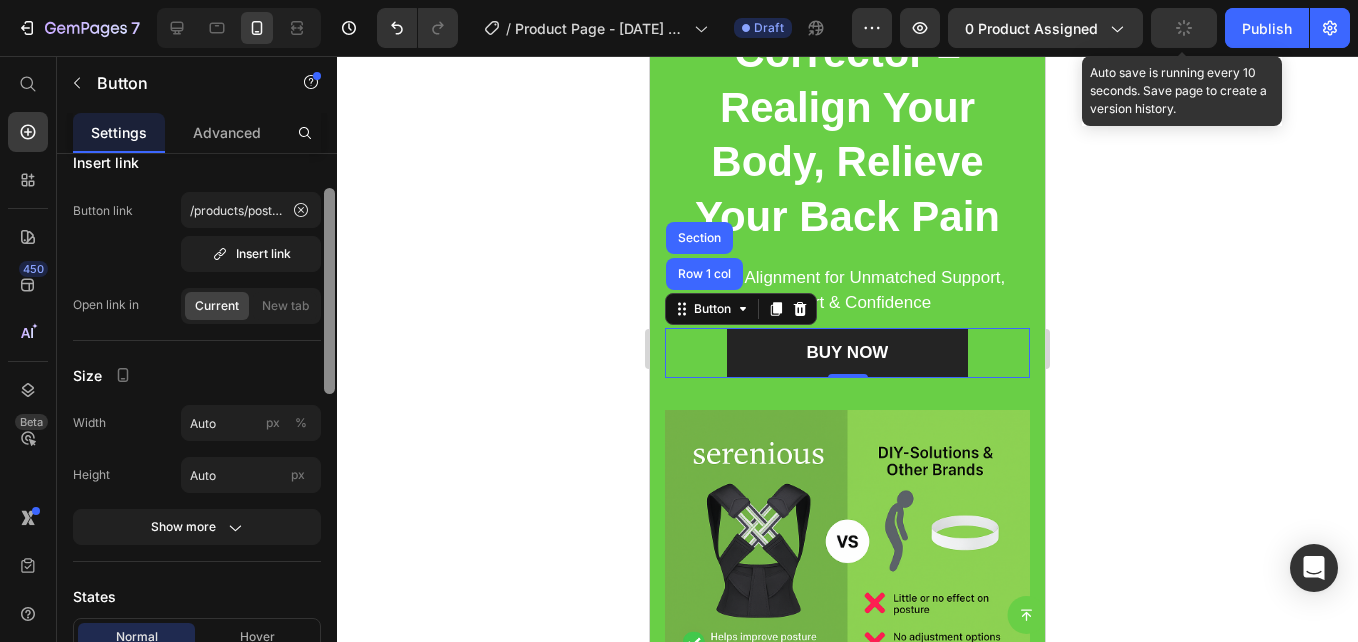 scroll, scrollTop: 0, scrollLeft: 0, axis: both 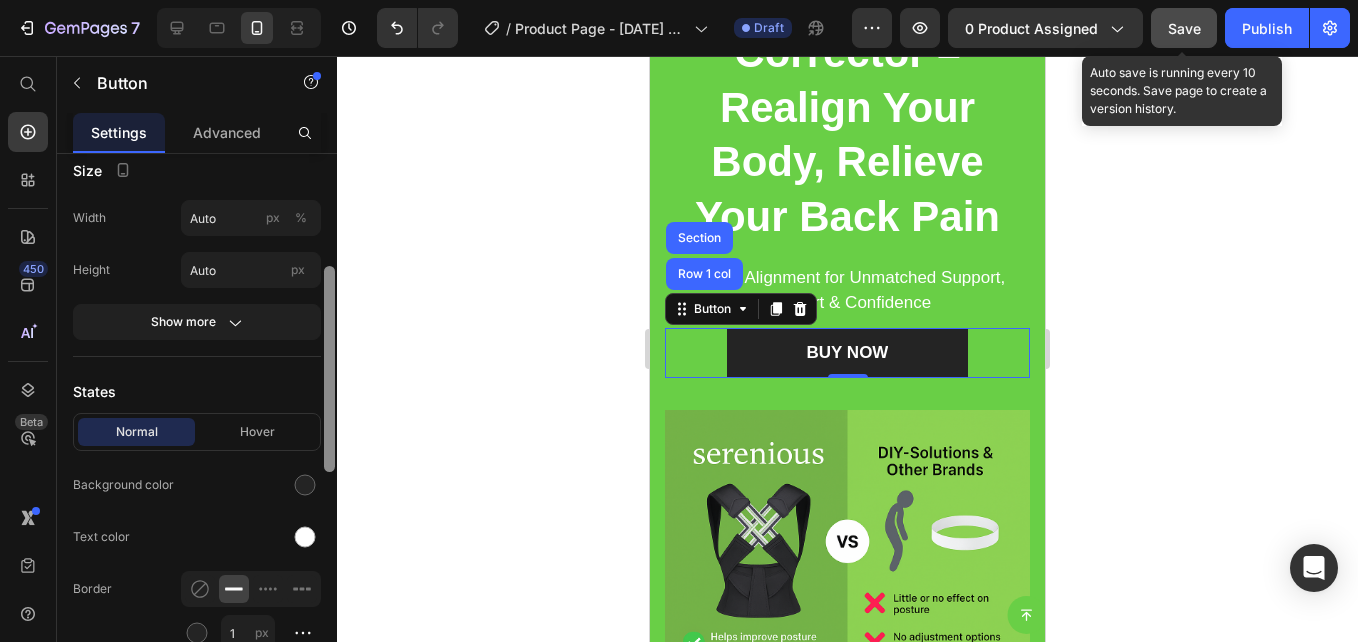 drag, startPoint x: 330, startPoint y: 359, endPoint x: 329, endPoint y: 303, distance: 56.008926 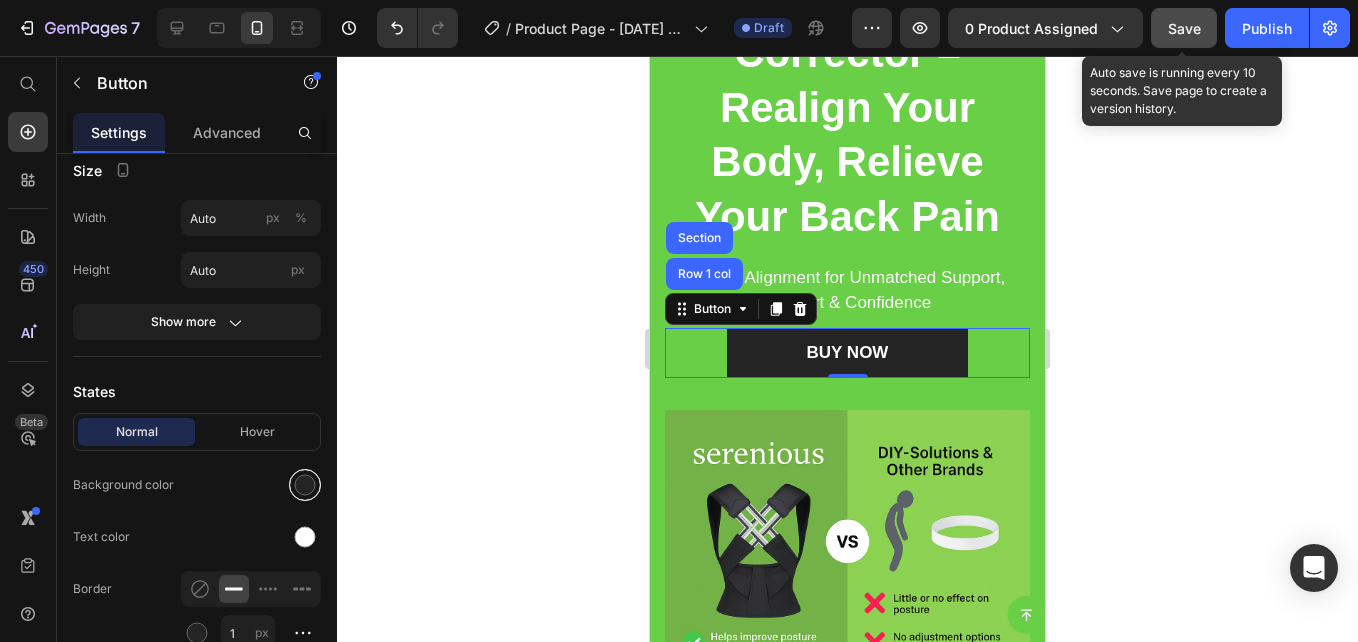 click at bounding box center [305, 485] 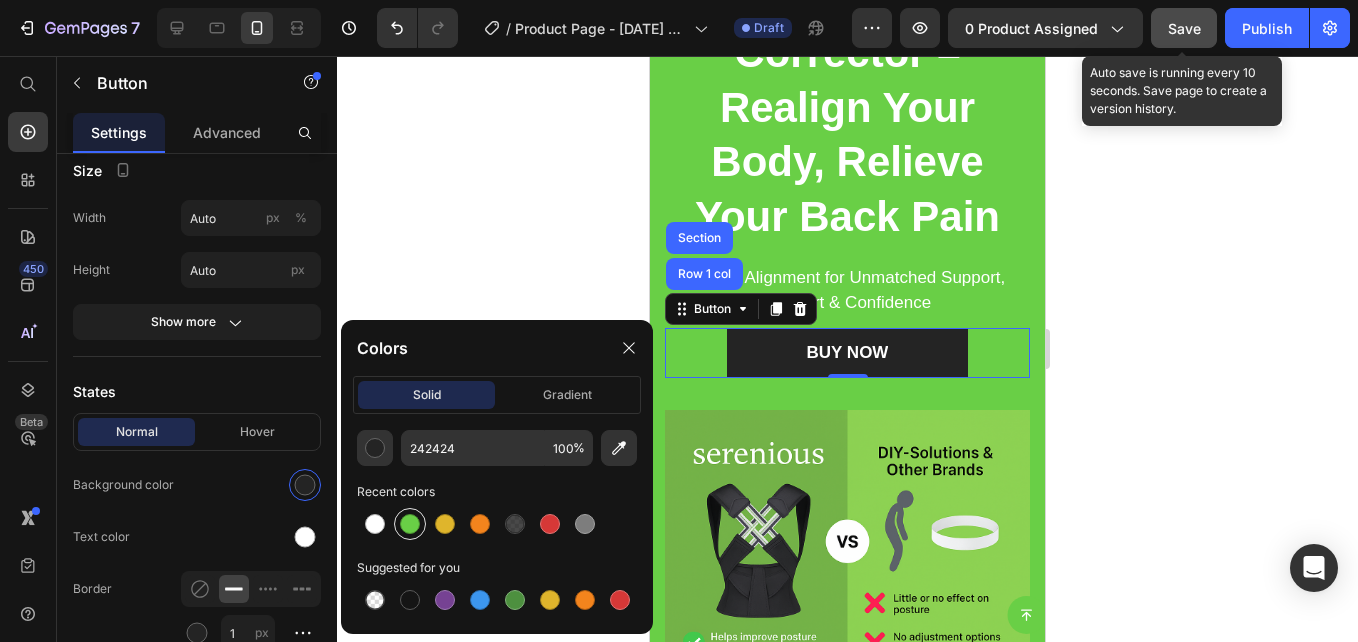 click at bounding box center (410, 524) 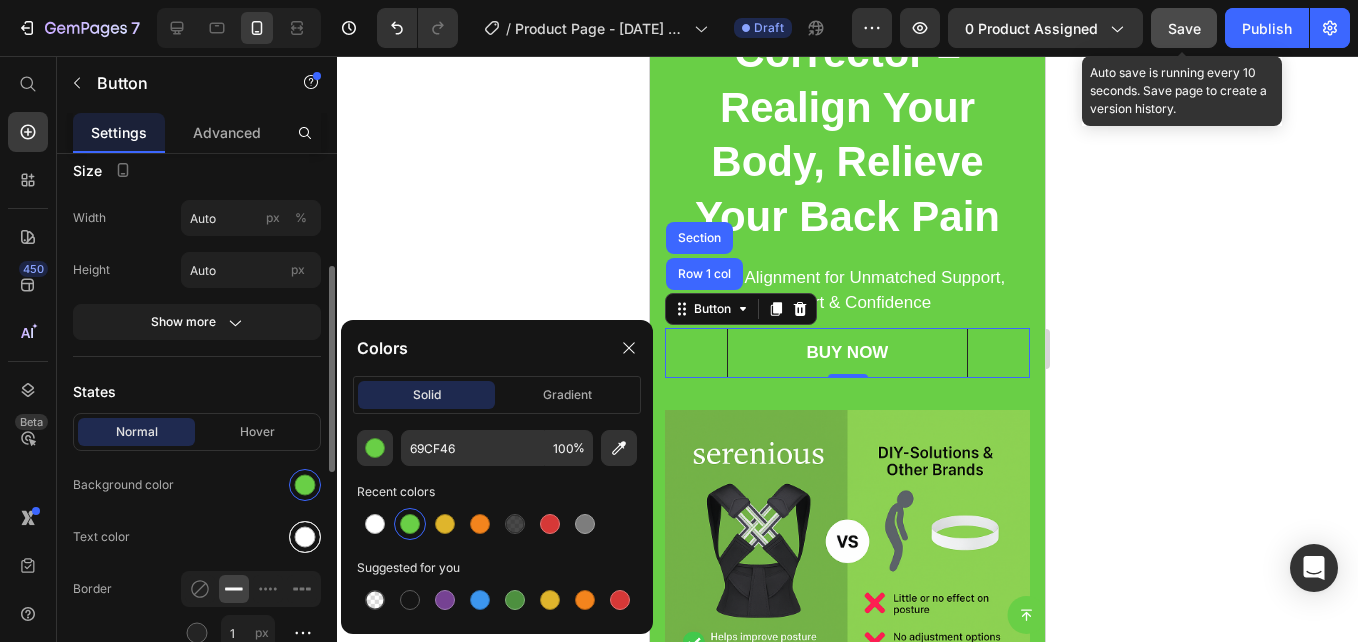 click at bounding box center [305, 537] 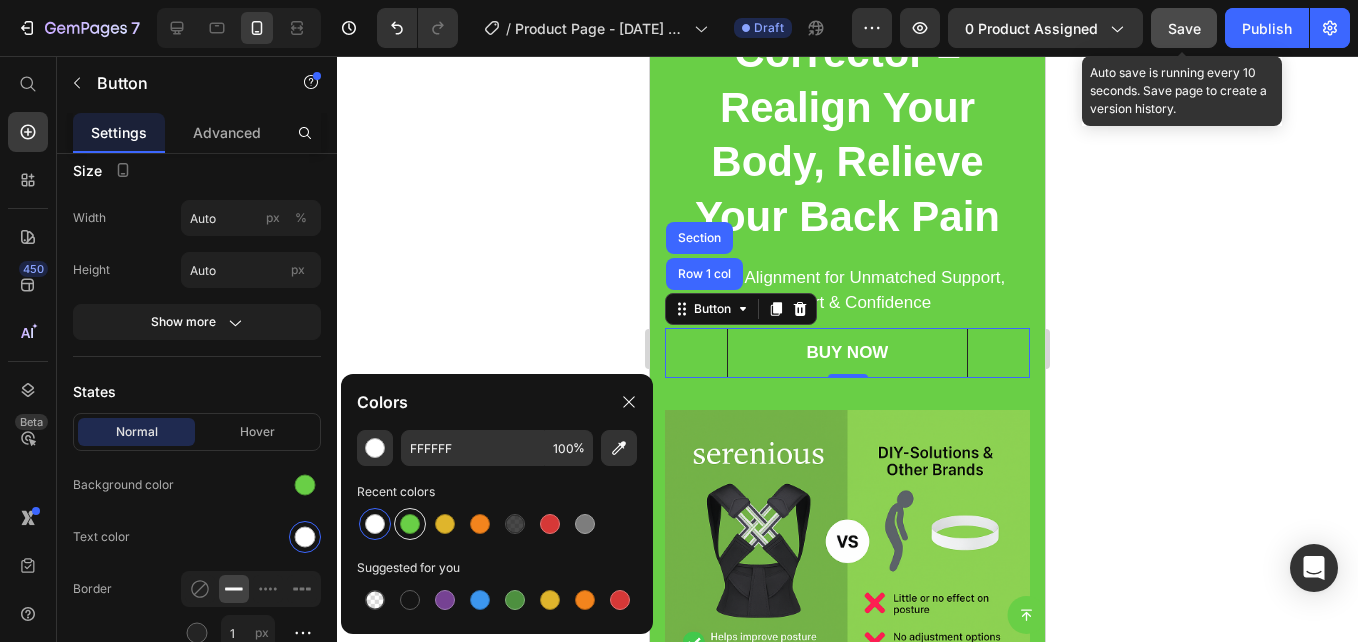 click at bounding box center (410, 524) 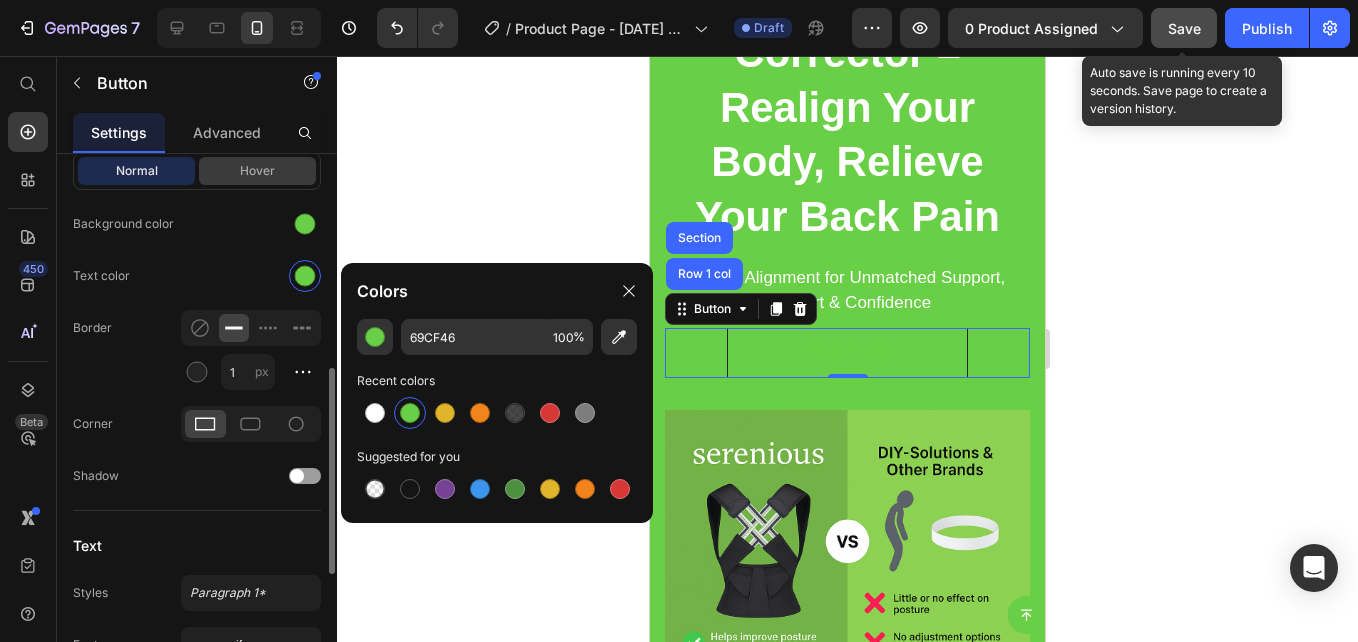 scroll, scrollTop: 556, scrollLeft: 0, axis: vertical 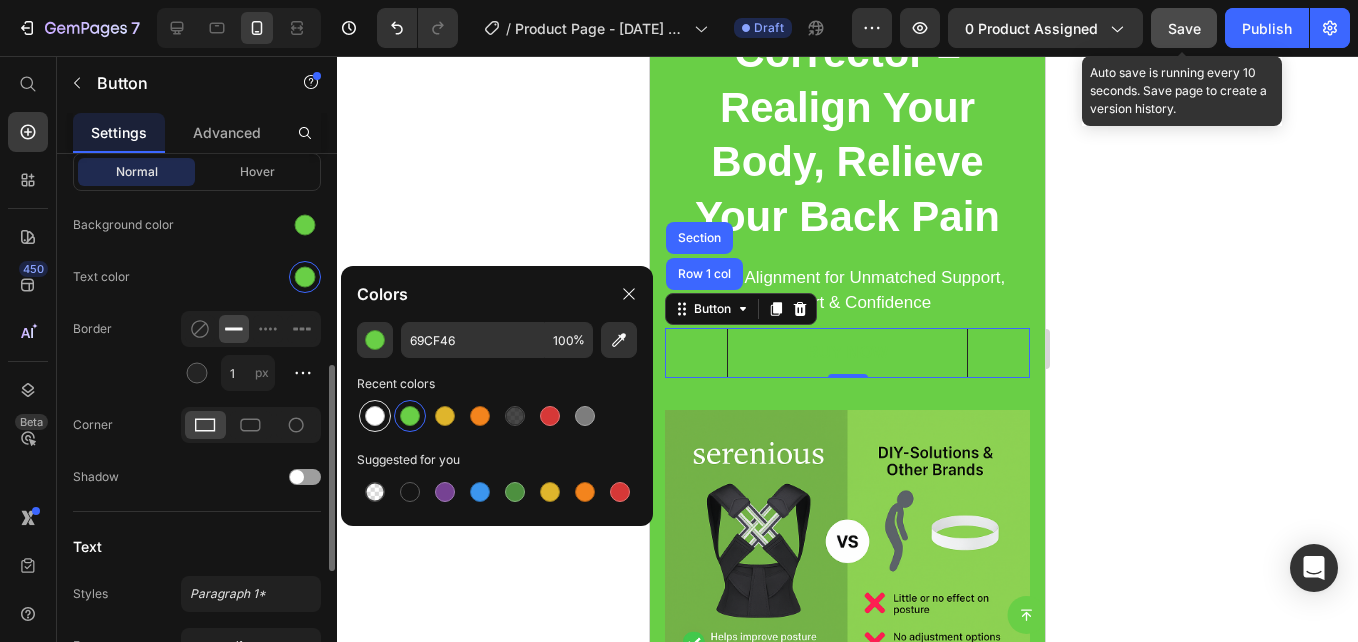 click at bounding box center [375, 416] 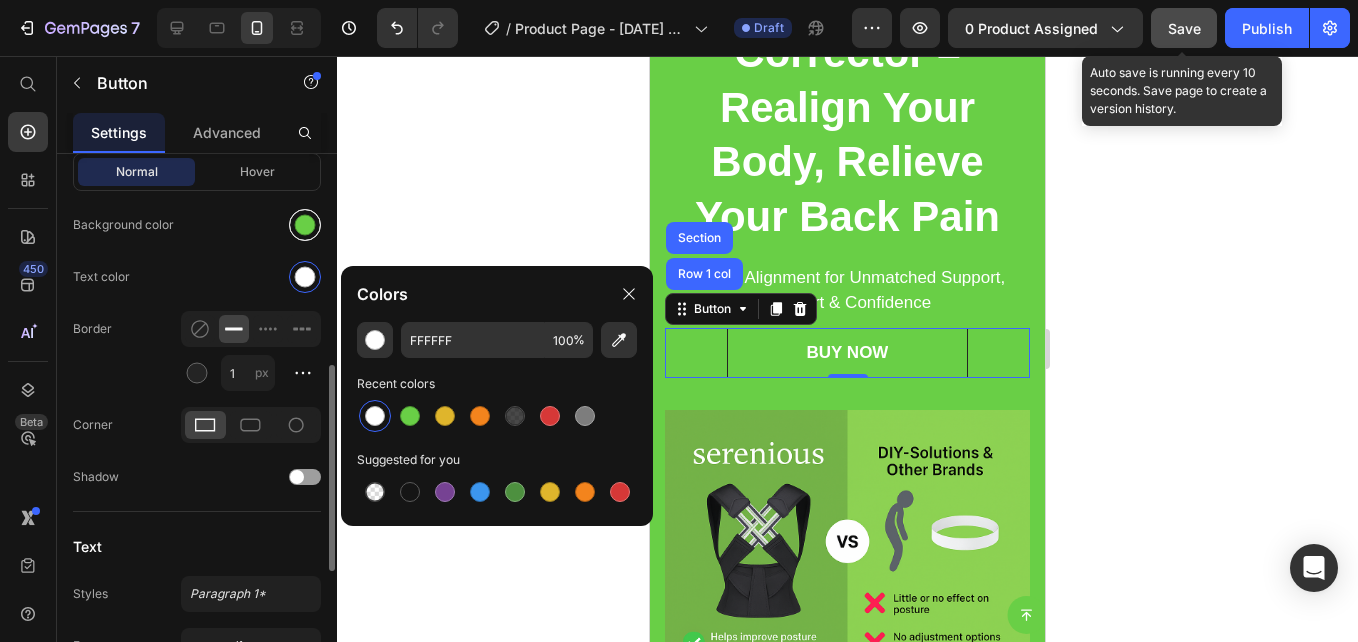 click at bounding box center (305, 225) 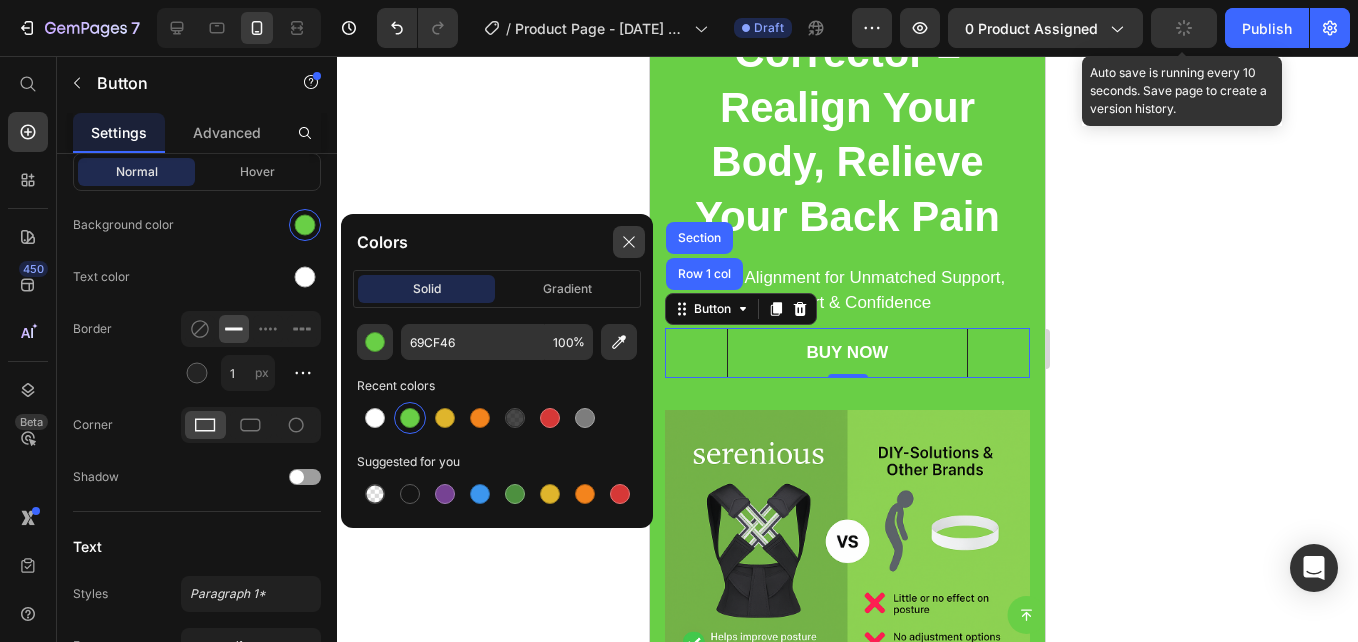 click at bounding box center (410, 494) 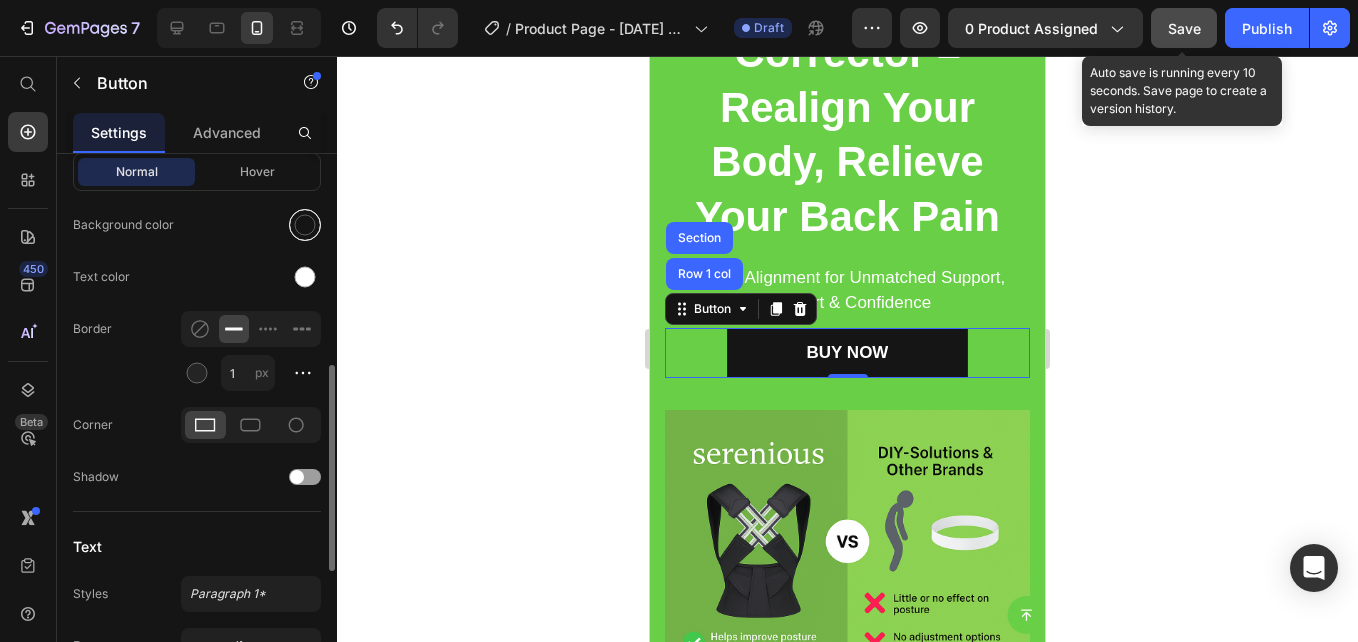 click at bounding box center [305, 225] 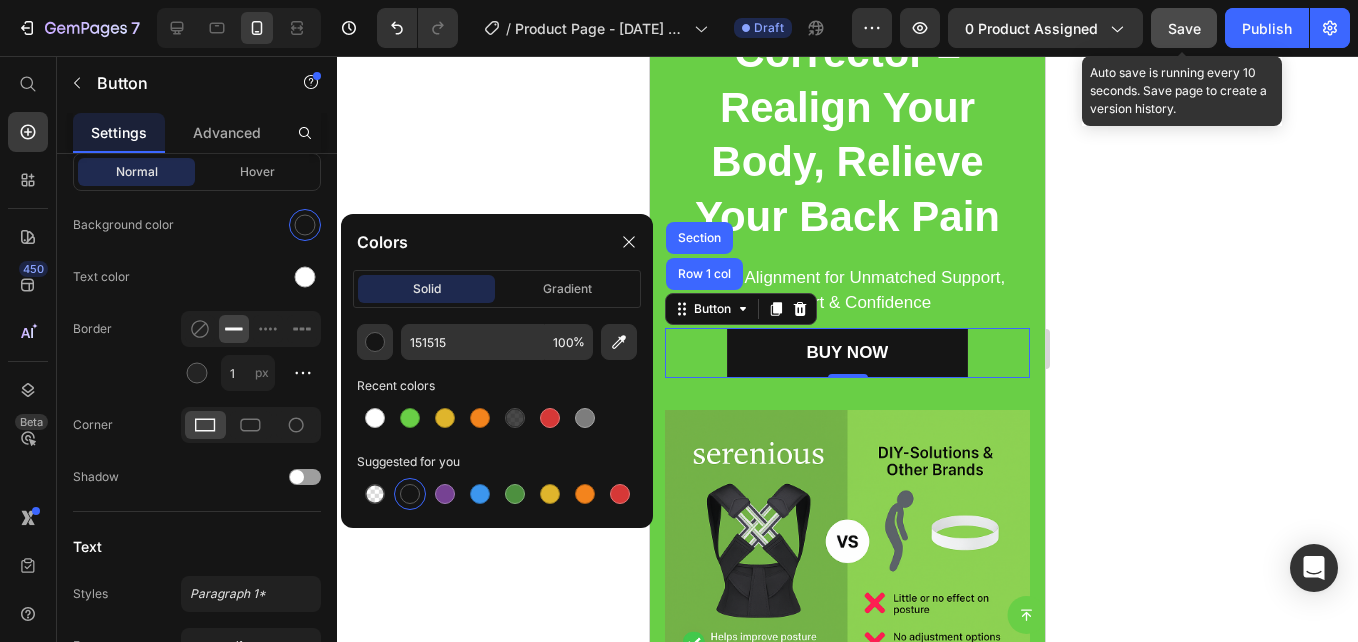 click 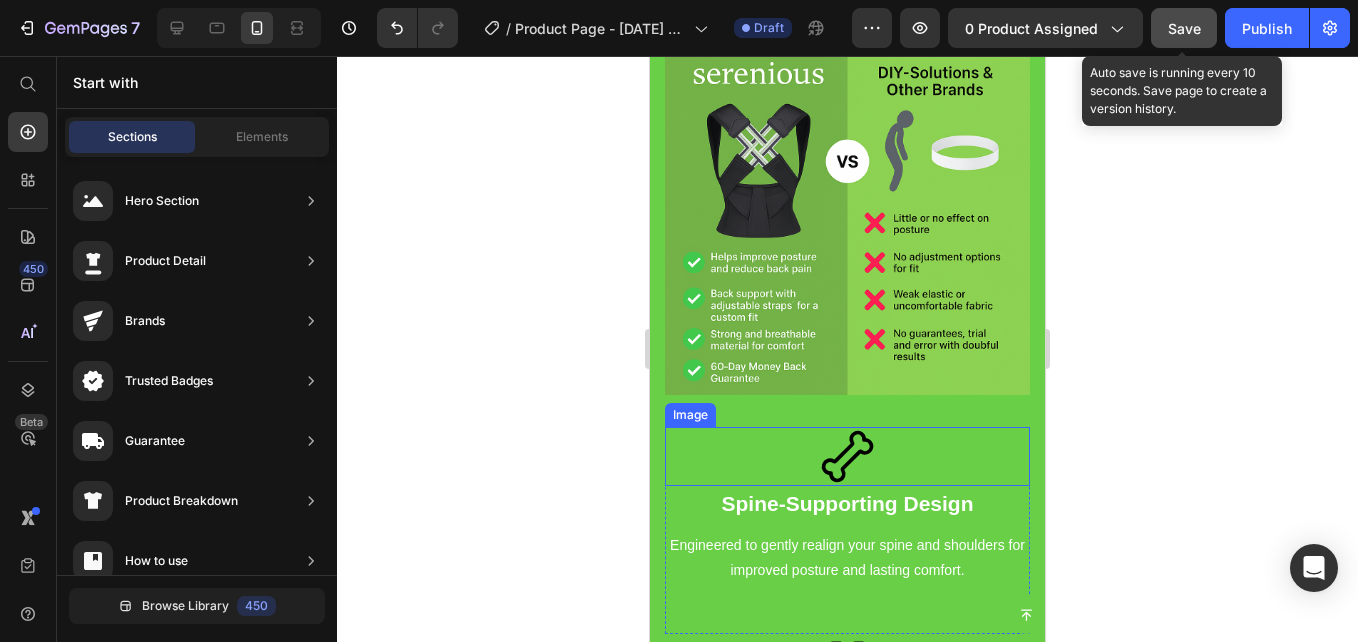 scroll, scrollTop: 3131, scrollLeft: 0, axis: vertical 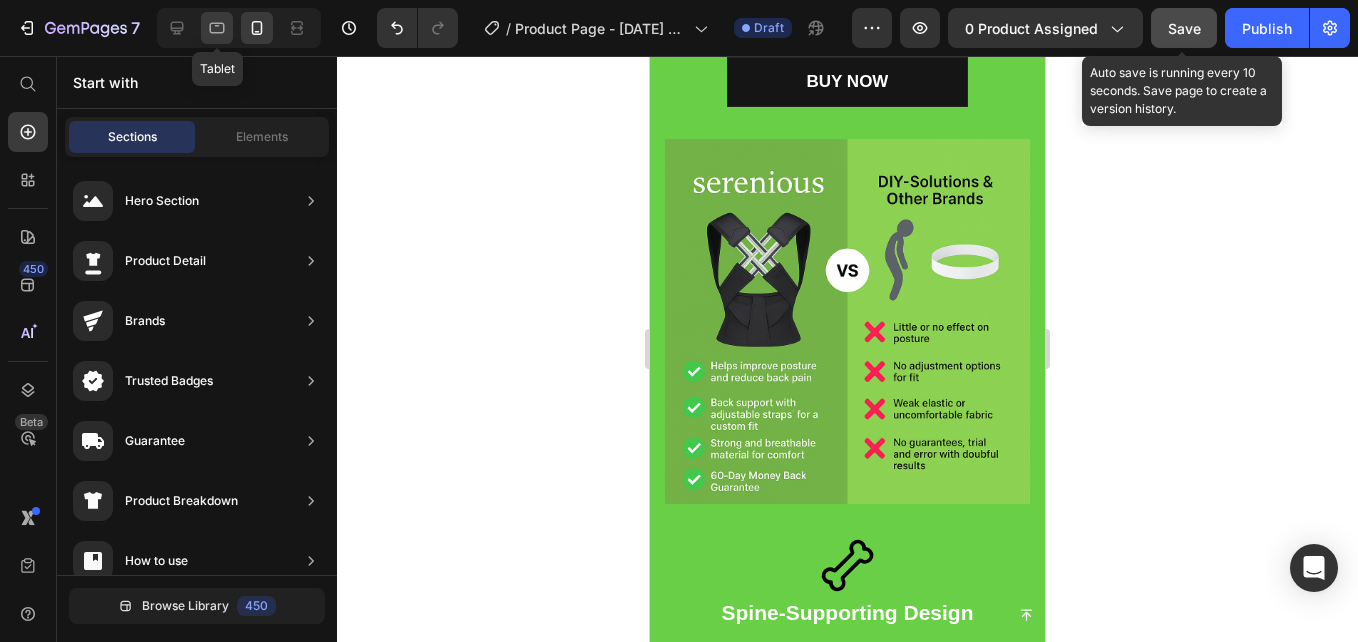 click 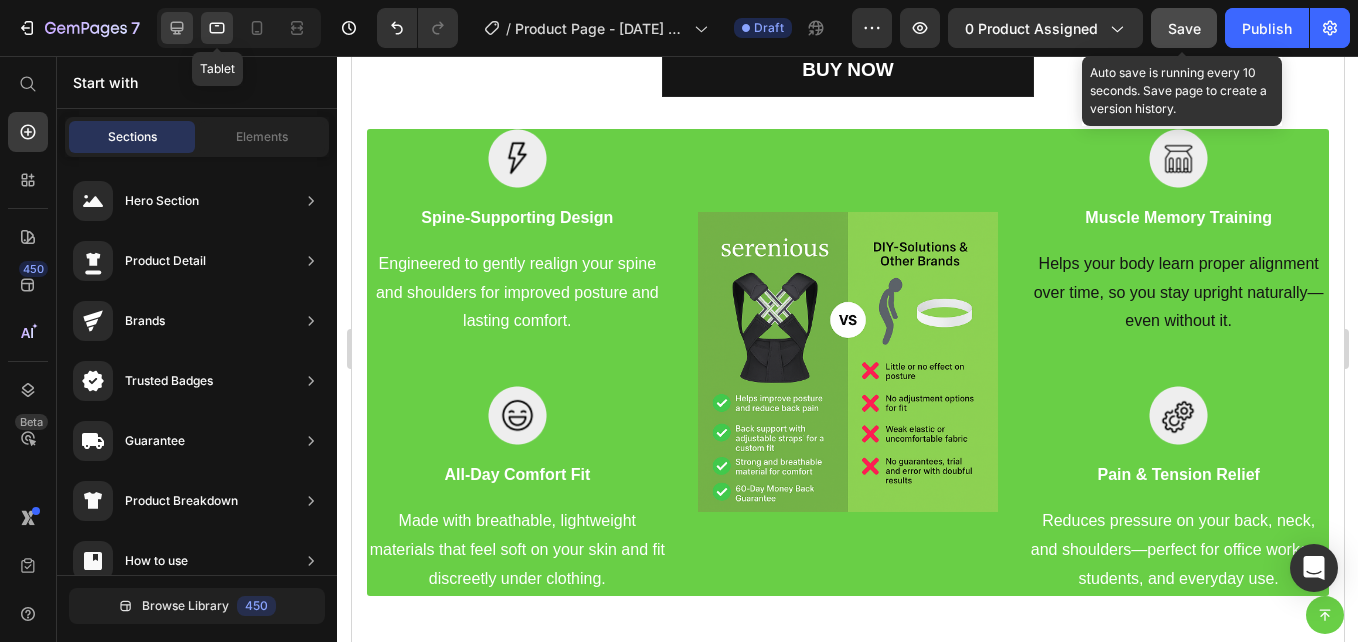 click 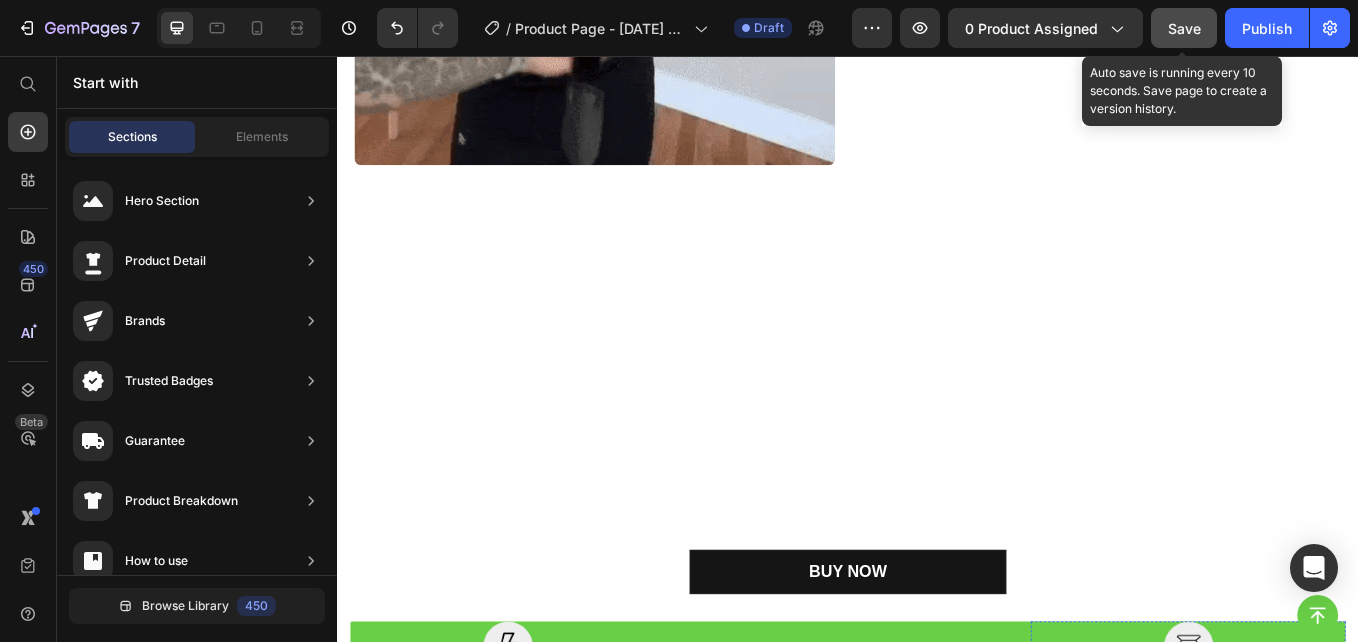 scroll, scrollTop: 2956, scrollLeft: 0, axis: vertical 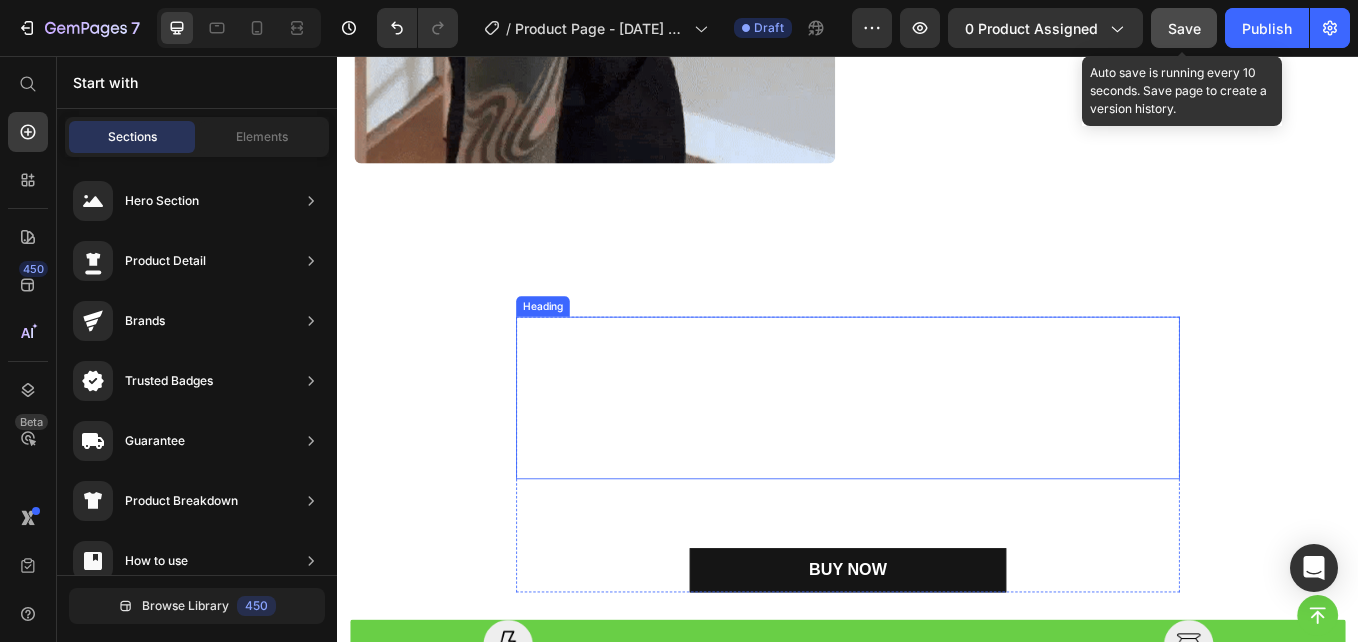 click on "Posture Corrector – Realign Your Body, Relieve Your Back Pain" at bounding box center (937, 457) 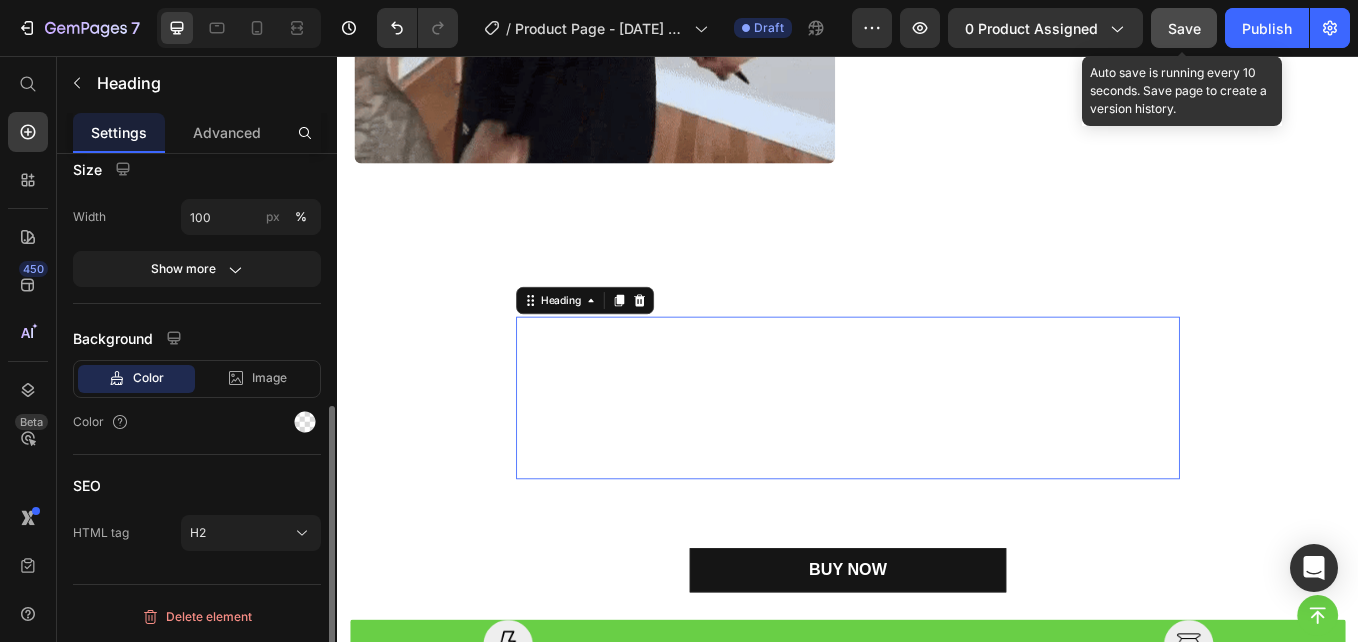 scroll, scrollTop: 0, scrollLeft: 0, axis: both 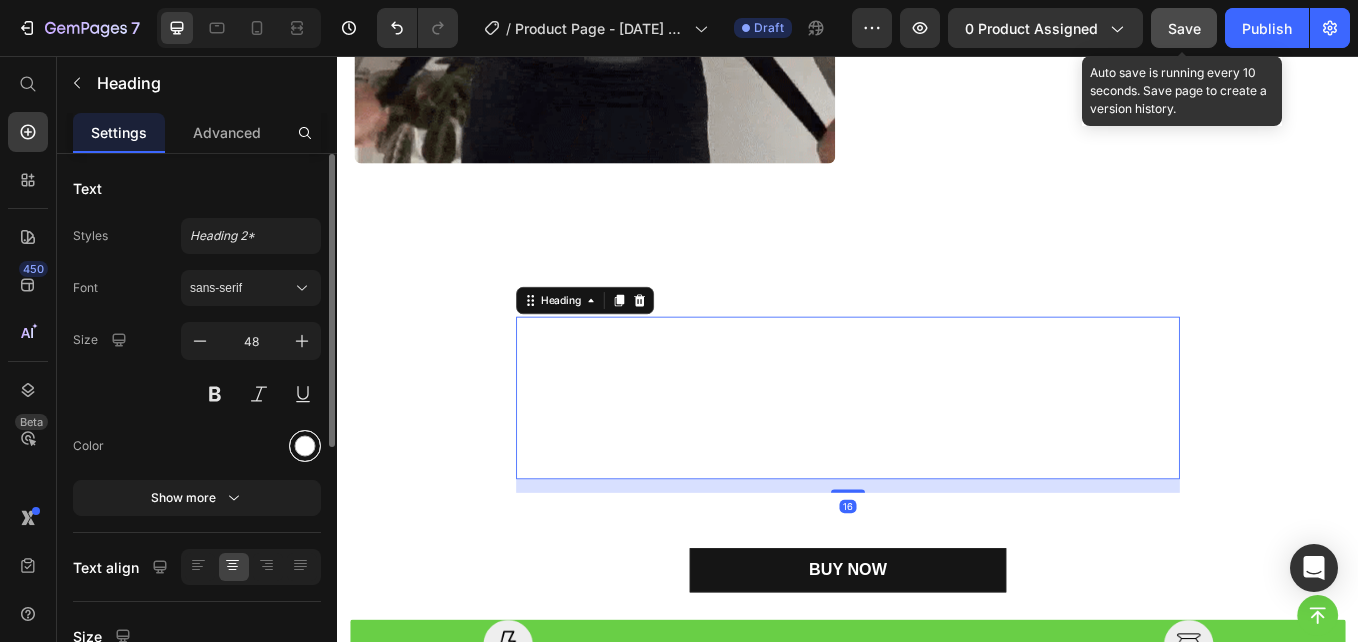 click at bounding box center [305, 446] 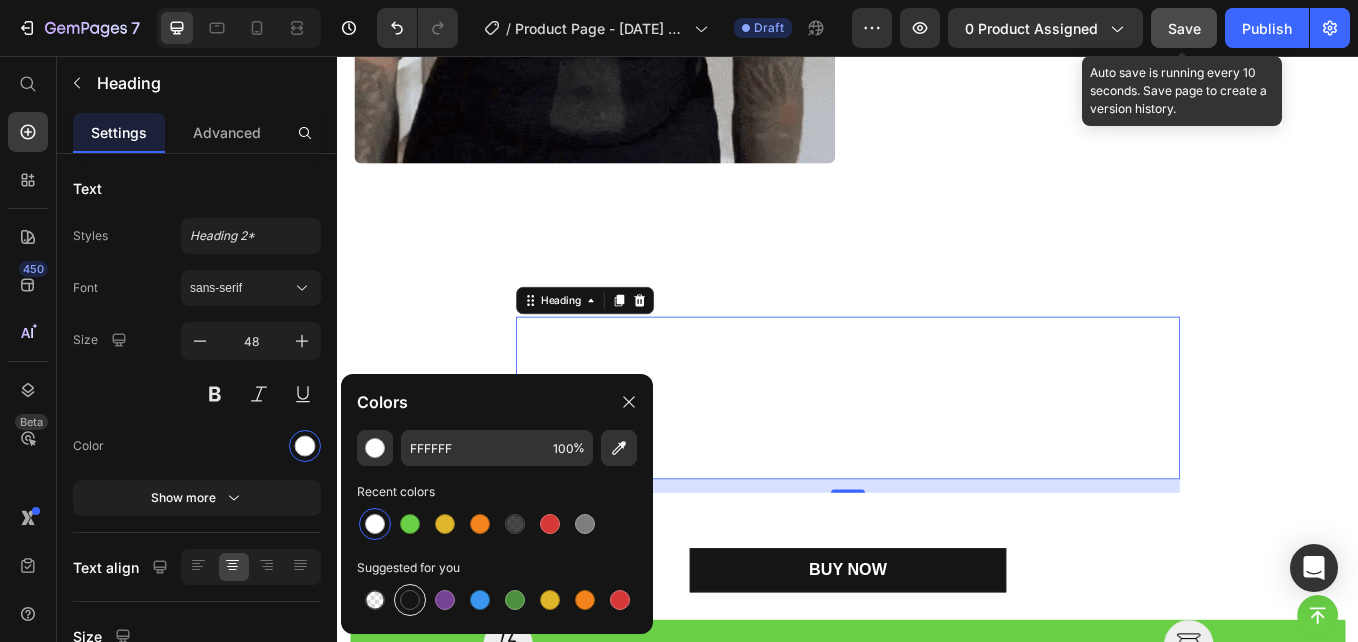 click at bounding box center [410, 600] 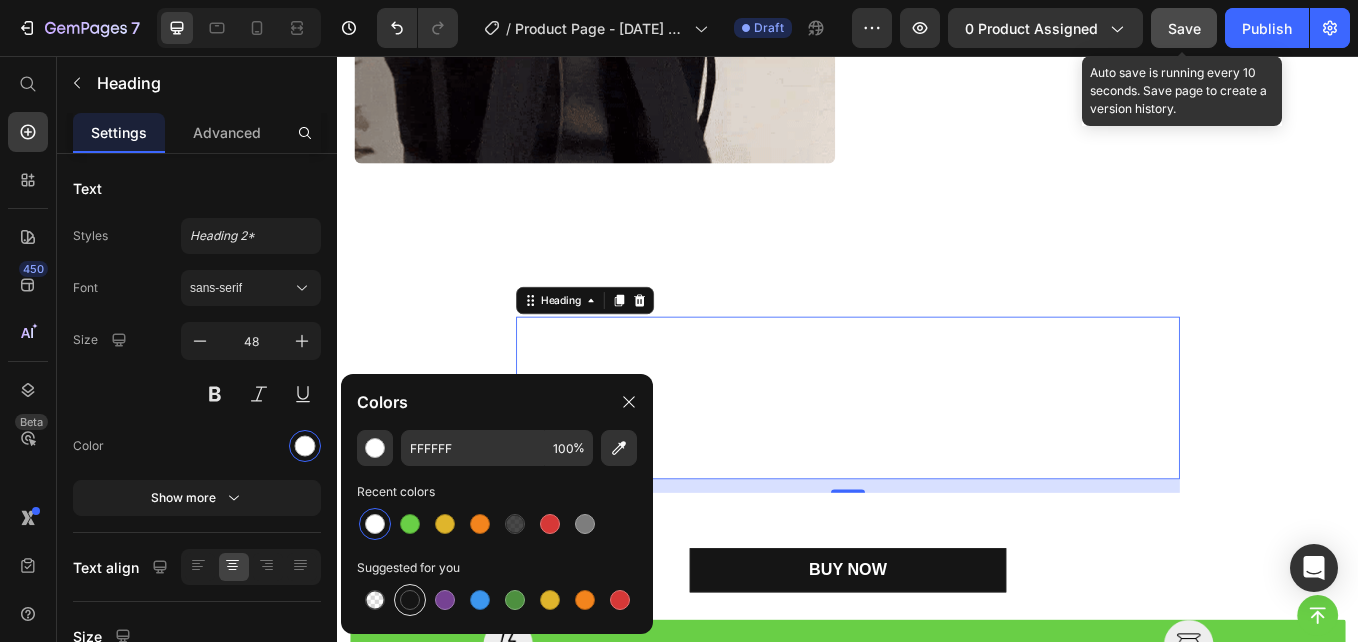 type on "151515" 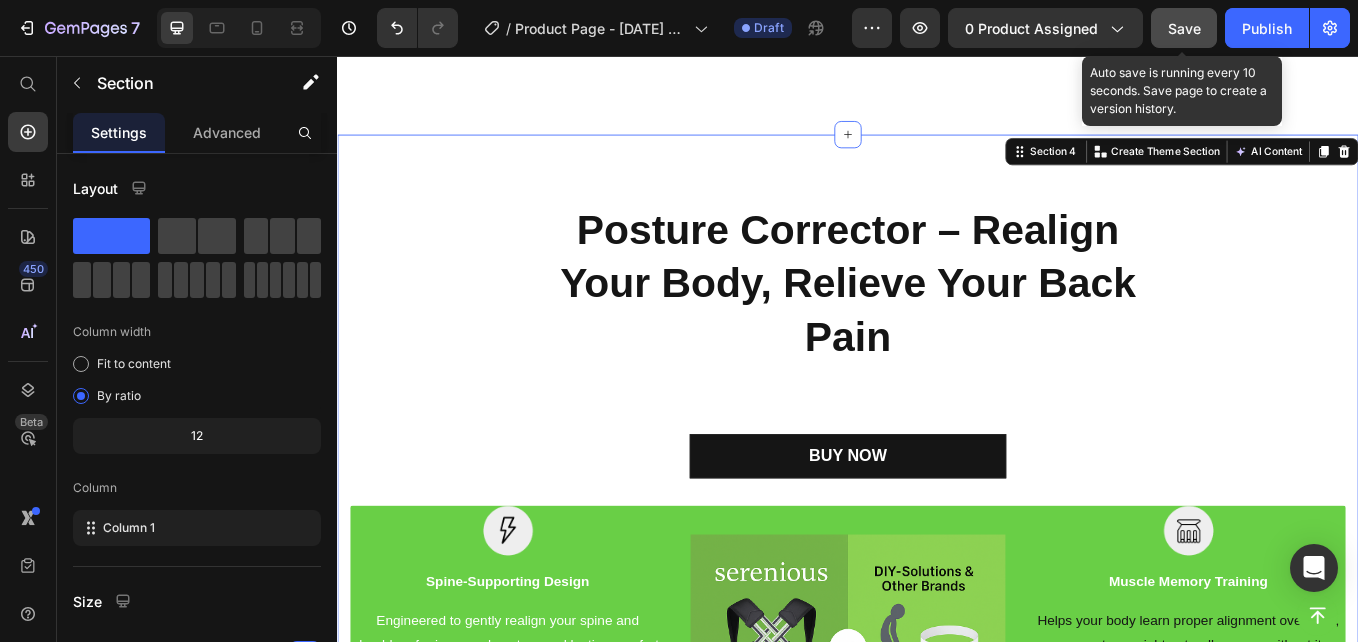 scroll, scrollTop: 3089, scrollLeft: 0, axis: vertical 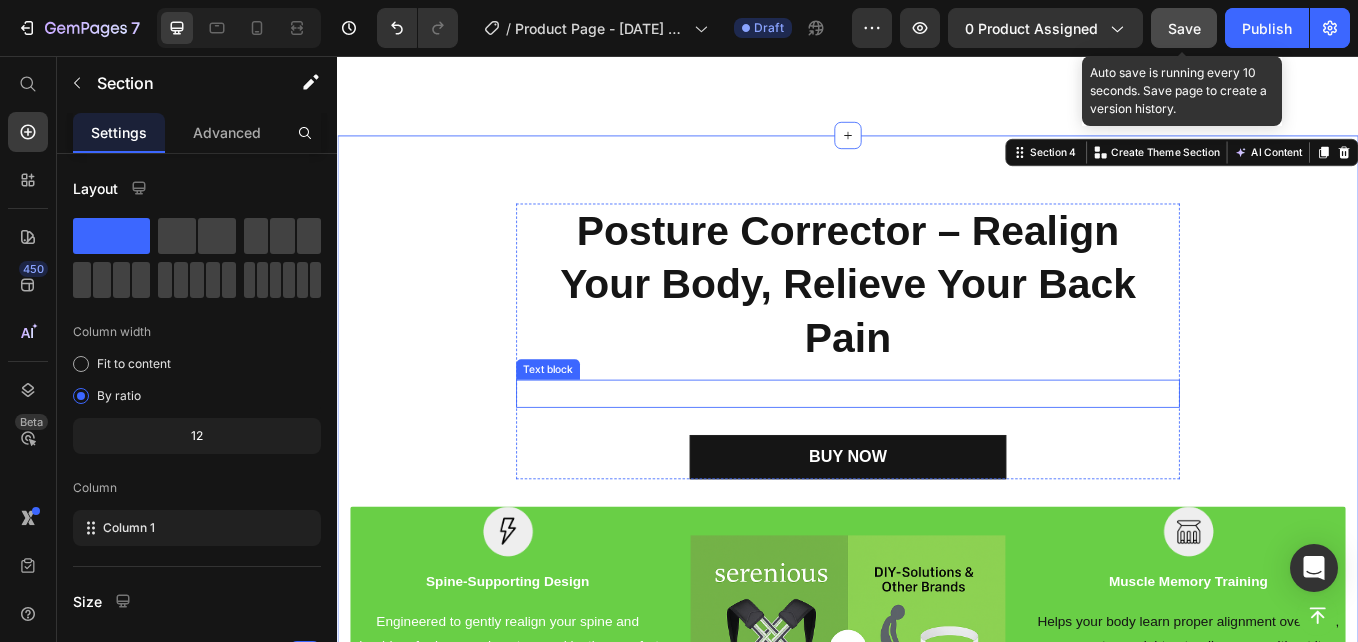 click on "Instant Alignment for Unmatched Support, Comfort & Confidence" at bounding box center (937, 452) 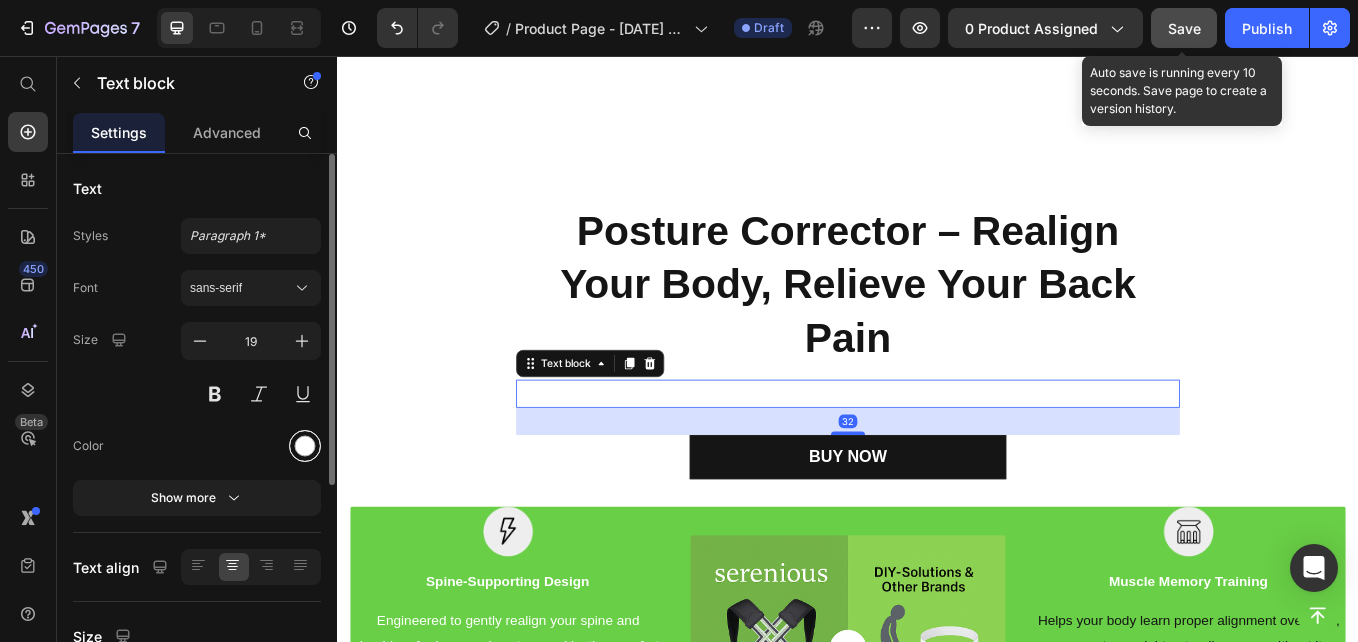 click at bounding box center (305, 446) 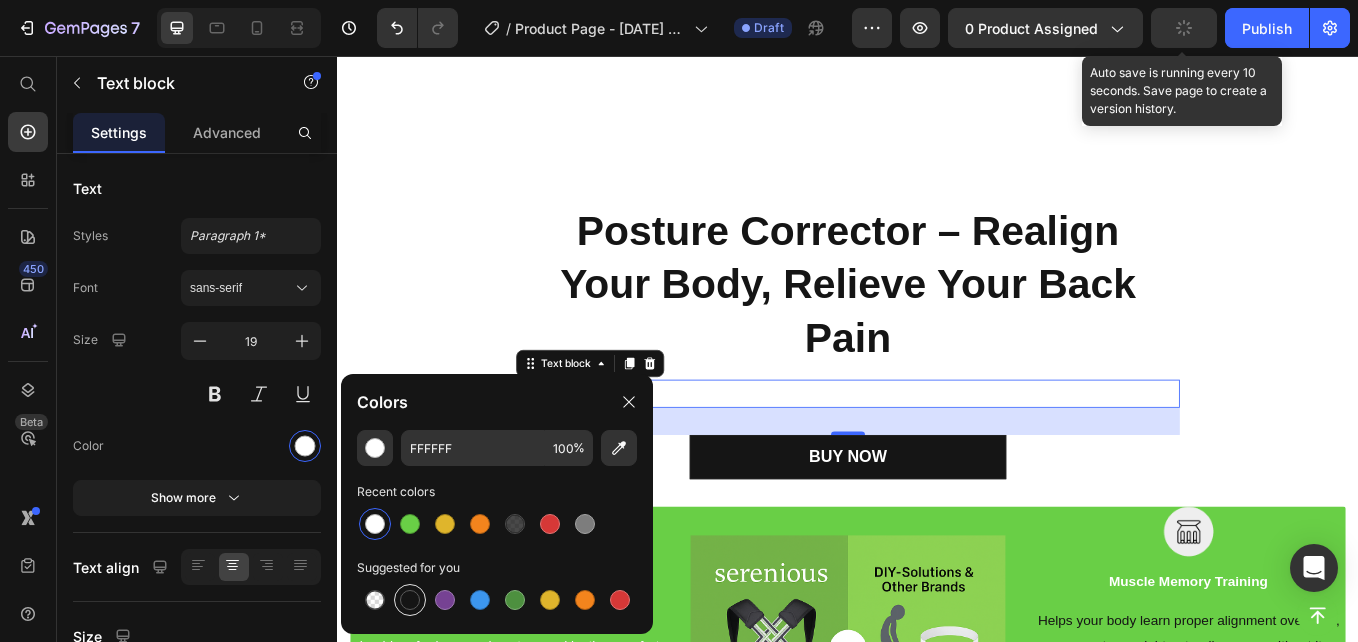 click at bounding box center (410, 600) 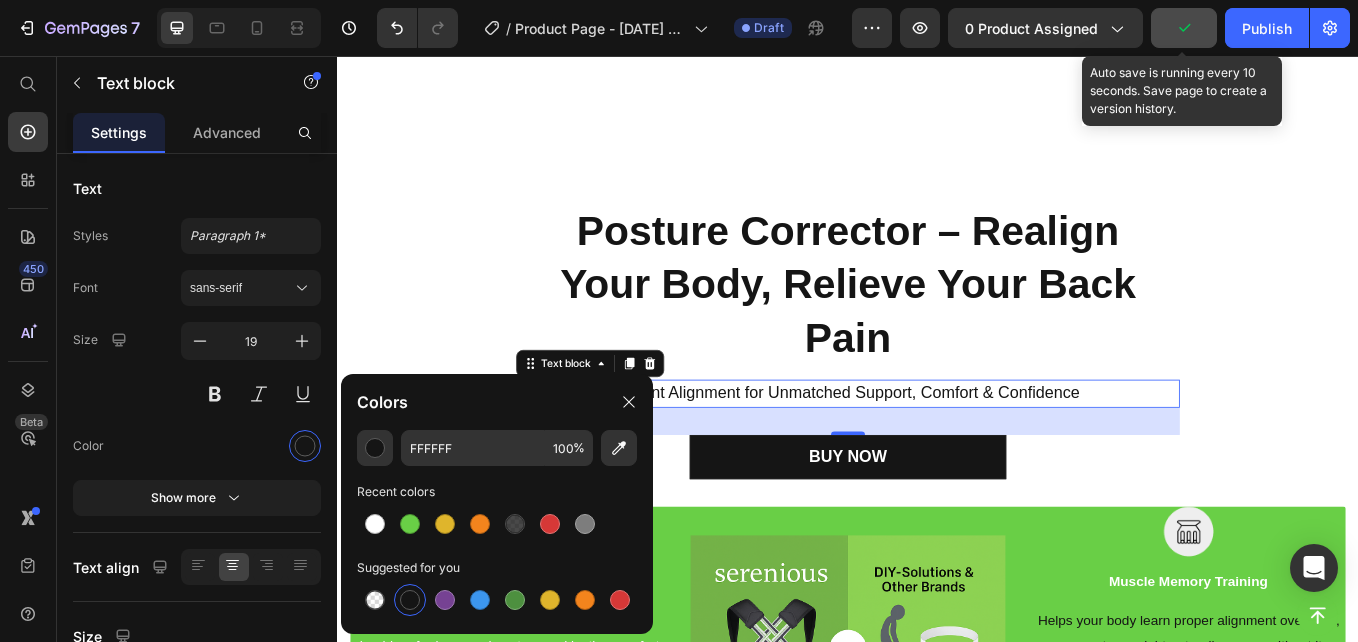type on "151515" 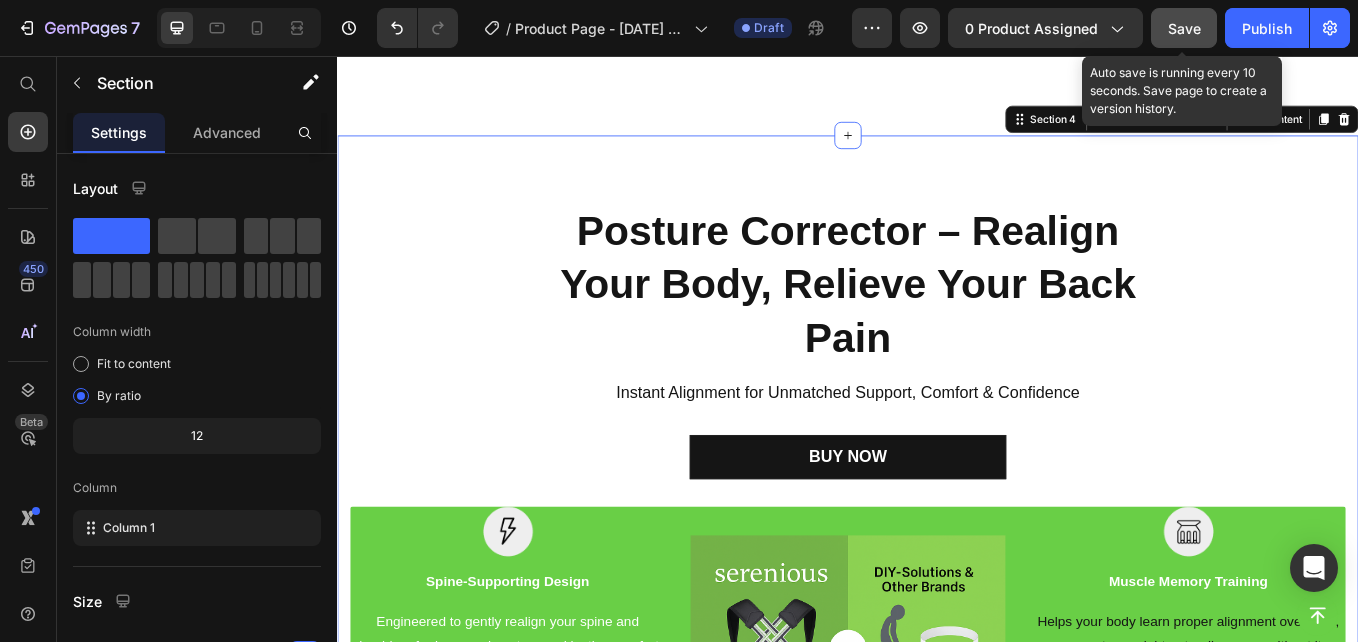 click on "Posture Corrector – Realign Your Body, Relieve Your Back Pain Heading Instant Alignment for Unmatched Support, Comfort & Confidence Text block BUY NOW Button Row Image Spine-Supporting Design Text block Engineered to gently realign your spine and shoulders for improved posture and lasting comfort. Text block Row Image All-Day Comfort Fit Text block Made with breathable, lightweight materials that feel soft on your skin and fit discreetly under clothing. Text block Row Image Image Muscle Memory Training Text block Helps your body learn proper alignment over time, so you stay upright naturally—even without it. Text block Row Image Pain & Tension Relief Text block Reduces pressure on your back, neck, and shoulders—perfect for office workers, students, and everyday use. Text block Row Row" at bounding box center [937, 626] 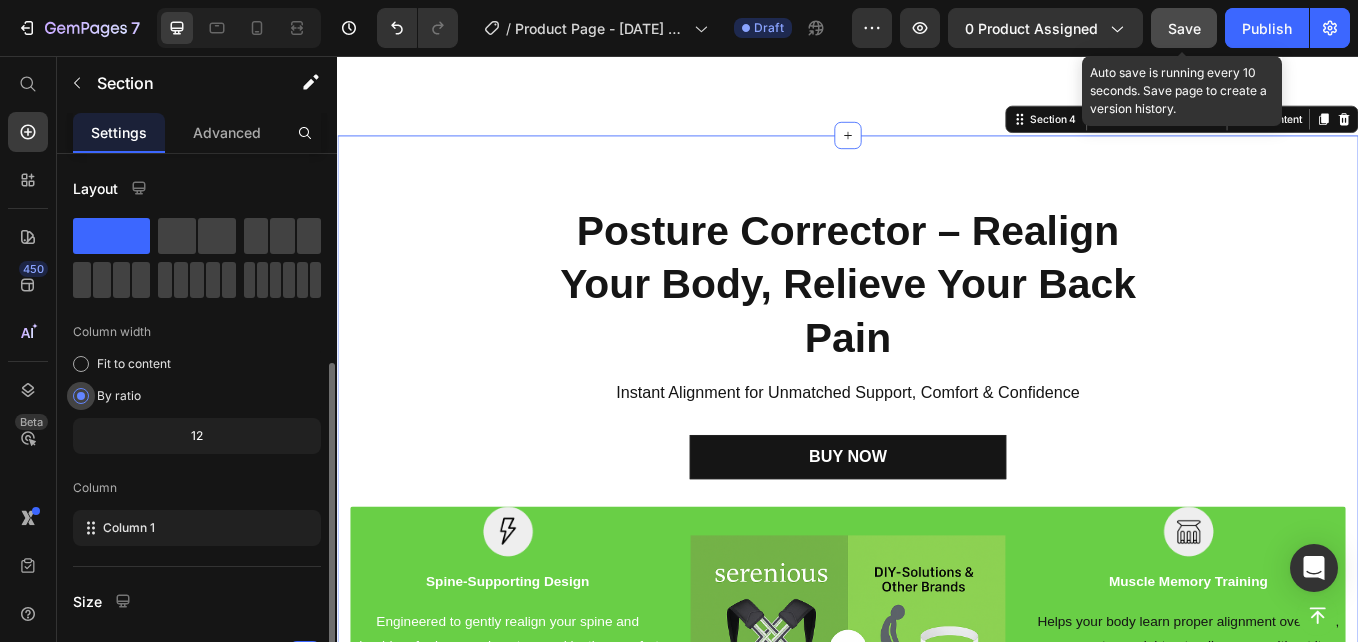 scroll, scrollTop: 263, scrollLeft: 0, axis: vertical 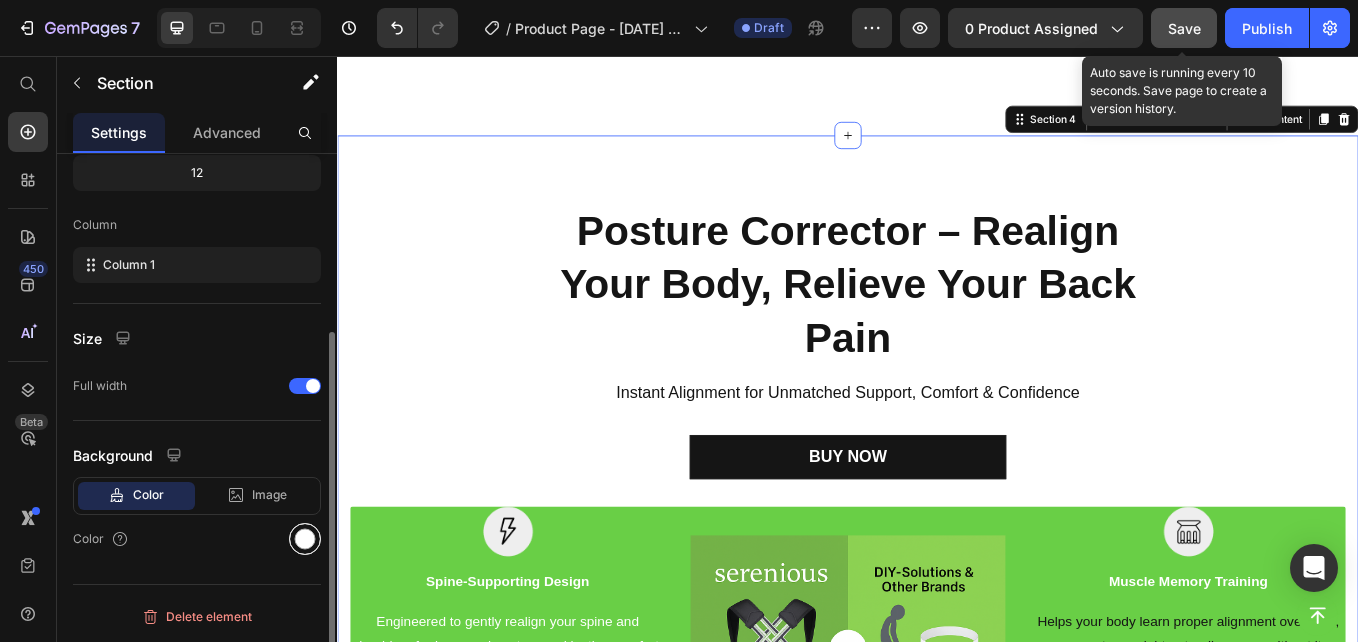 click at bounding box center [305, 539] 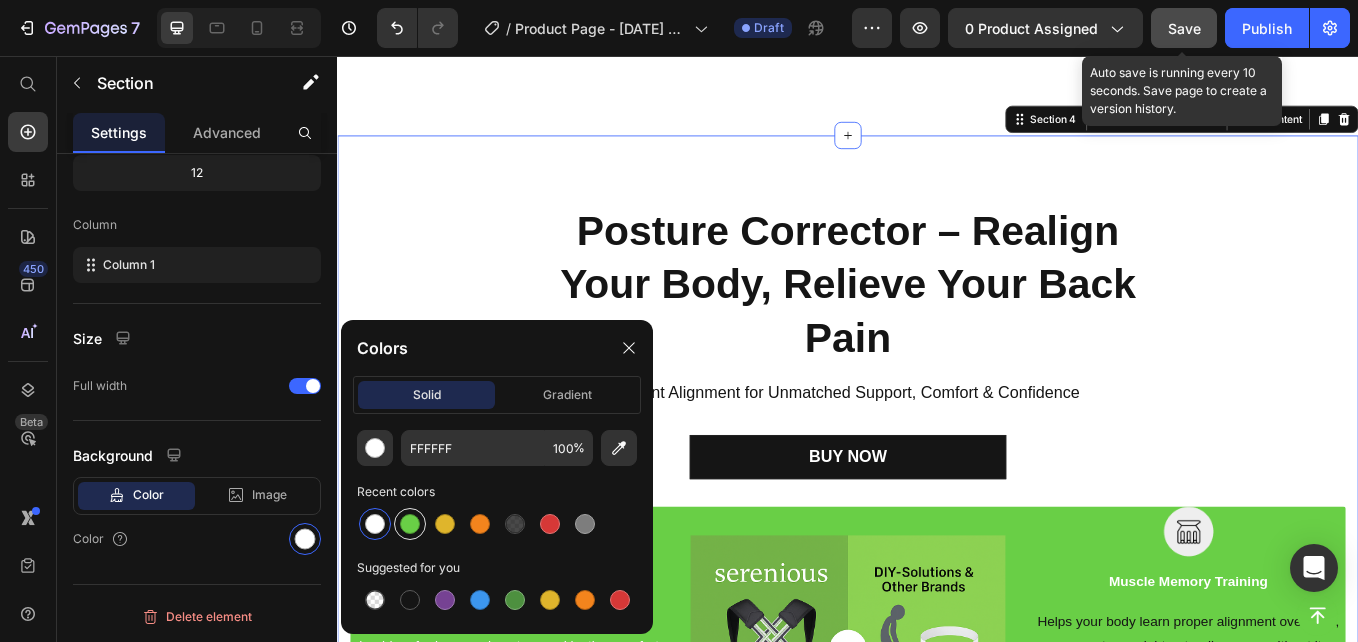 click at bounding box center [410, 524] 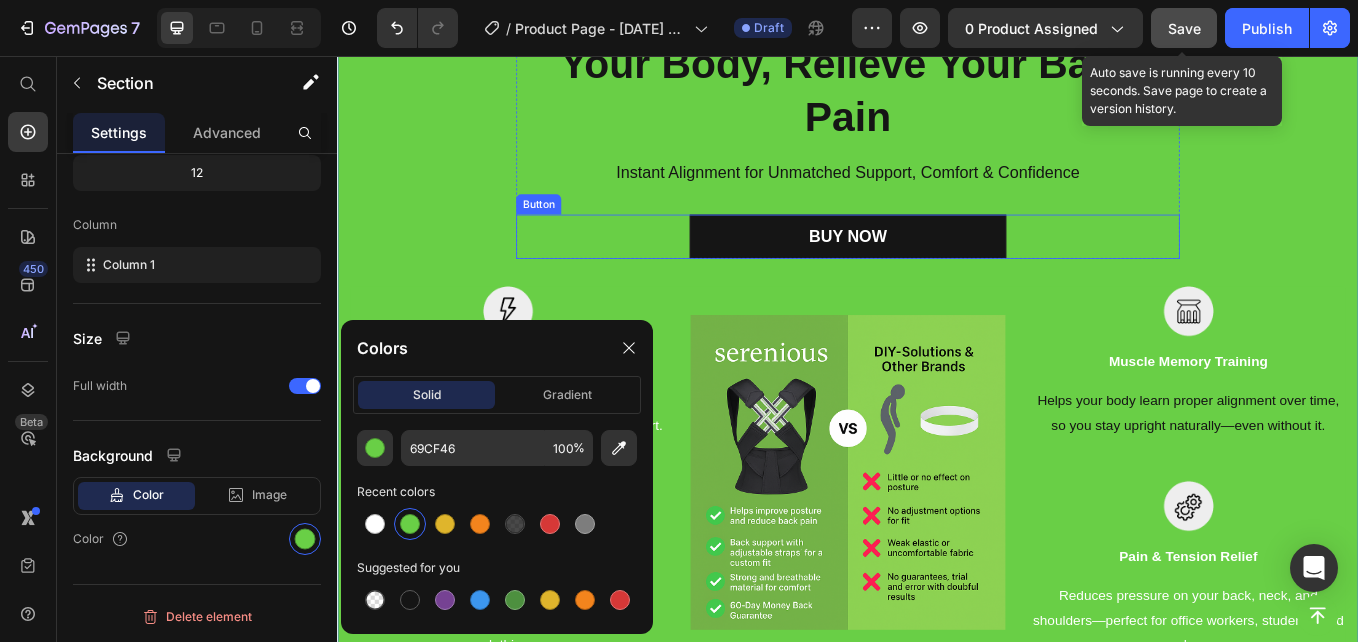 scroll, scrollTop: 3356, scrollLeft: 0, axis: vertical 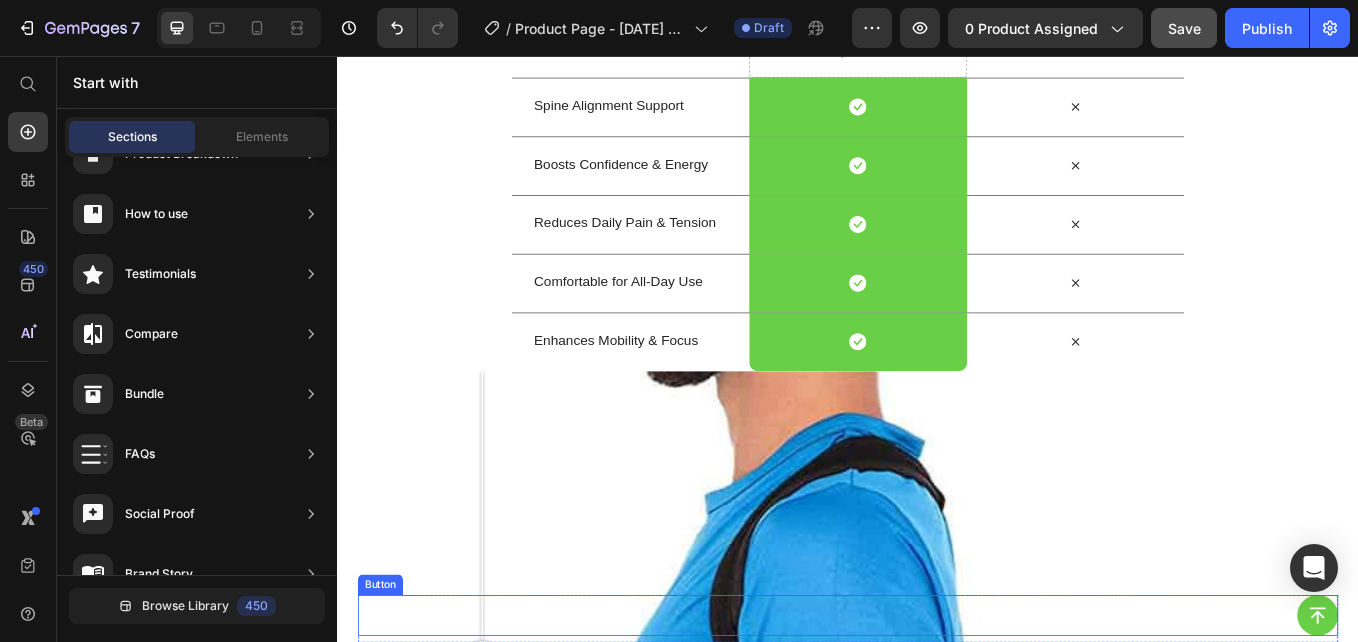 click at bounding box center (507, 585) 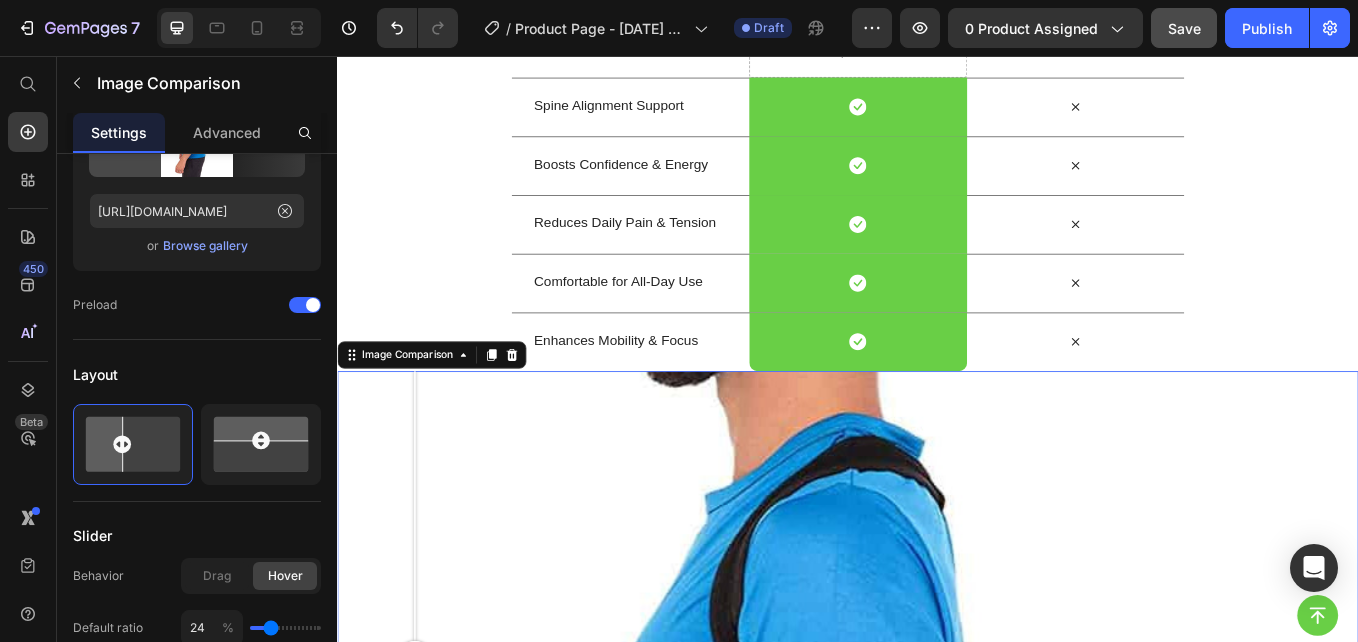 scroll, scrollTop: 0, scrollLeft: 0, axis: both 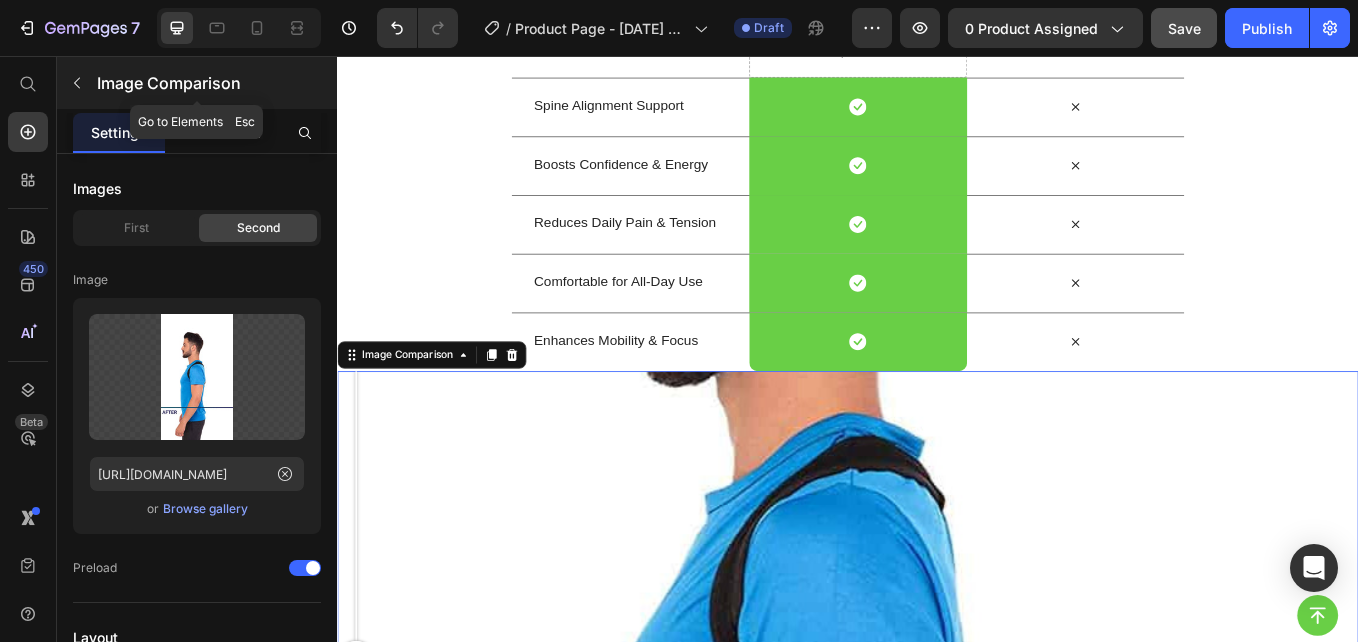 click 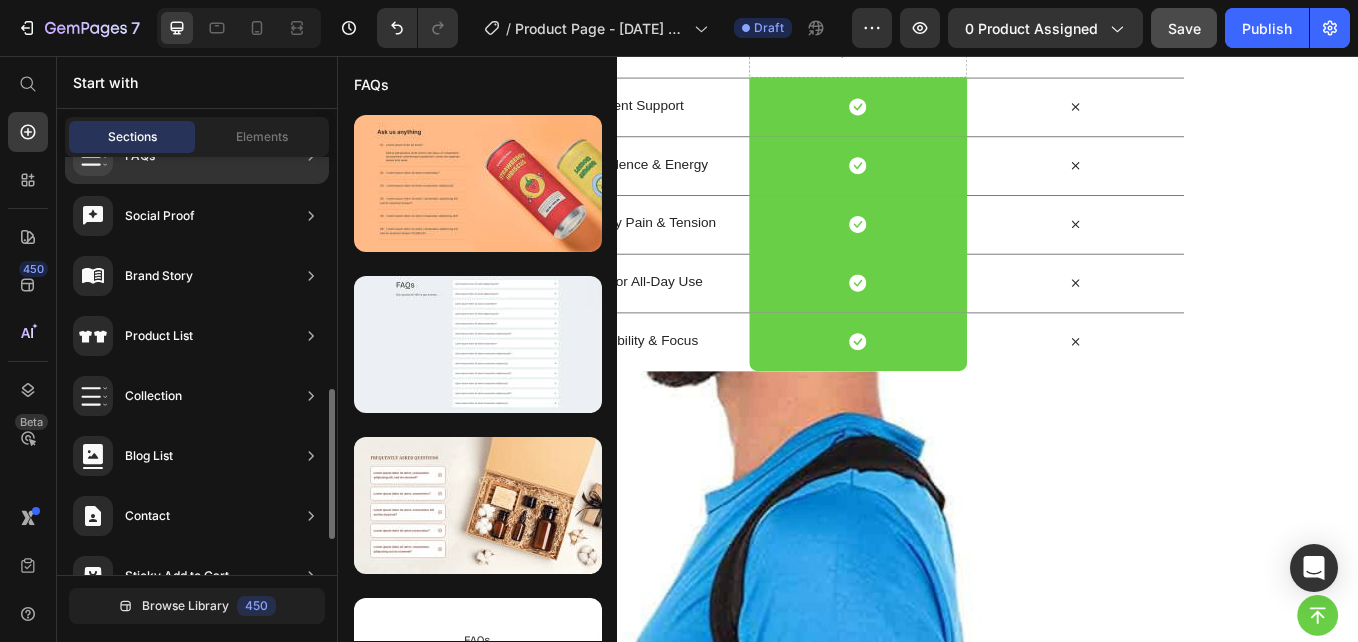 scroll, scrollTop: 742, scrollLeft: 0, axis: vertical 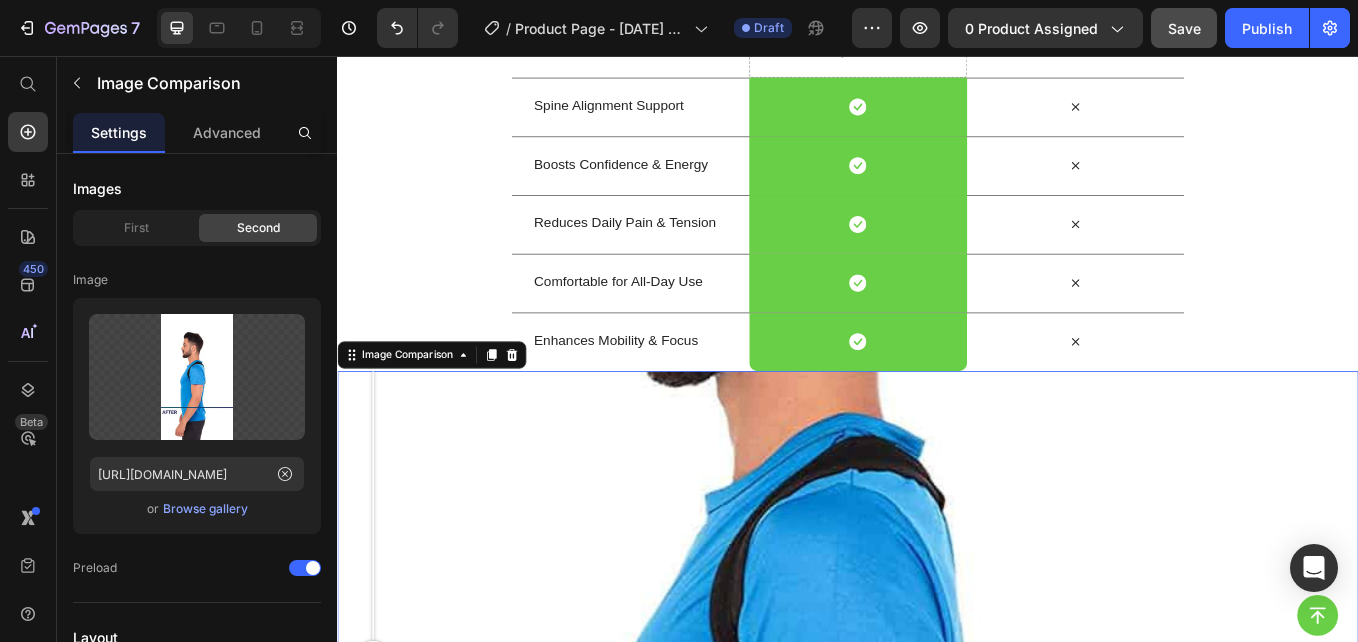 click at bounding box center [379, 585] 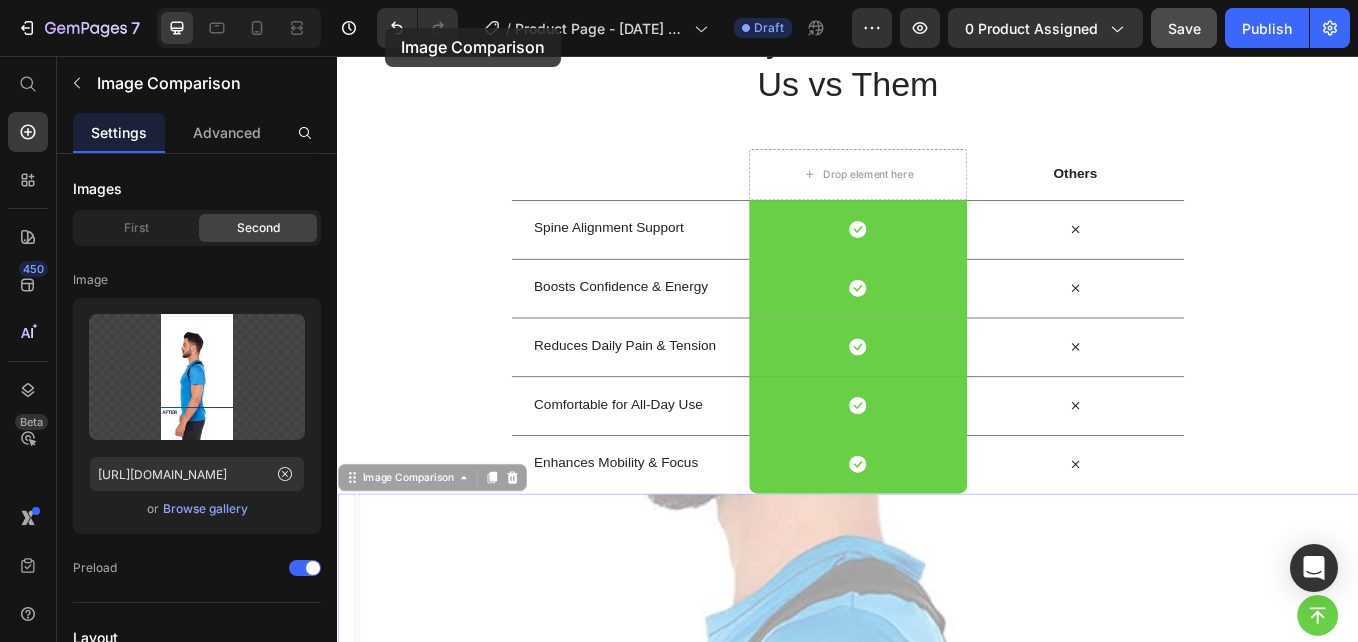 scroll, scrollTop: 5183, scrollLeft: 0, axis: vertical 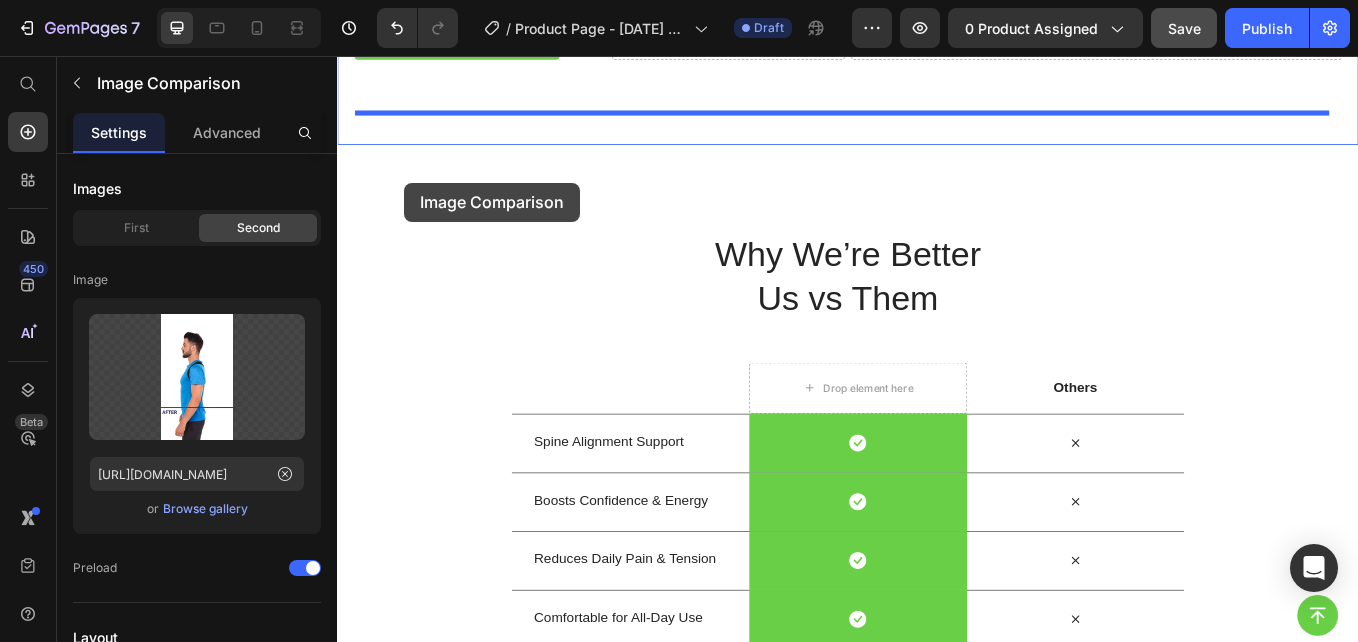 drag, startPoint x: 346, startPoint y: 549, endPoint x: 416, endPoint y: 205, distance: 351.04987 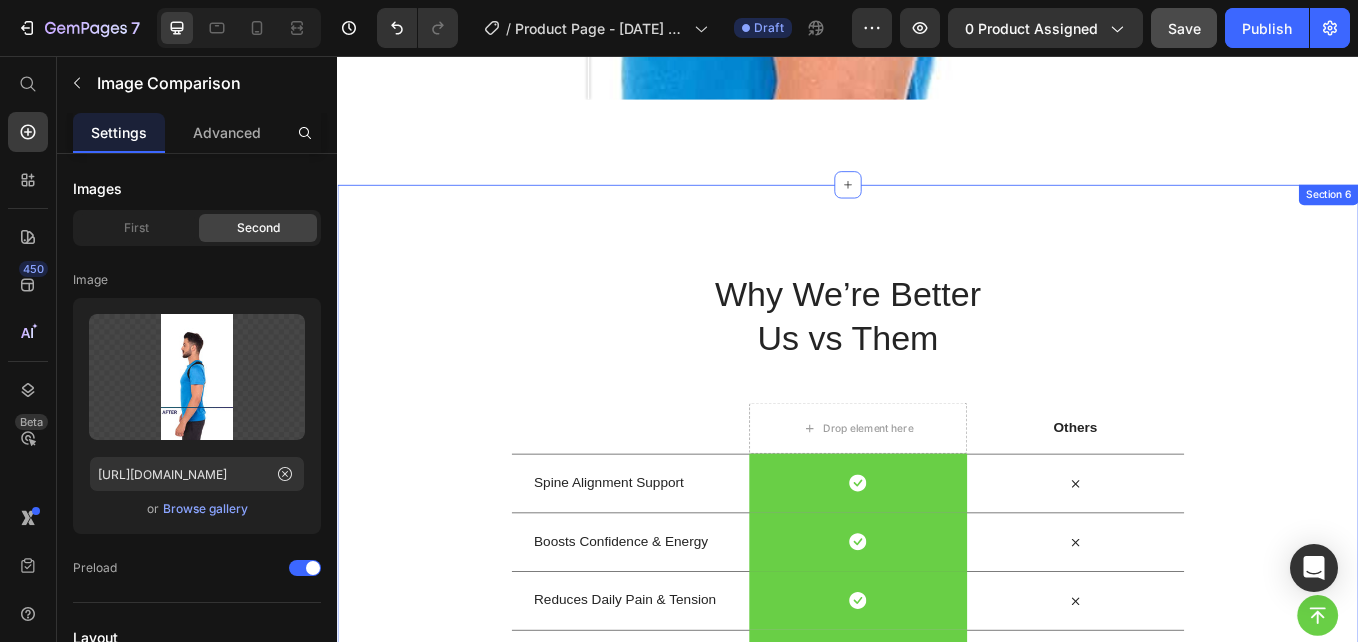 scroll, scrollTop: 5787, scrollLeft: 0, axis: vertical 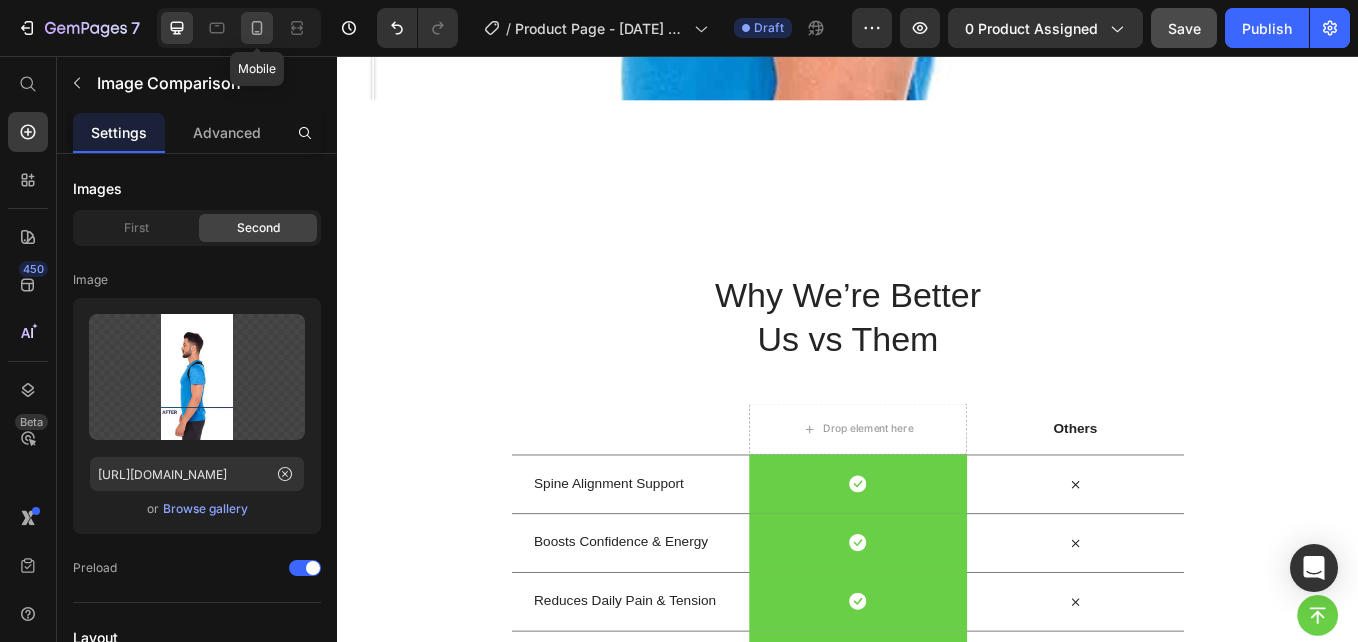 click 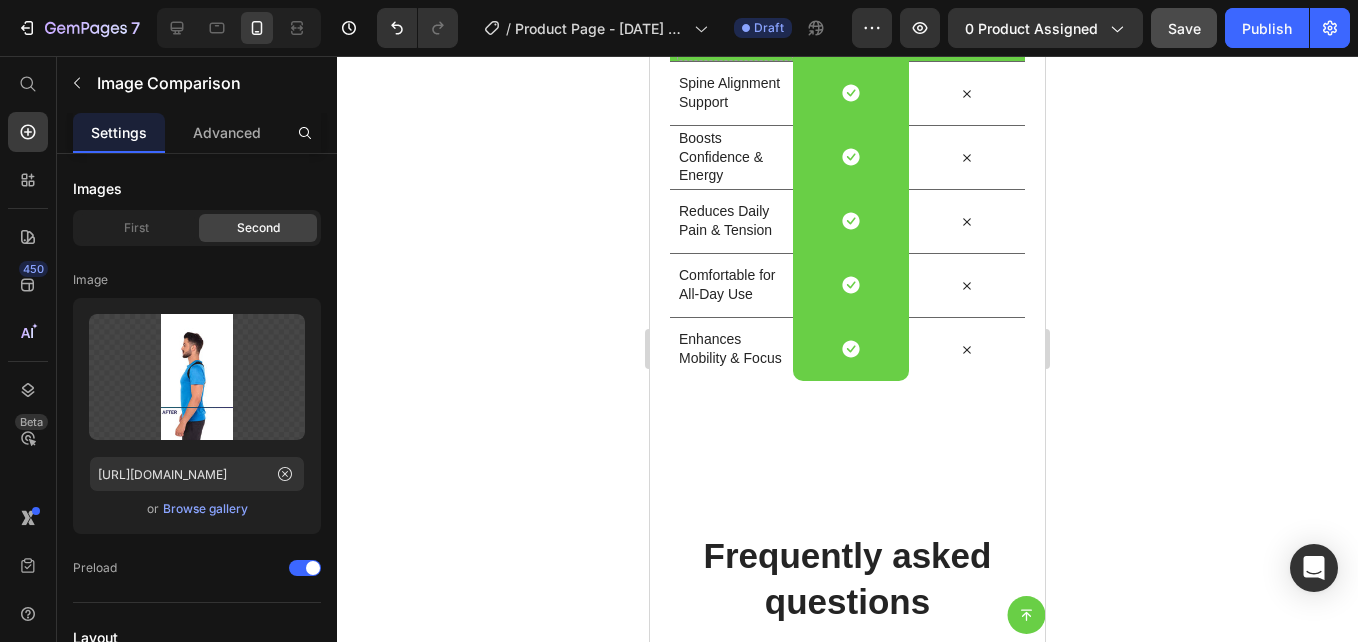 scroll, scrollTop: 5692, scrollLeft: 0, axis: vertical 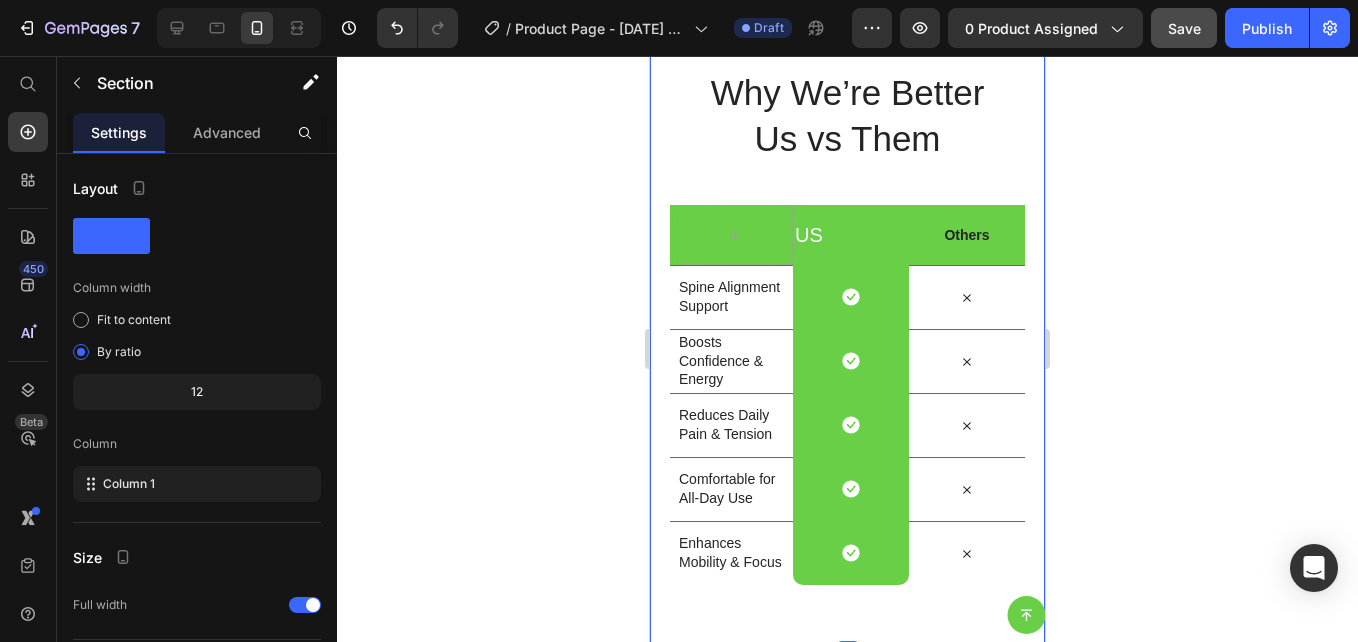 click 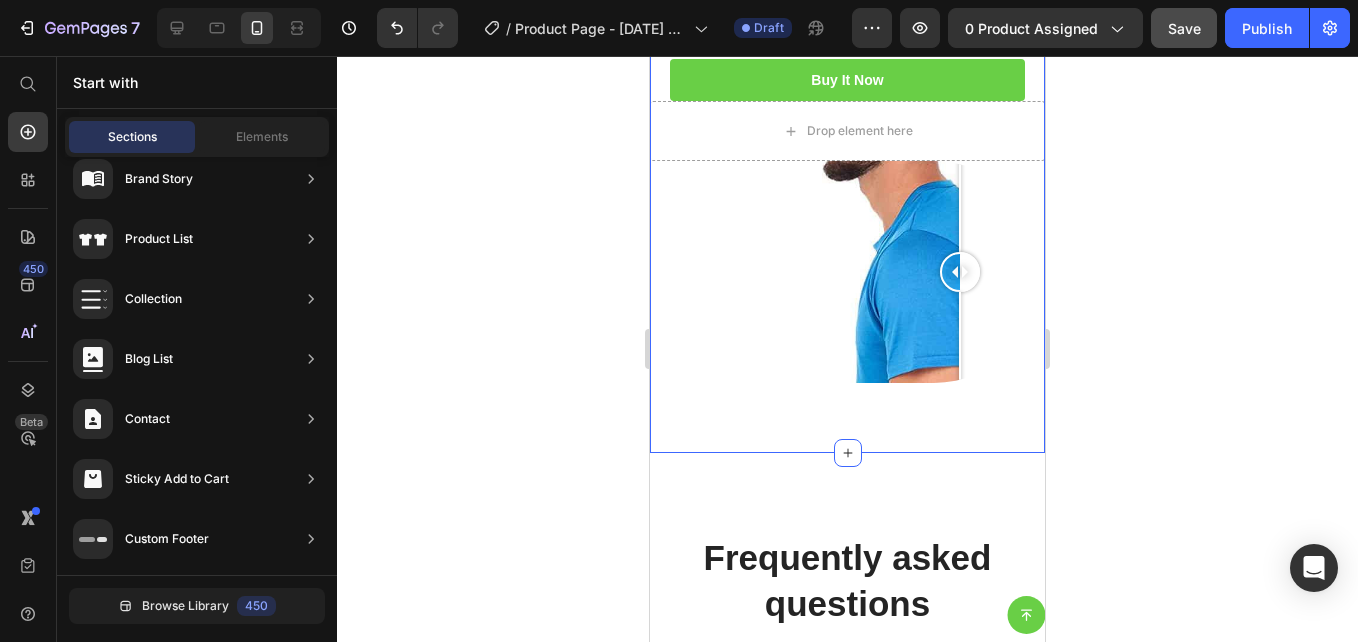 scroll, scrollTop: 5032, scrollLeft: 0, axis: vertical 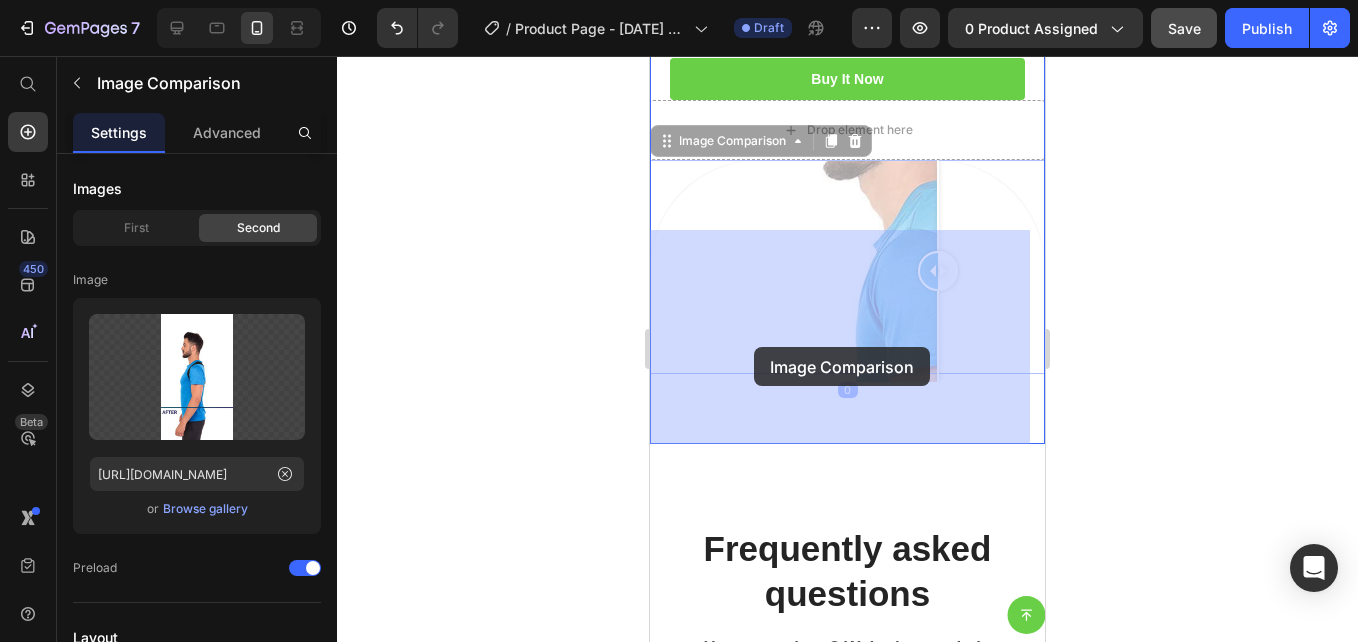 drag, startPoint x: 960, startPoint y: 325, endPoint x: 785, endPoint y: 349, distance: 176.63805 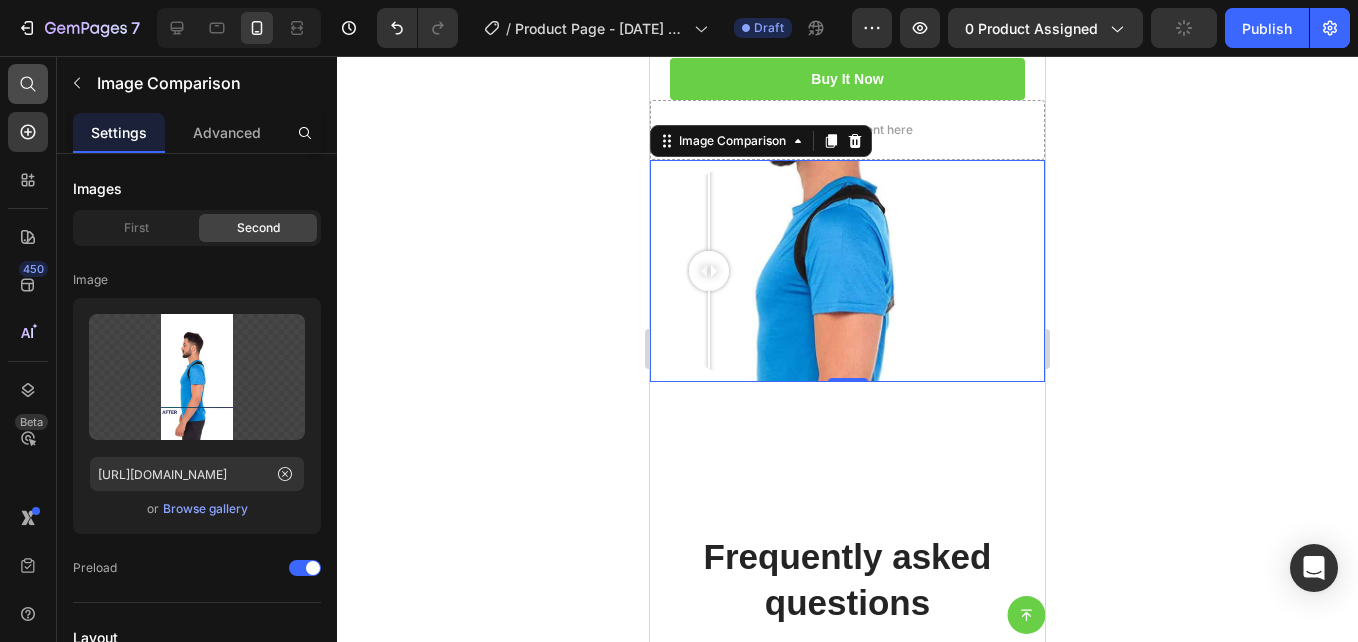click at bounding box center (77, 83) 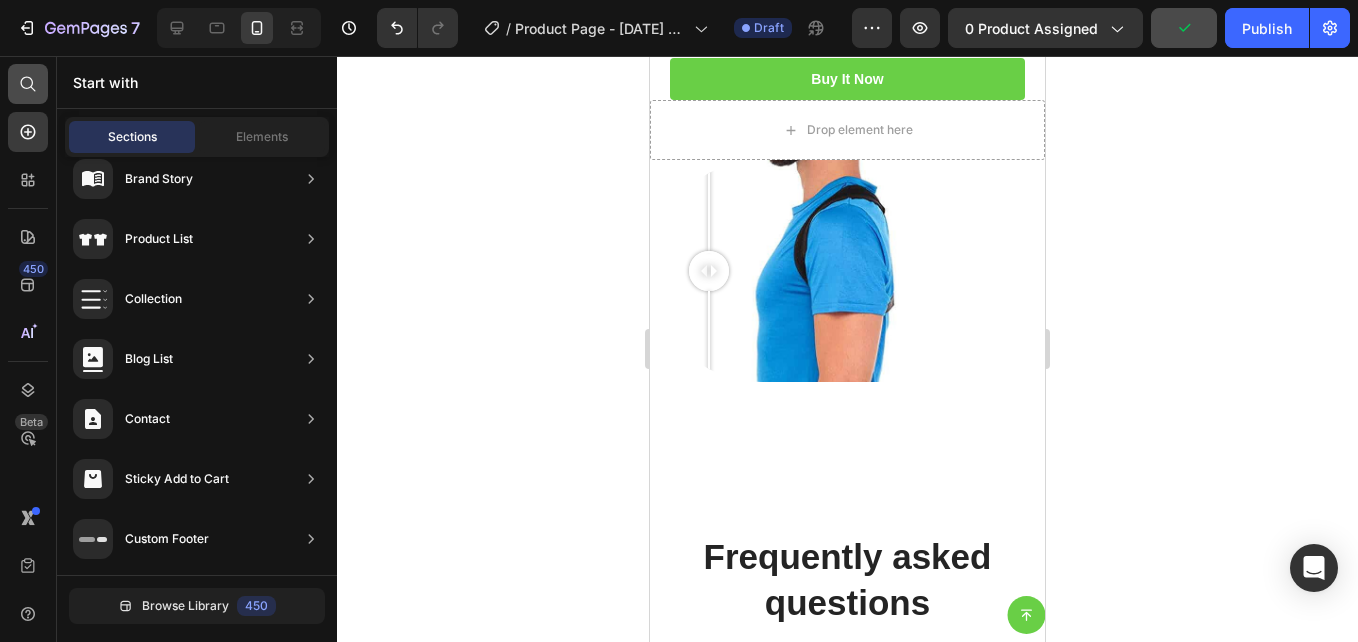 scroll, scrollTop: 0, scrollLeft: 0, axis: both 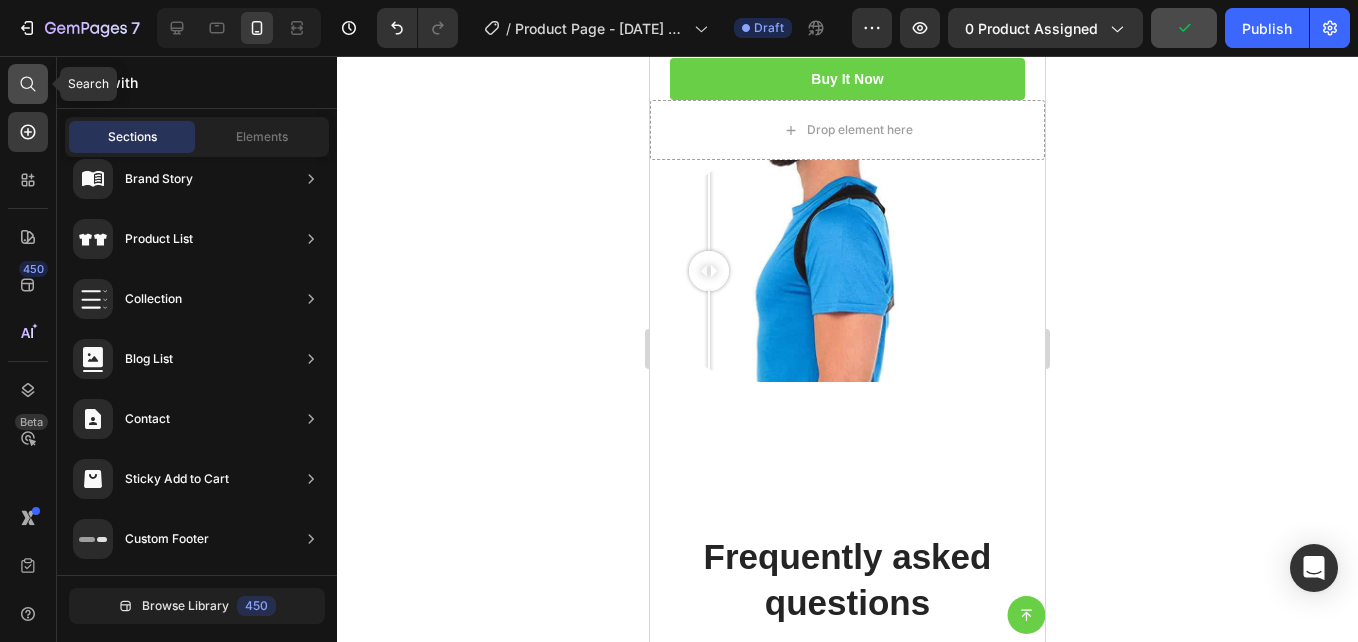 click 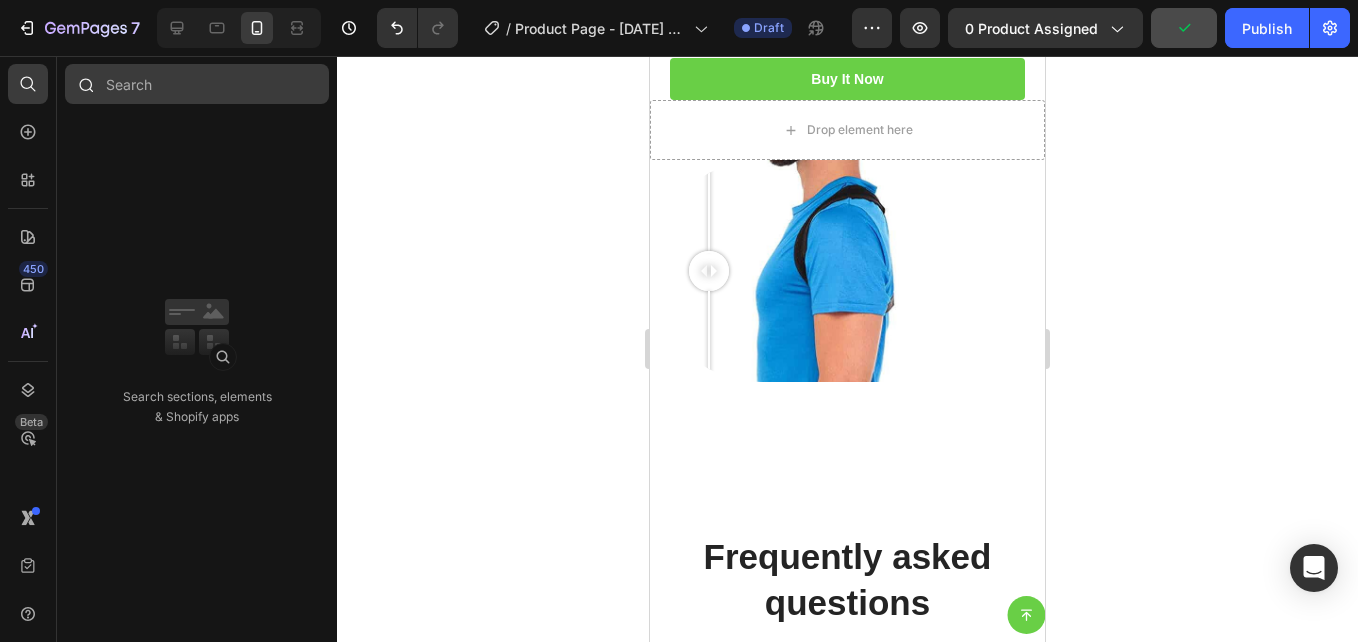 click at bounding box center (197, 84) 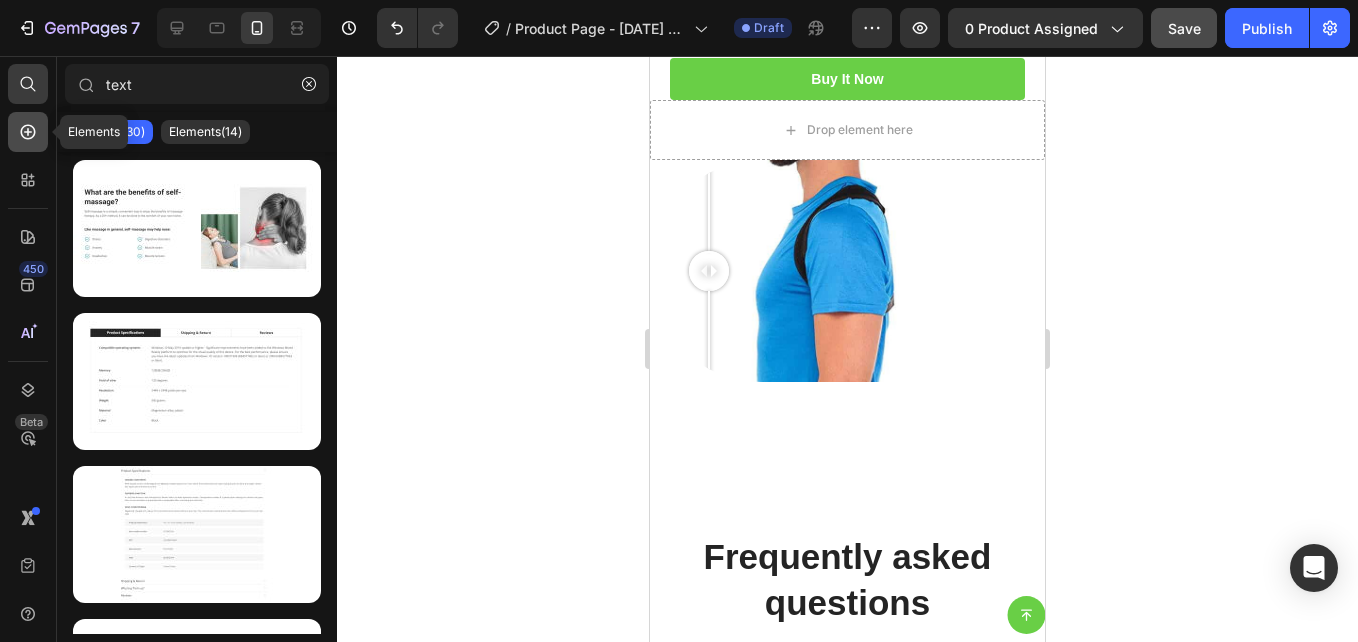 type on "text" 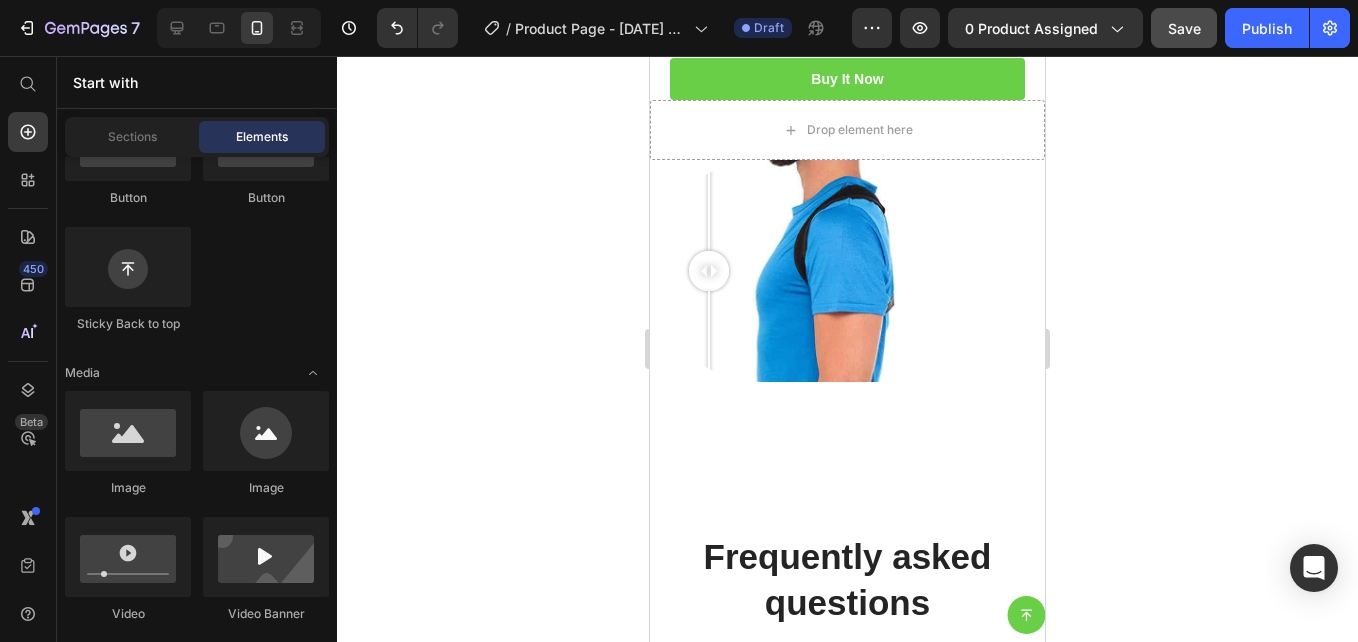scroll, scrollTop: 237, scrollLeft: 0, axis: vertical 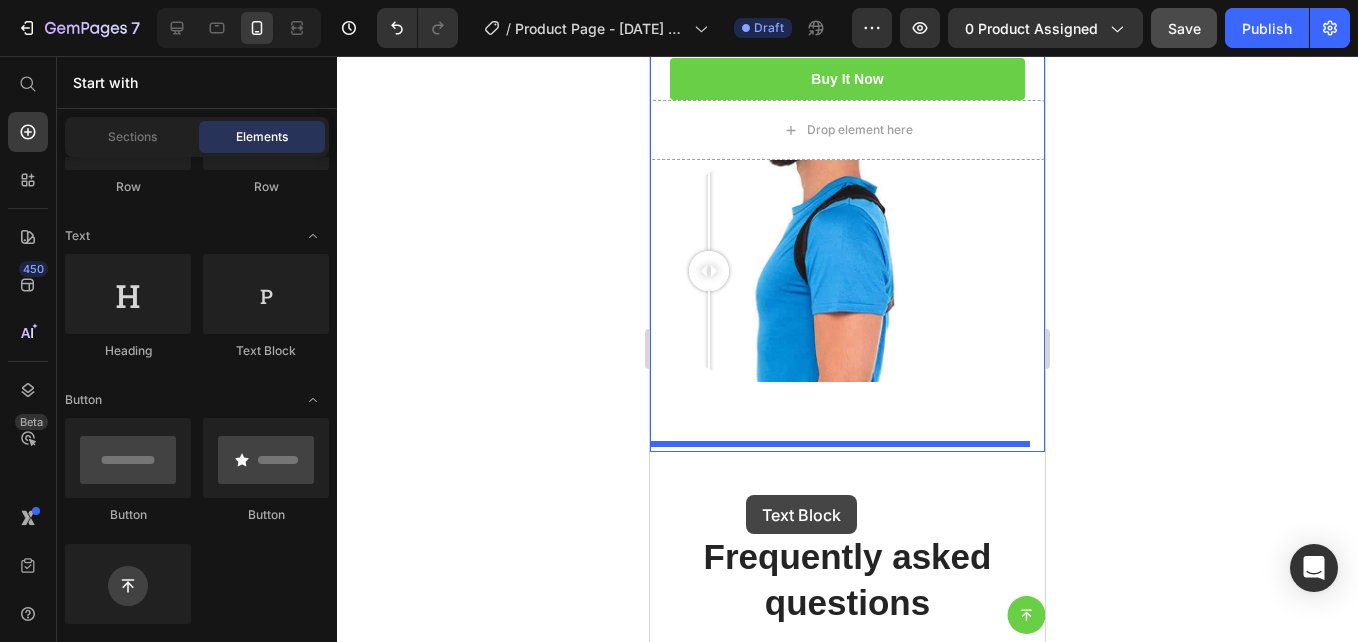 drag, startPoint x: 895, startPoint y: 381, endPoint x: 746, endPoint y: 491, distance: 185.20529 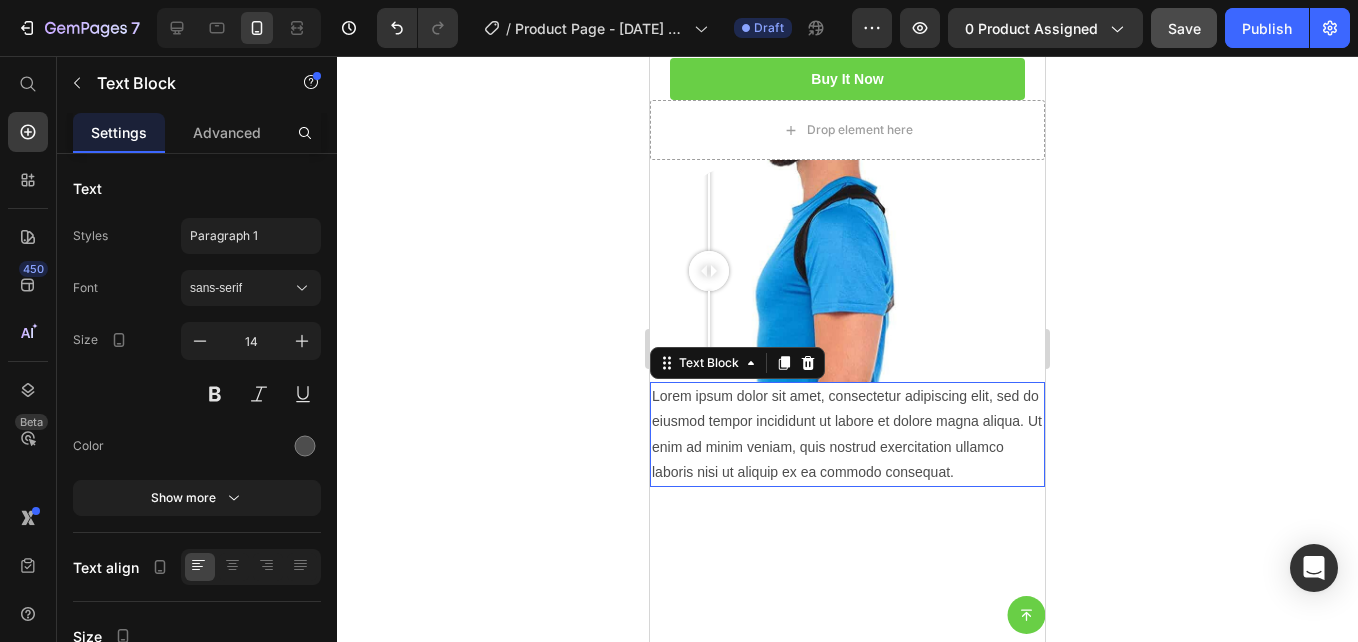 scroll, scrollTop: 0, scrollLeft: 0, axis: both 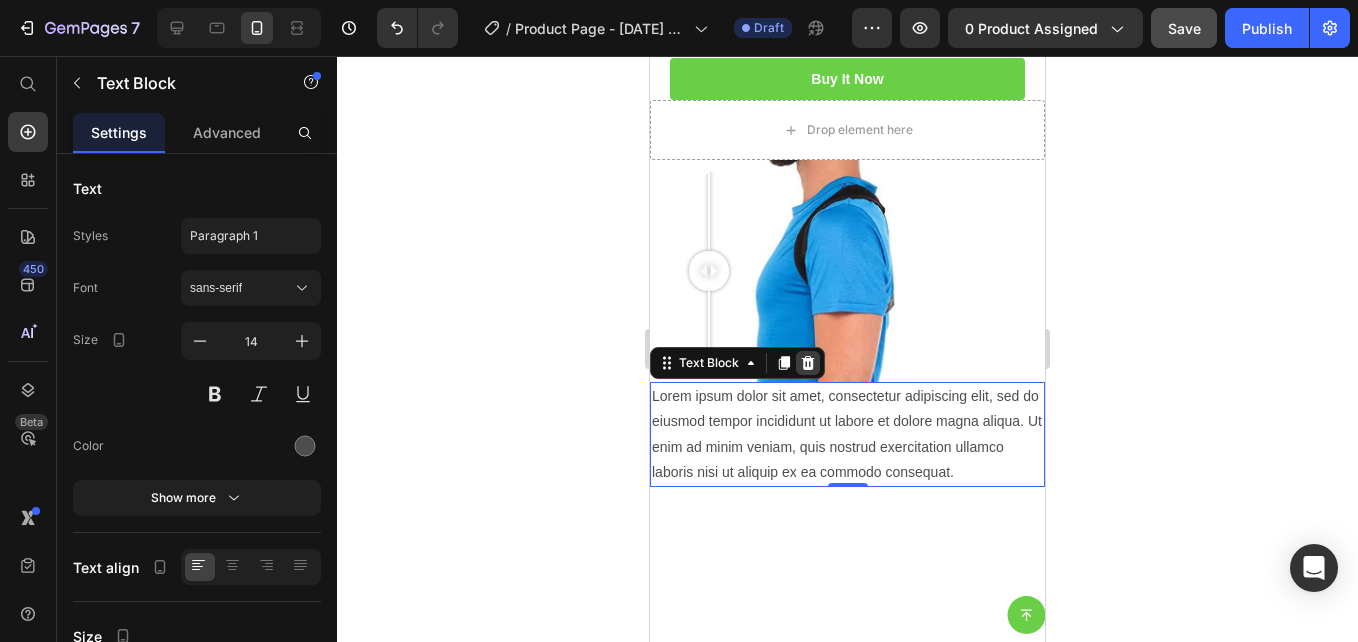 click at bounding box center [808, 363] 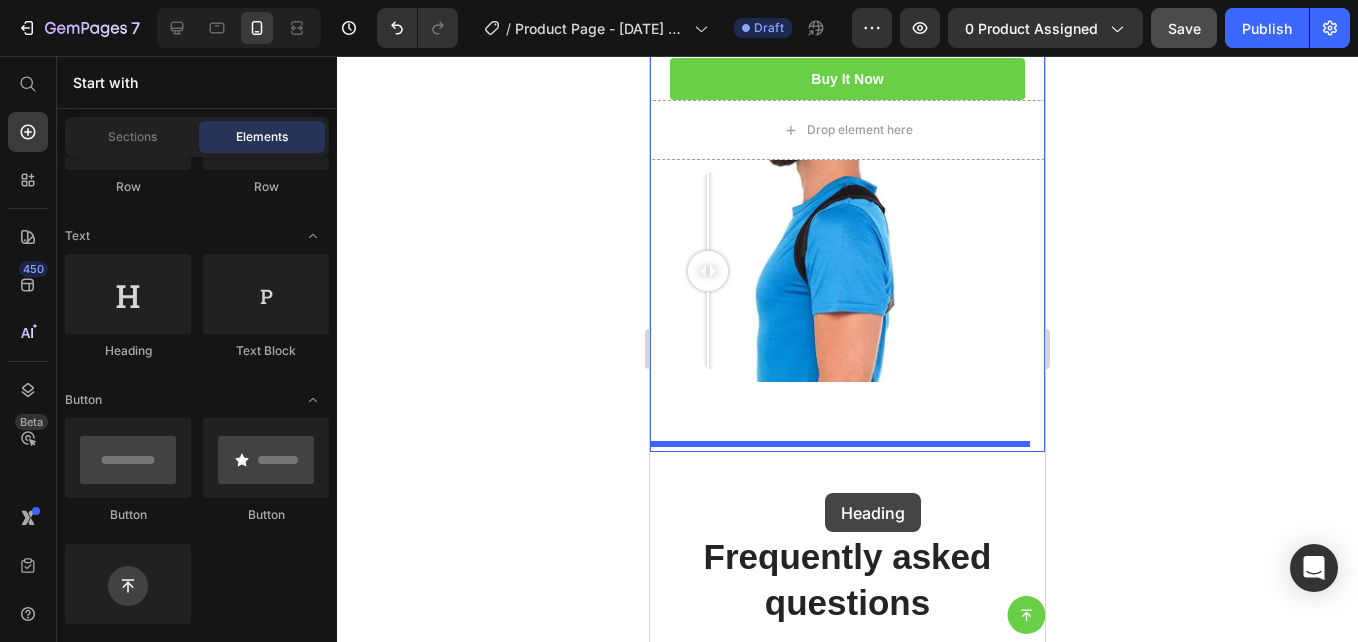 drag, startPoint x: 808, startPoint y: 379, endPoint x: 833, endPoint y: 494, distance: 117.68602 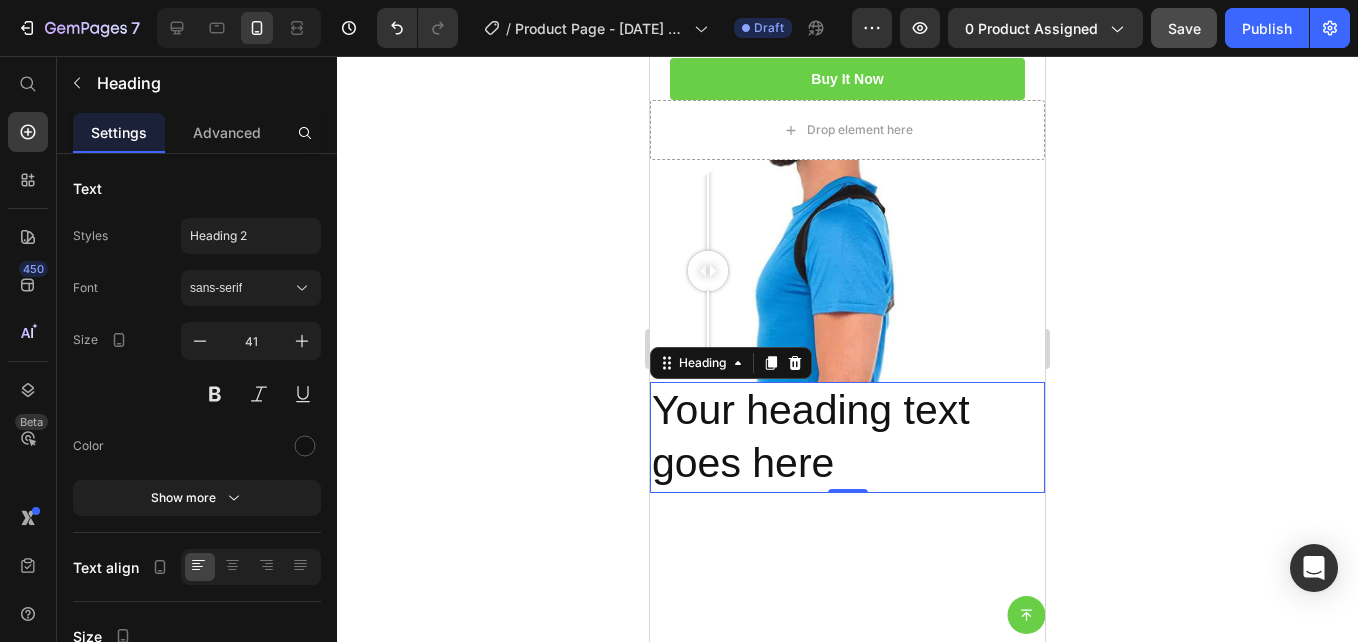 click on "Your heading text goes here" at bounding box center (847, 437) 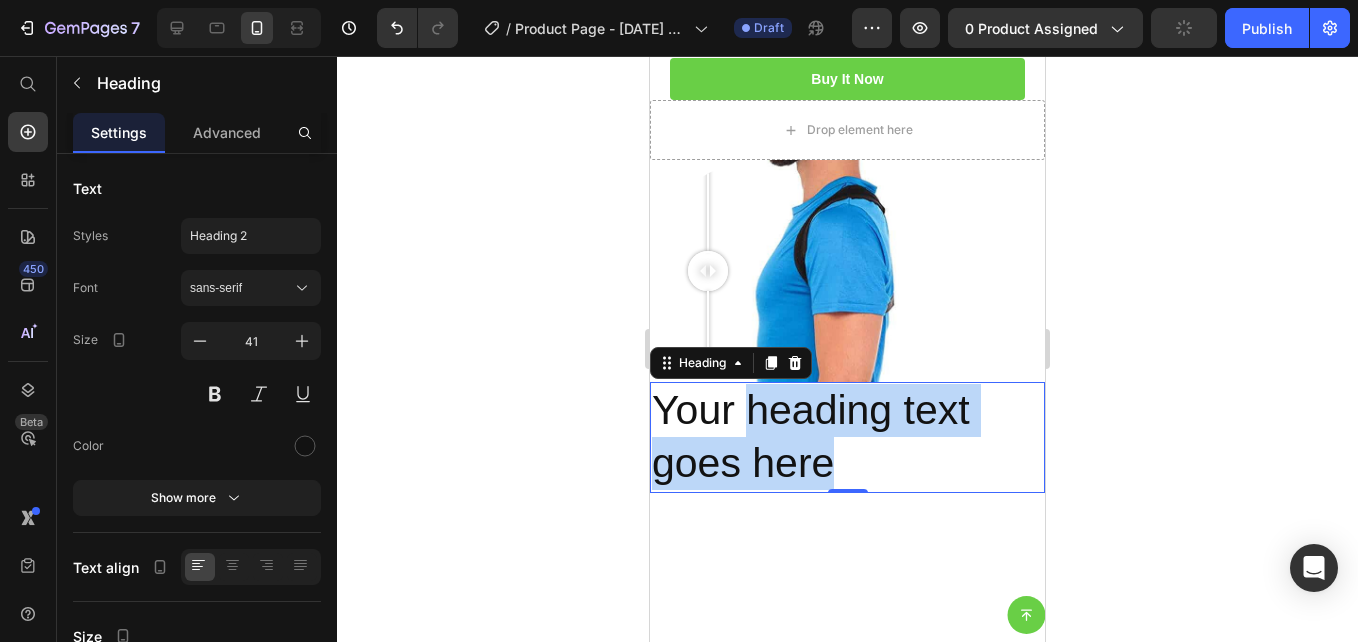 drag, startPoint x: 765, startPoint y: 495, endPoint x: 745, endPoint y: 486, distance: 21.931713 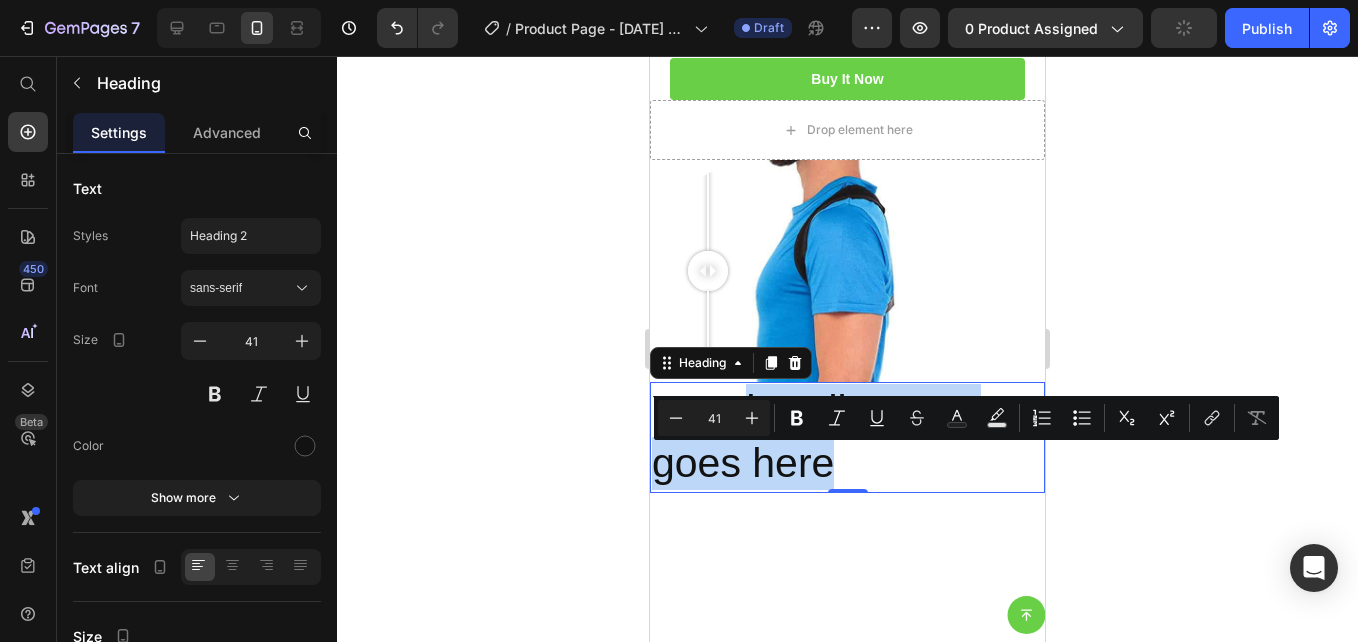 click on "Your heading text goes here" at bounding box center (847, 437) 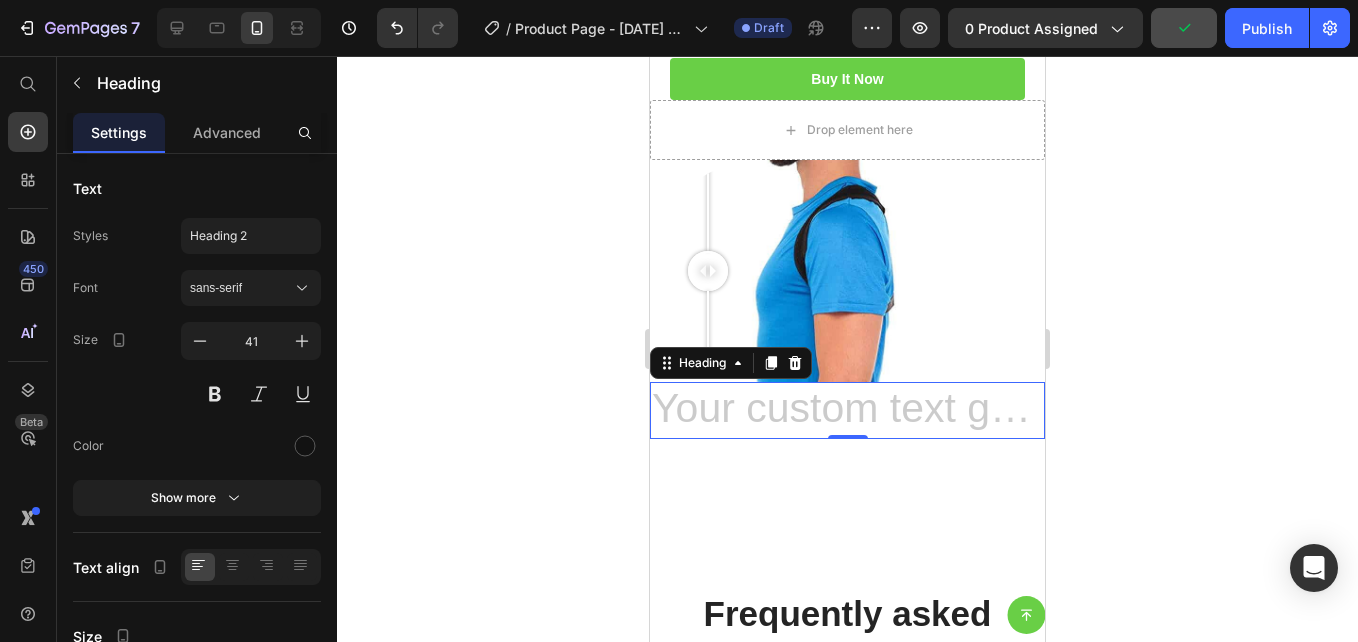 click at bounding box center [847, 410] 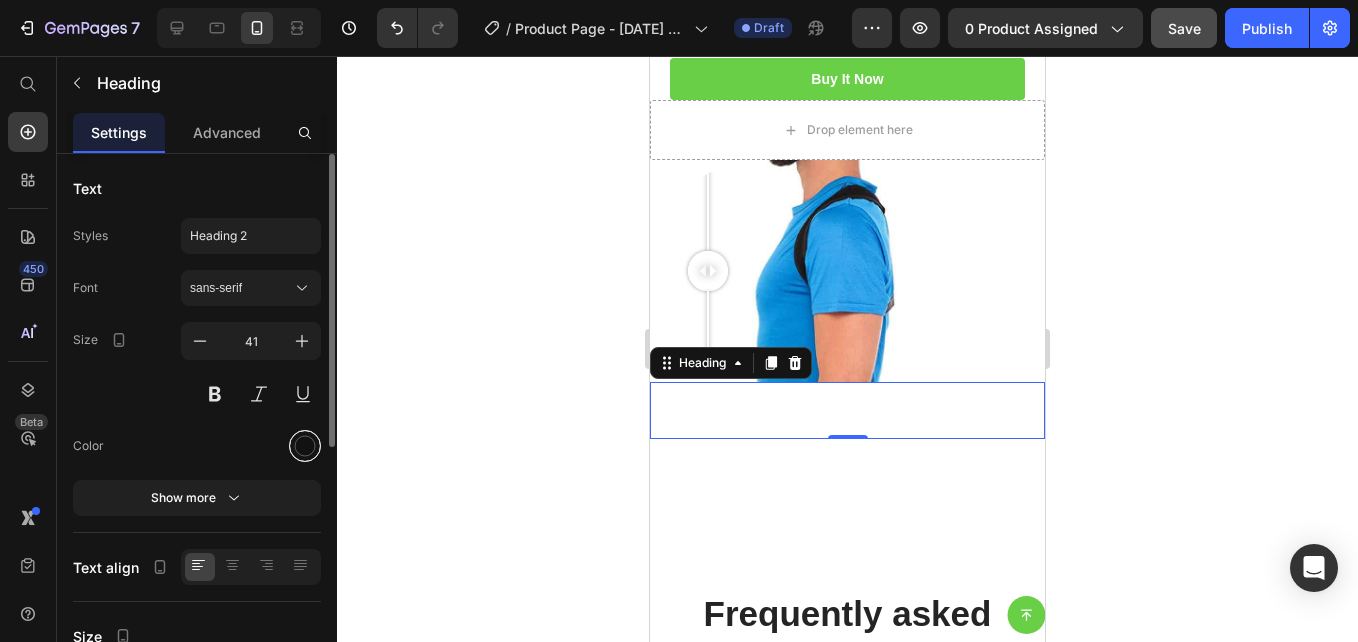 click at bounding box center (305, 446) 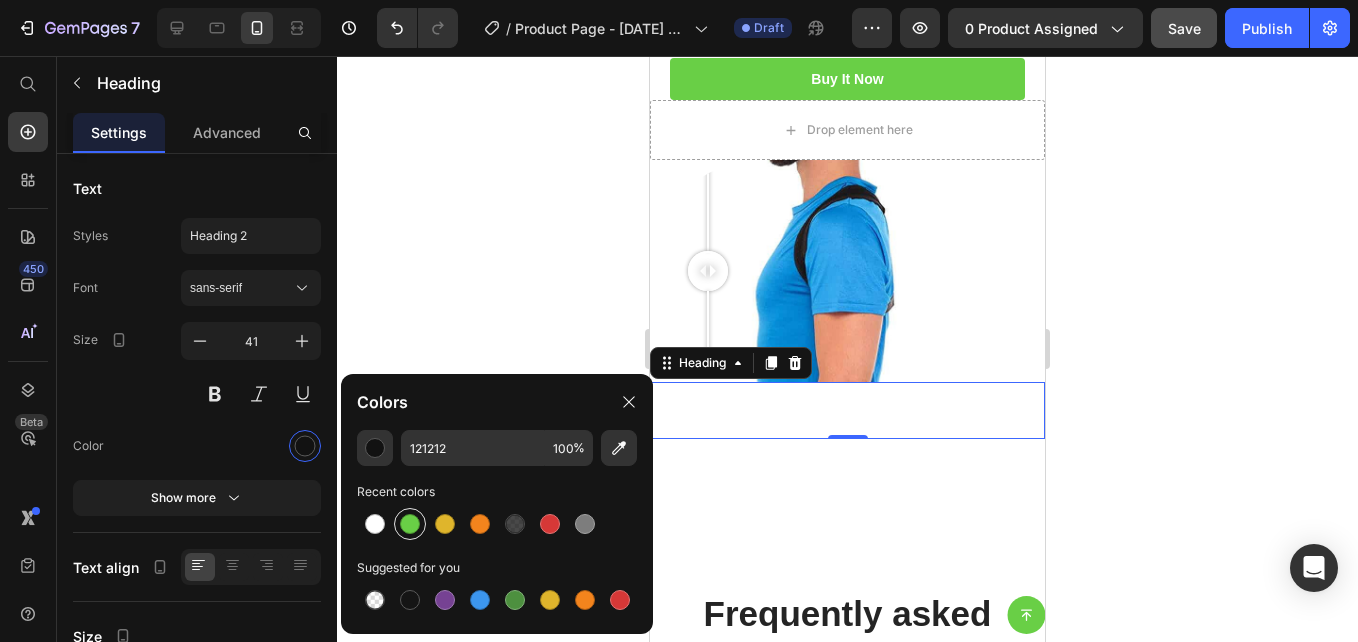 click at bounding box center (410, 524) 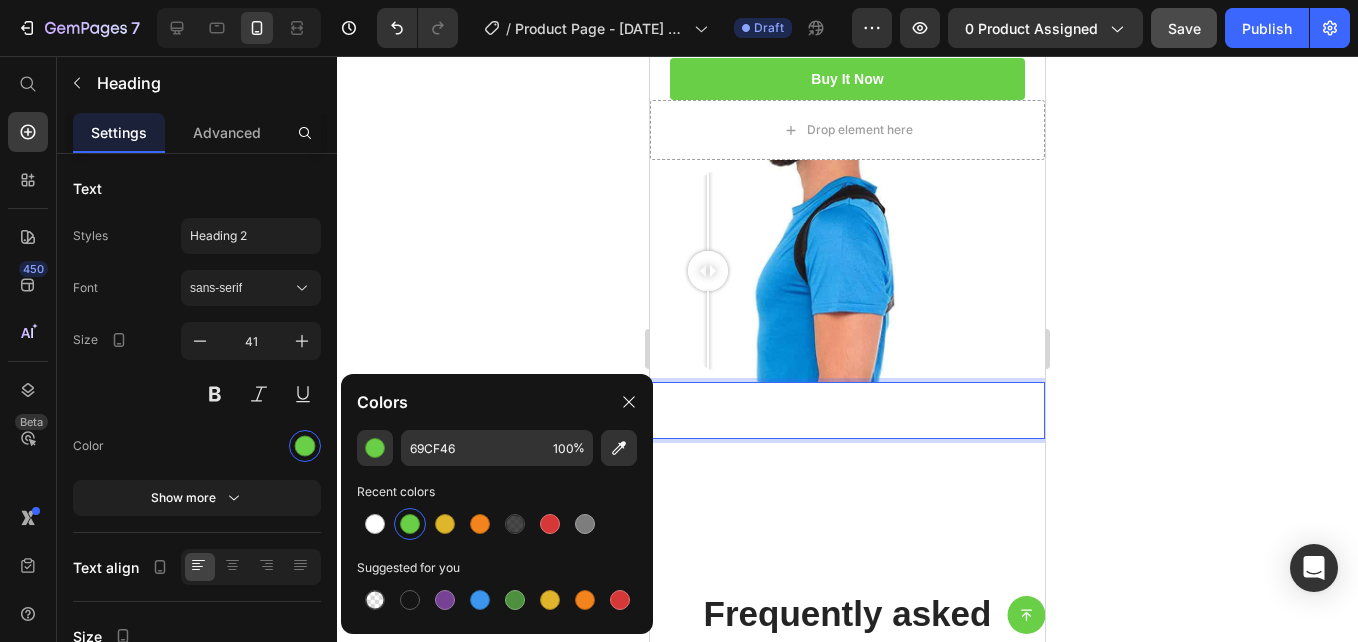 click at bounding box center (847, 410) 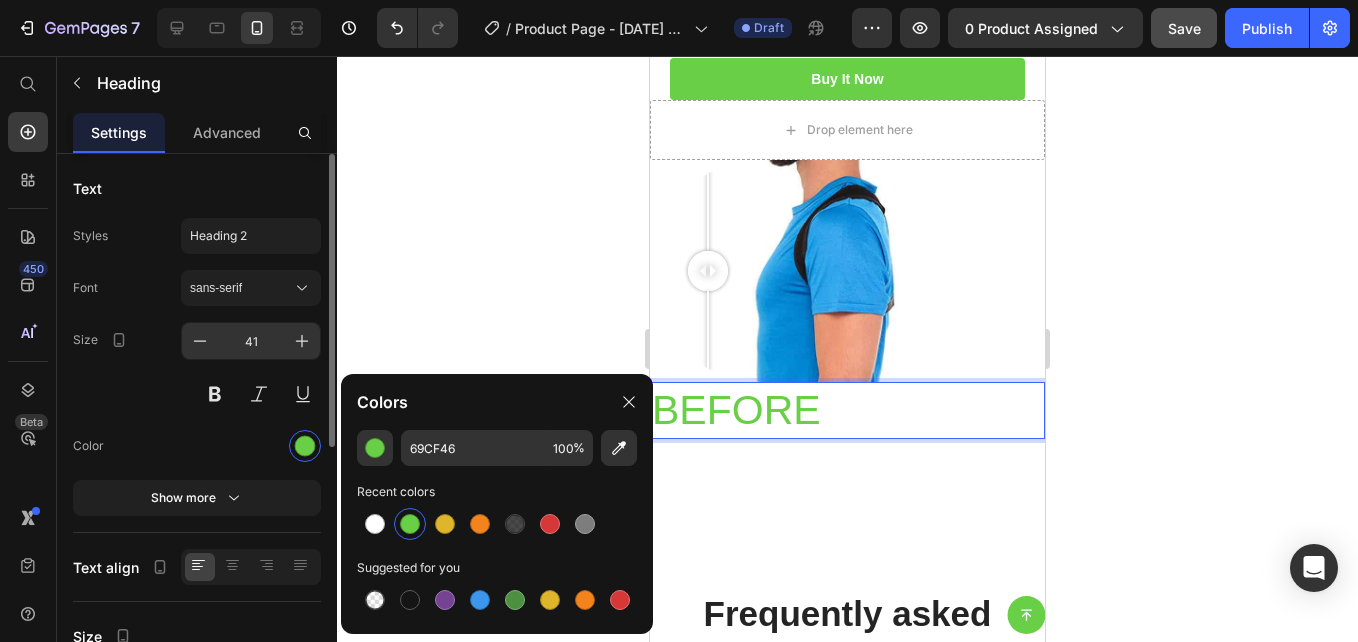 click on "41" at bounding box center (251, 341) 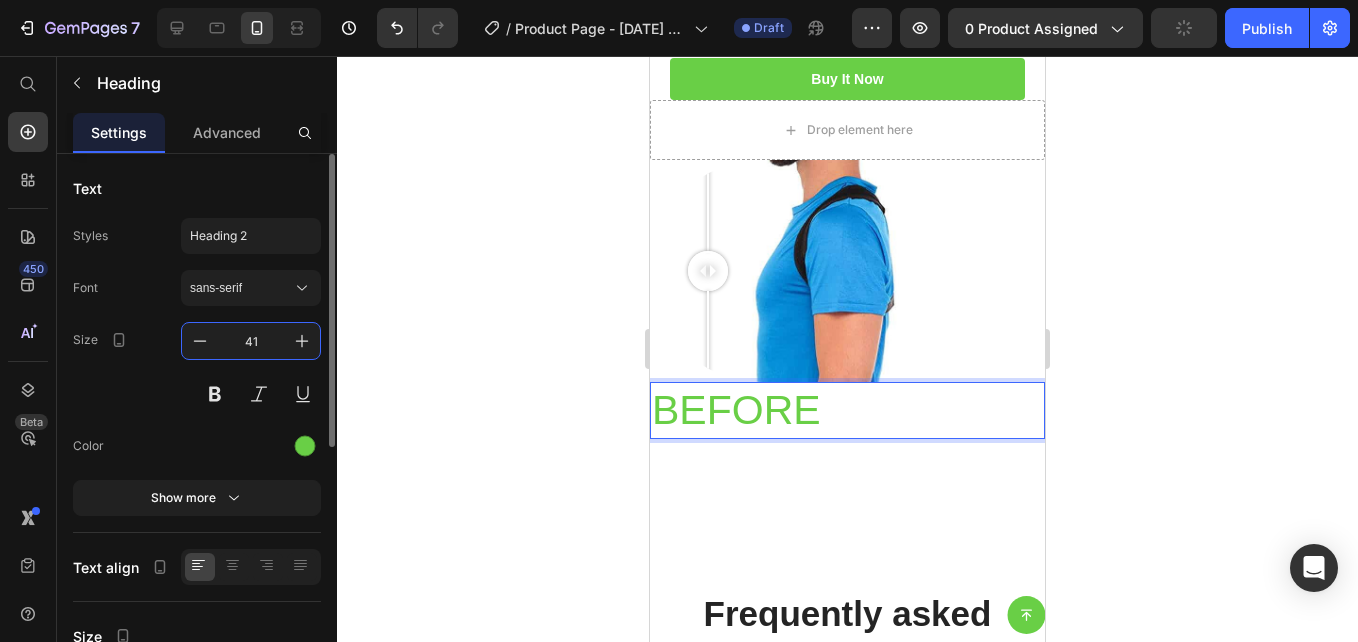 click on "41" at bounding box center [251, 341] 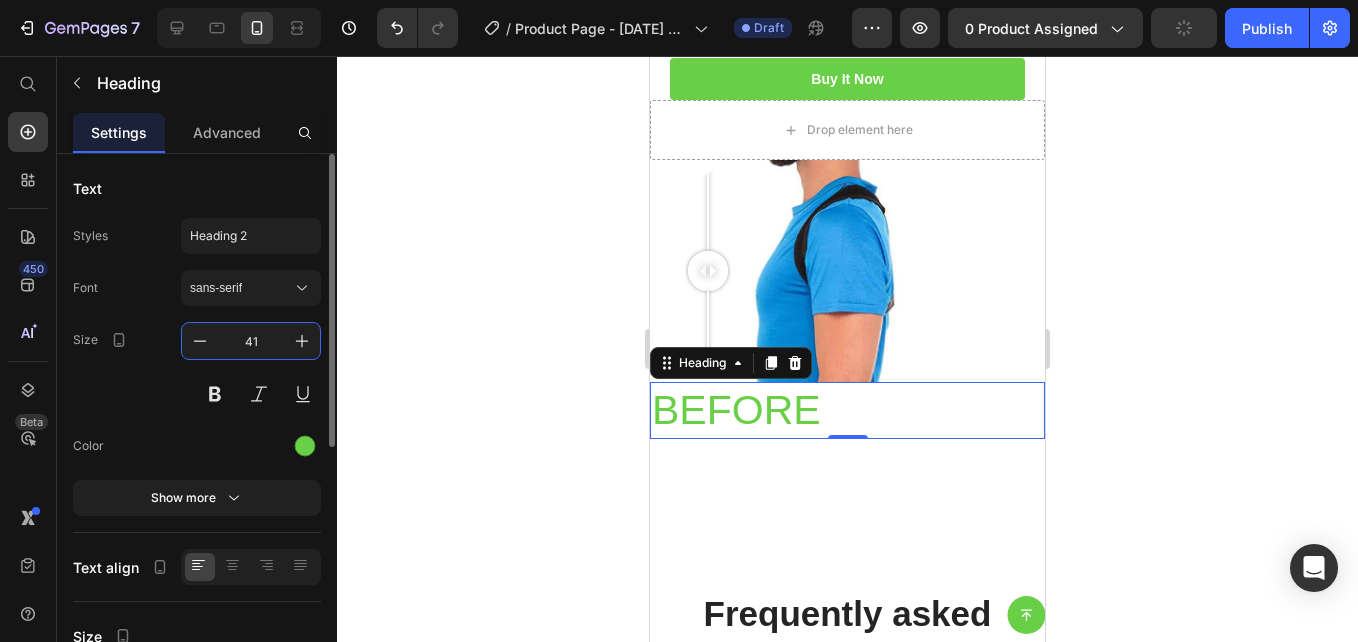 click on "41" at bounding box center [251, 341] 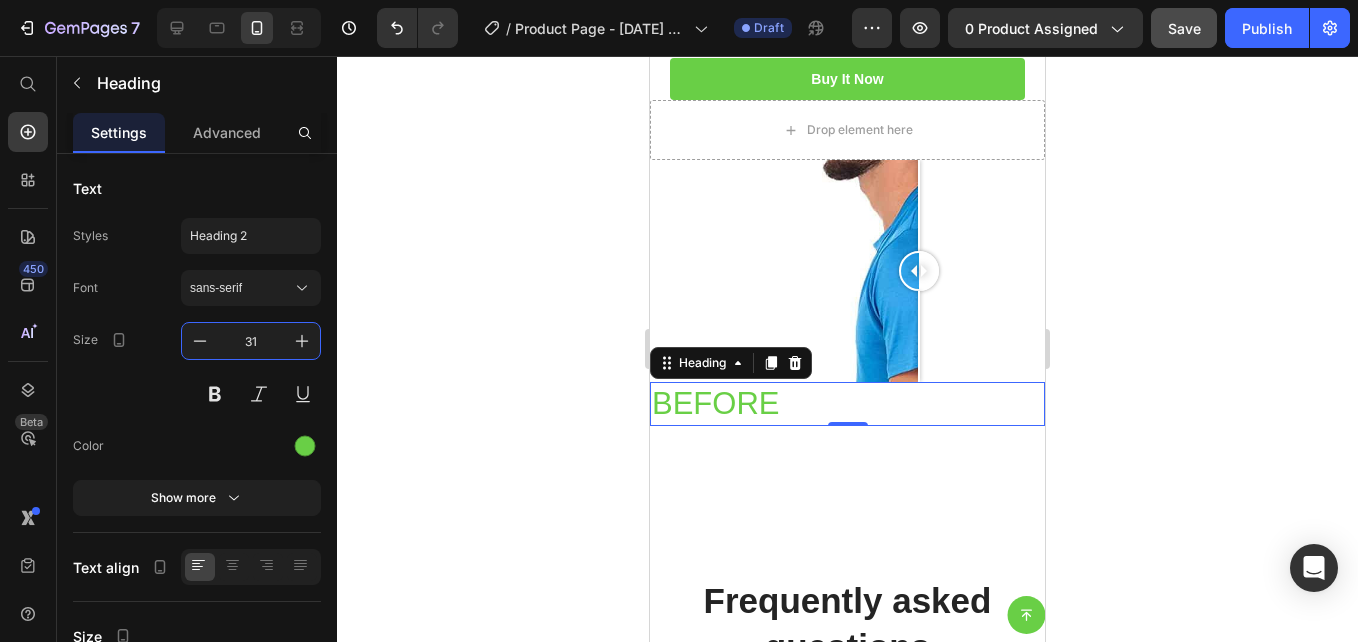 type on "31" 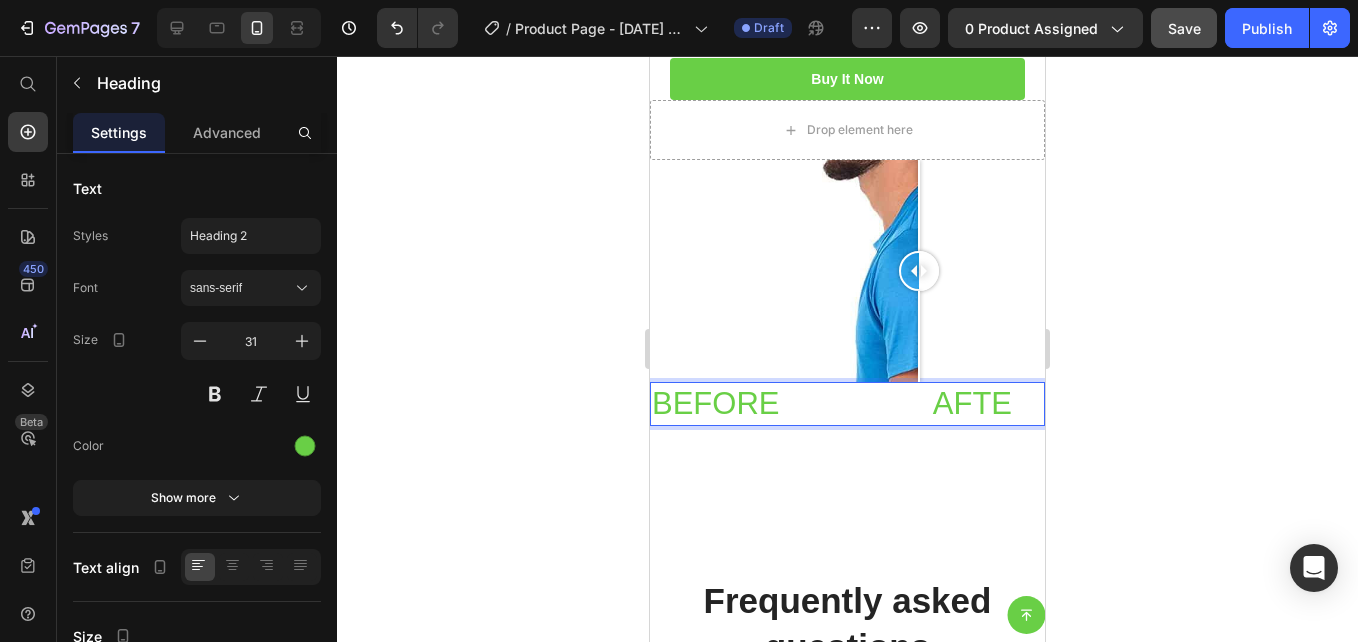 click on "BEFORE                  AFTE" at bounding box center (847, 404) 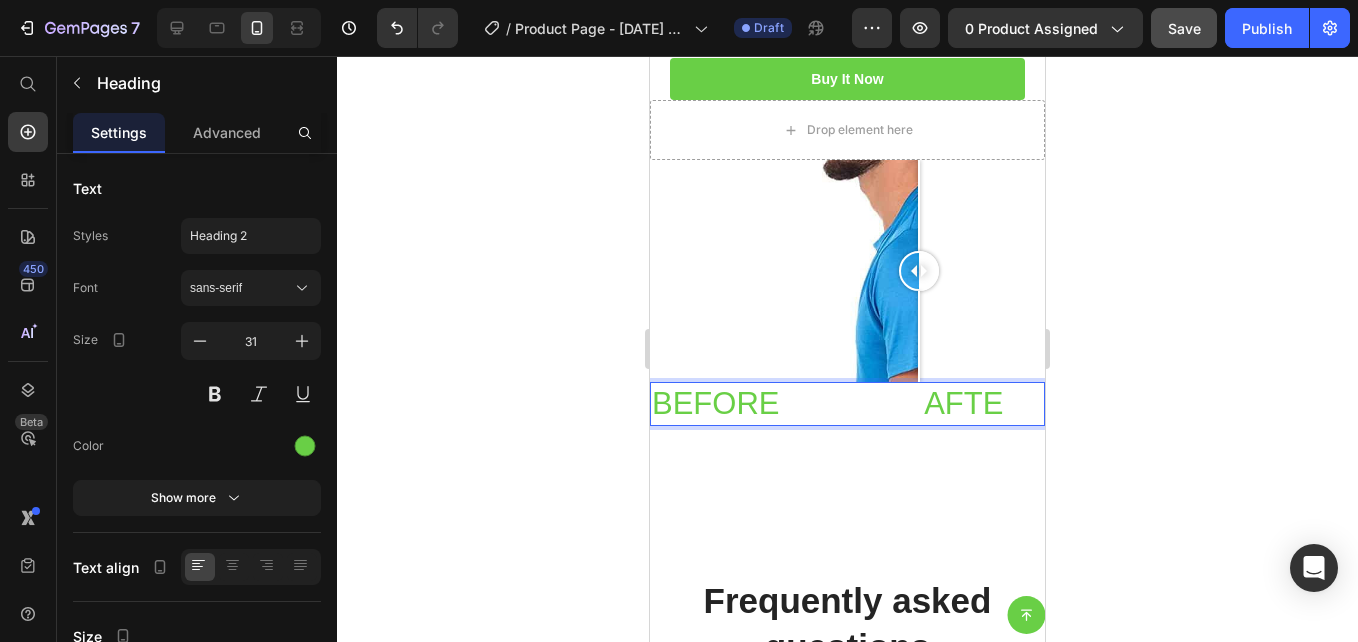 click on "BEFORE                 AFTE" at bounding box center [847, 404] 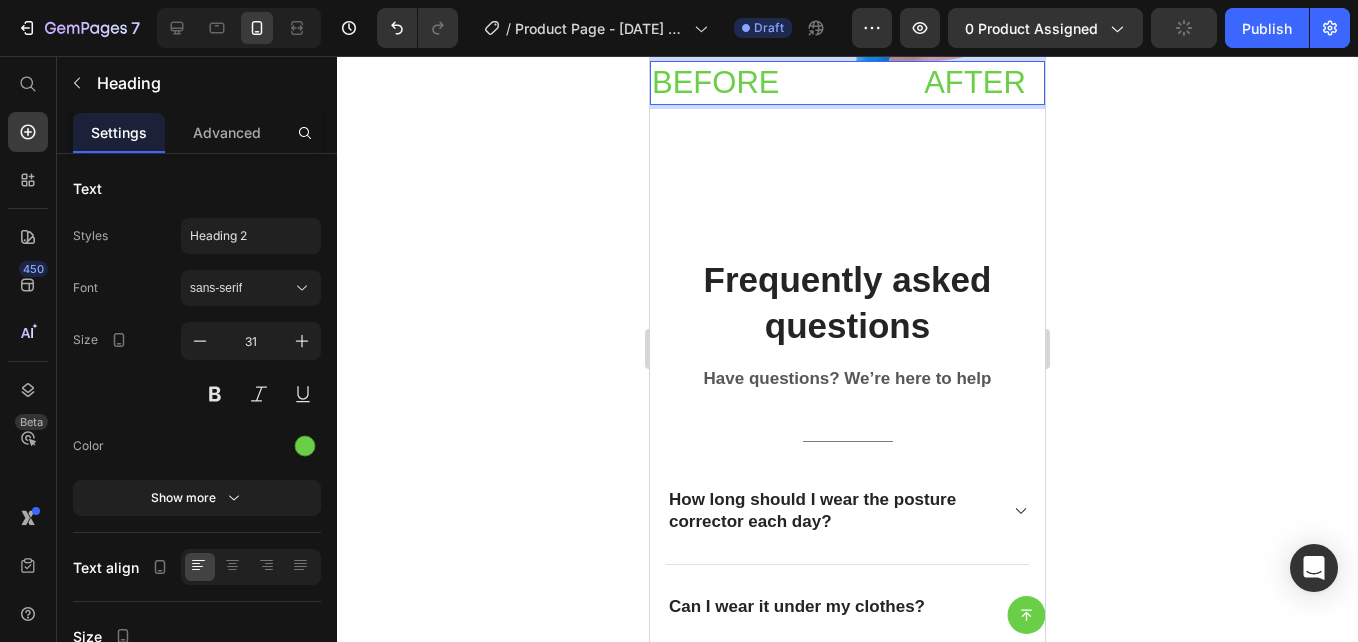 scroll, scrollTop: 5996, scrollLeft: 0, axis: vertical 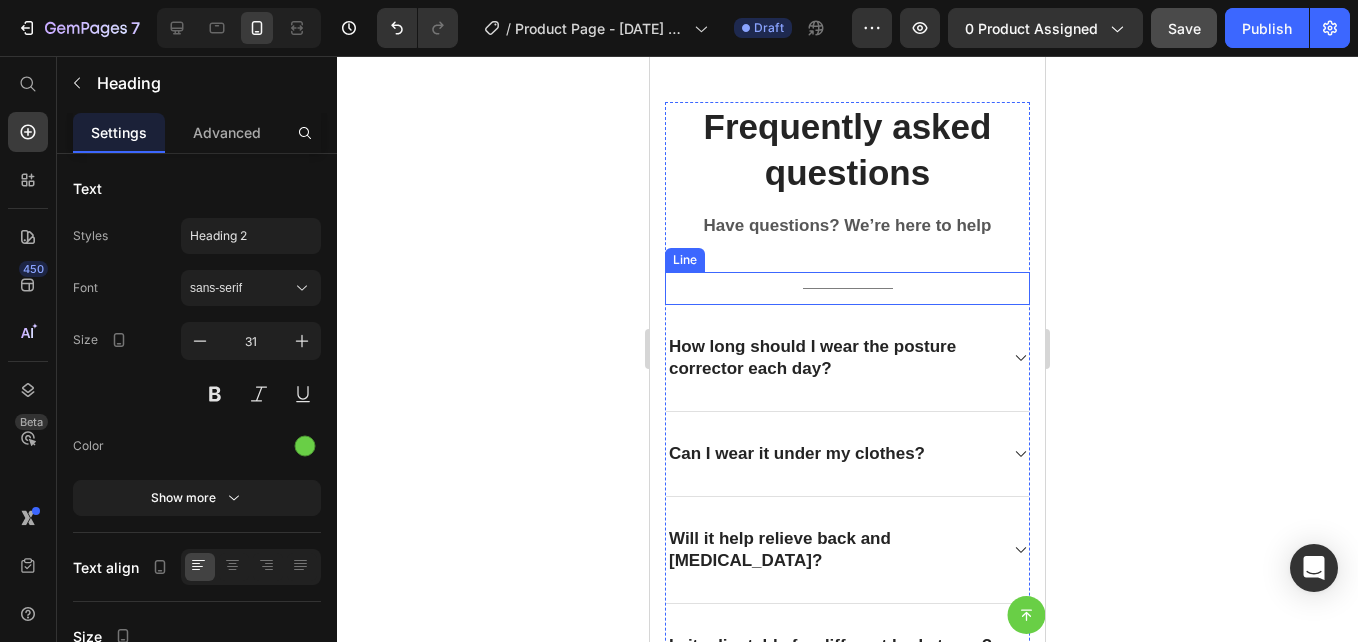 click on "Title Line" at bounding box center [847, 288] 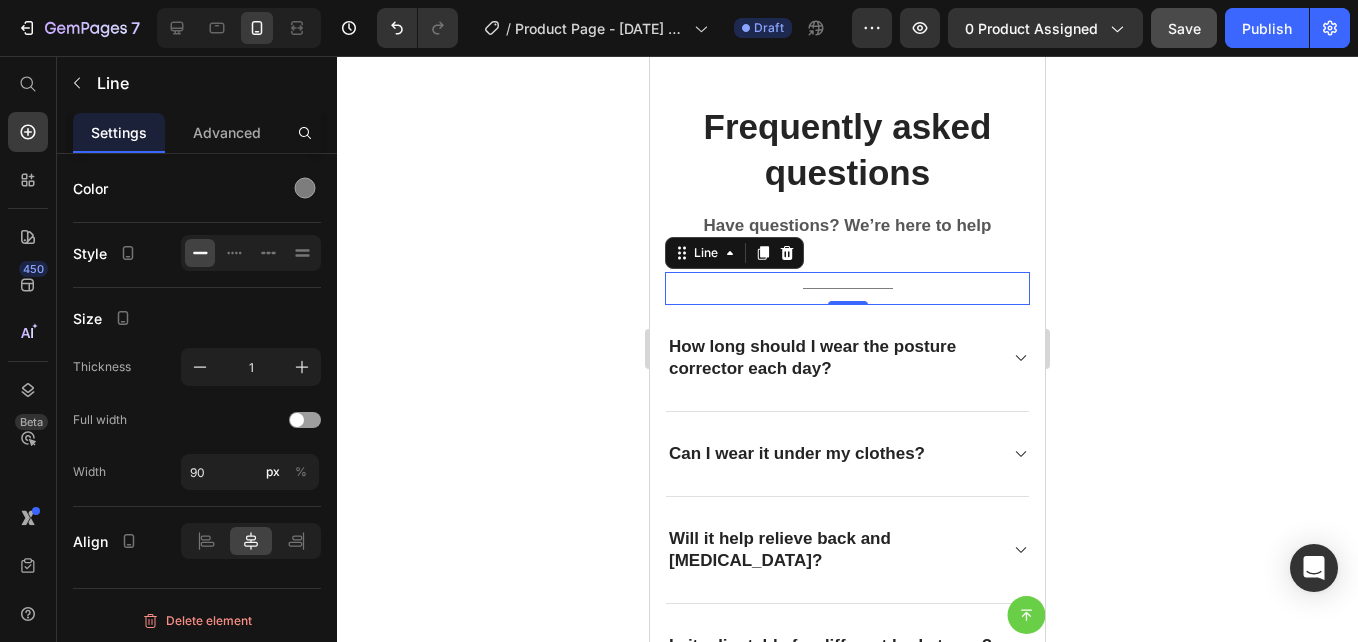 click 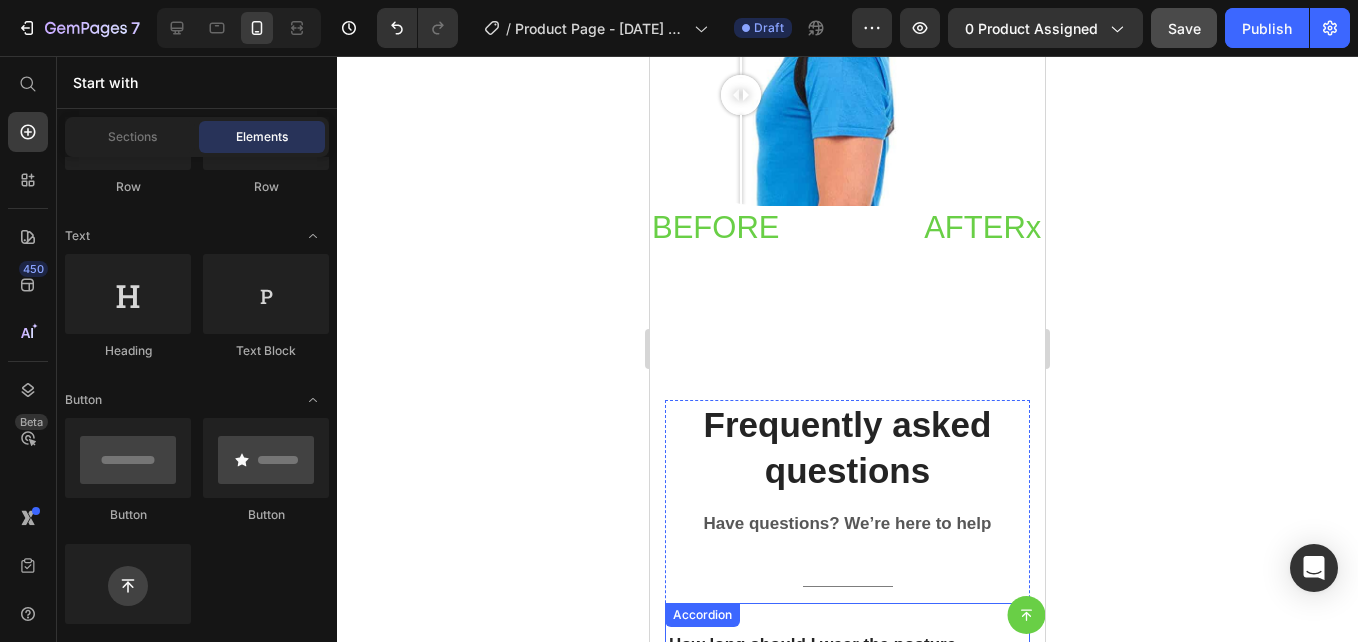 scroll, scrollTop: 5207, scrollLeft: 0, axis: vertical 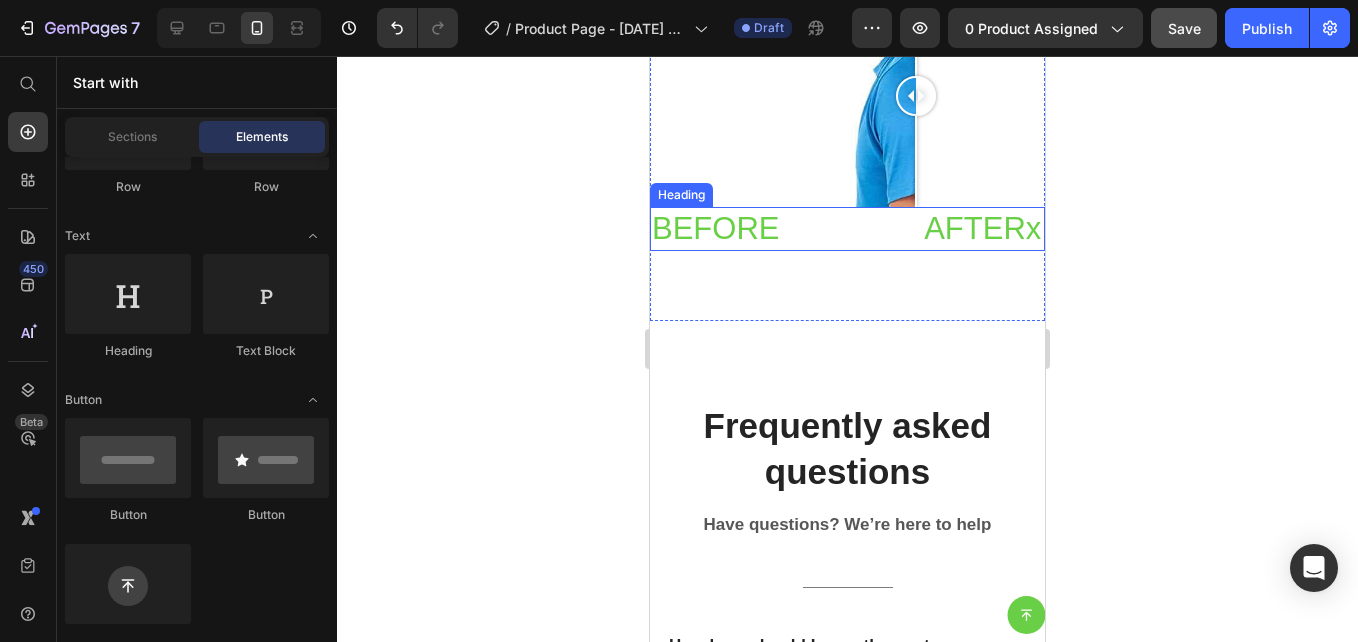 click on "BEFORE                 AFTERx" at bounding box center [847, 229] 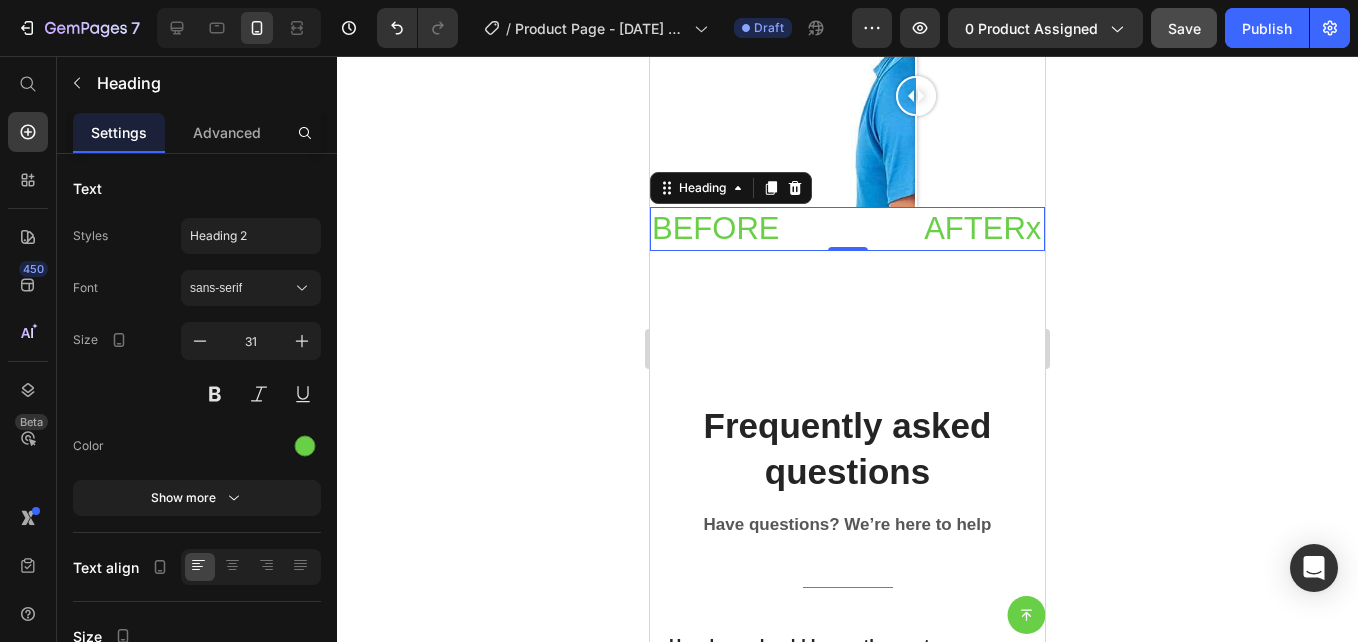 click on "BEFORE                 AFTERx" at bounding box center (847, 229) 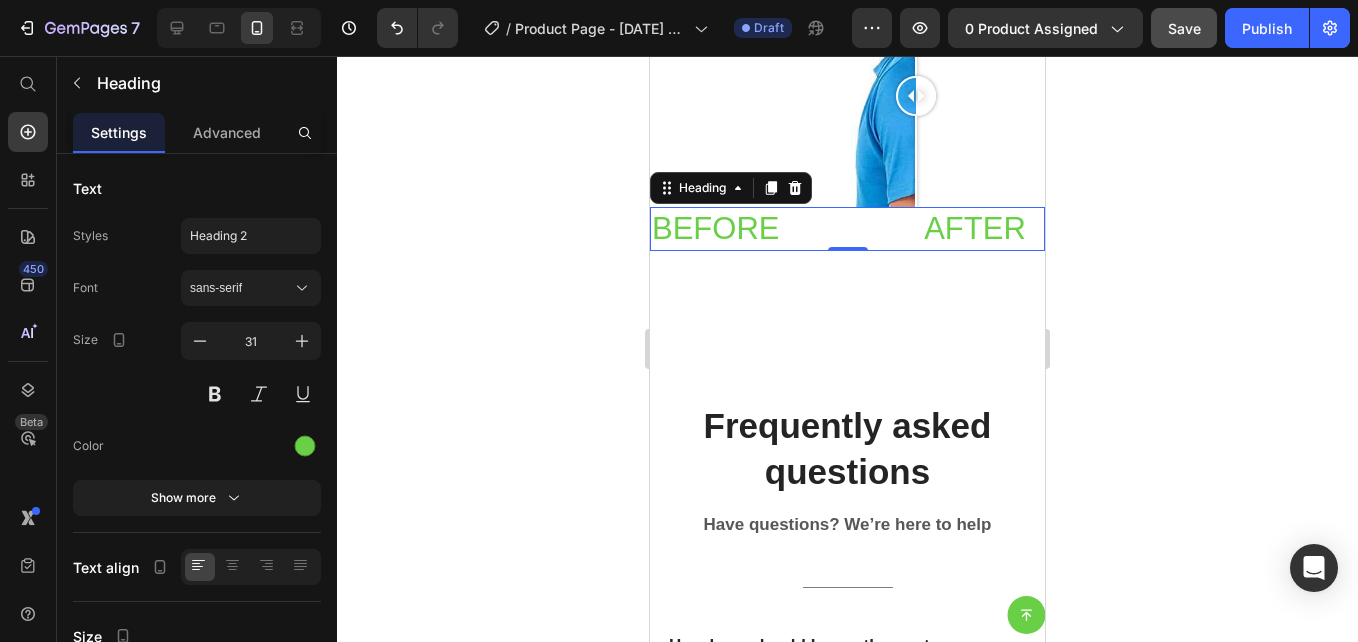 click on "BEFORE                 AFTER" at bounding box center (847, 229) 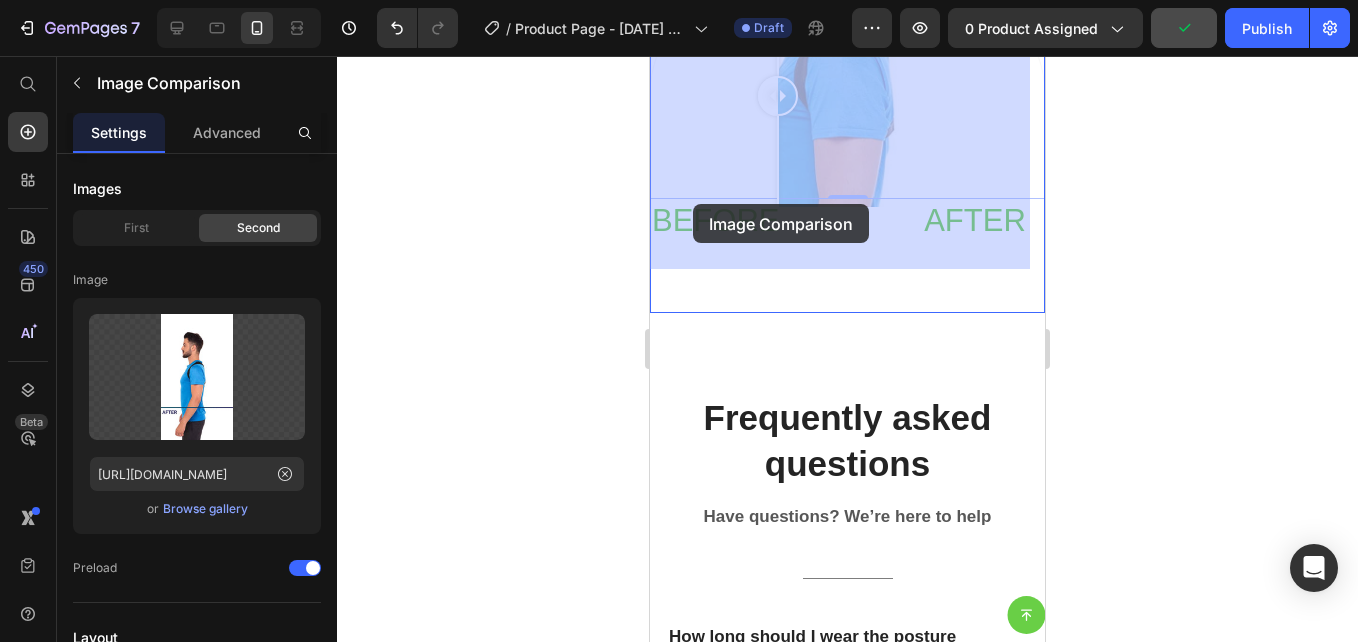 drag, startPoint x: 778, startPoint y: 171, endPoint x: 693, endPoint y: 204, distance: 91.18114 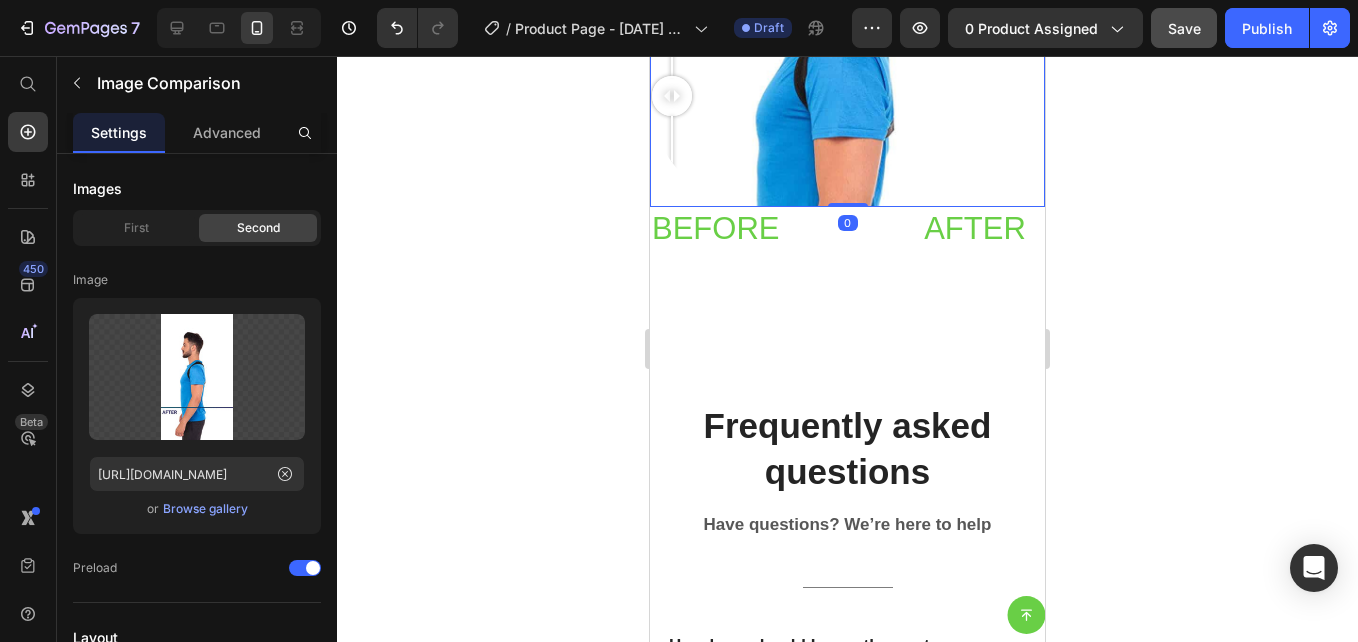 click 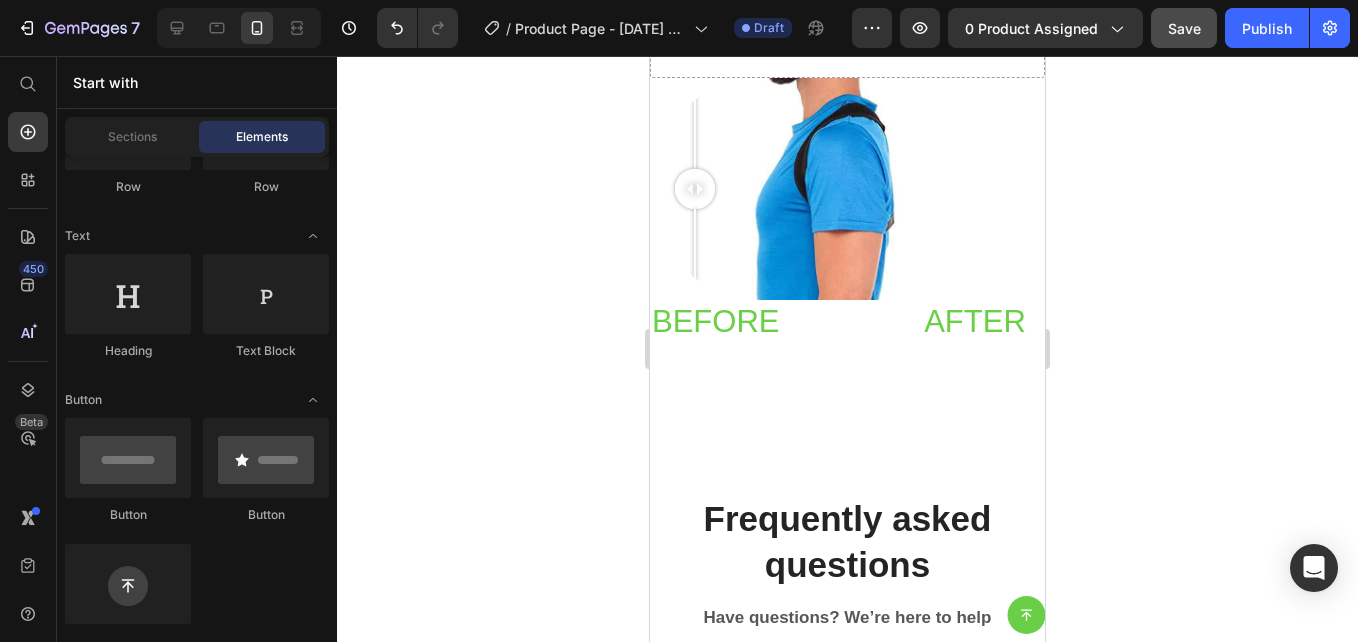 scroll, scrollTop: 5116, scrollLeft: 0, axis: vertical 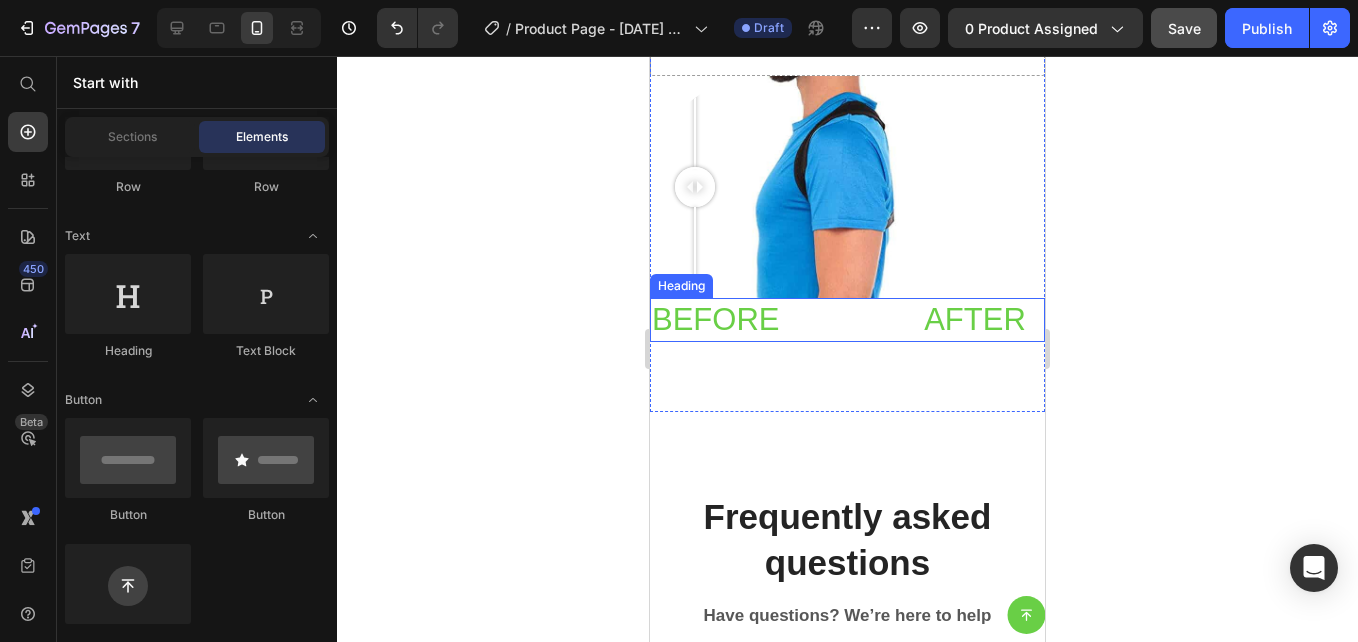 click on "BEFORE                 AFTER" at bounding box center (847, 320) 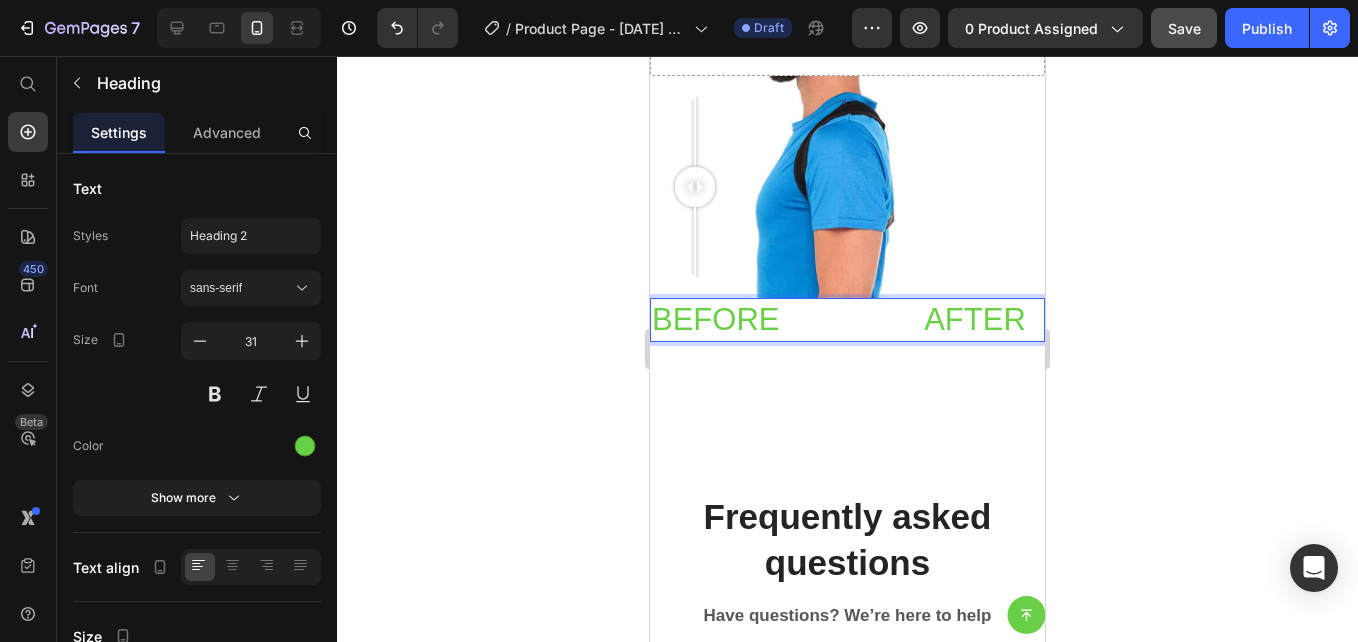 click on "BEFORE                 AFTER" at bounding box center [847, 320] 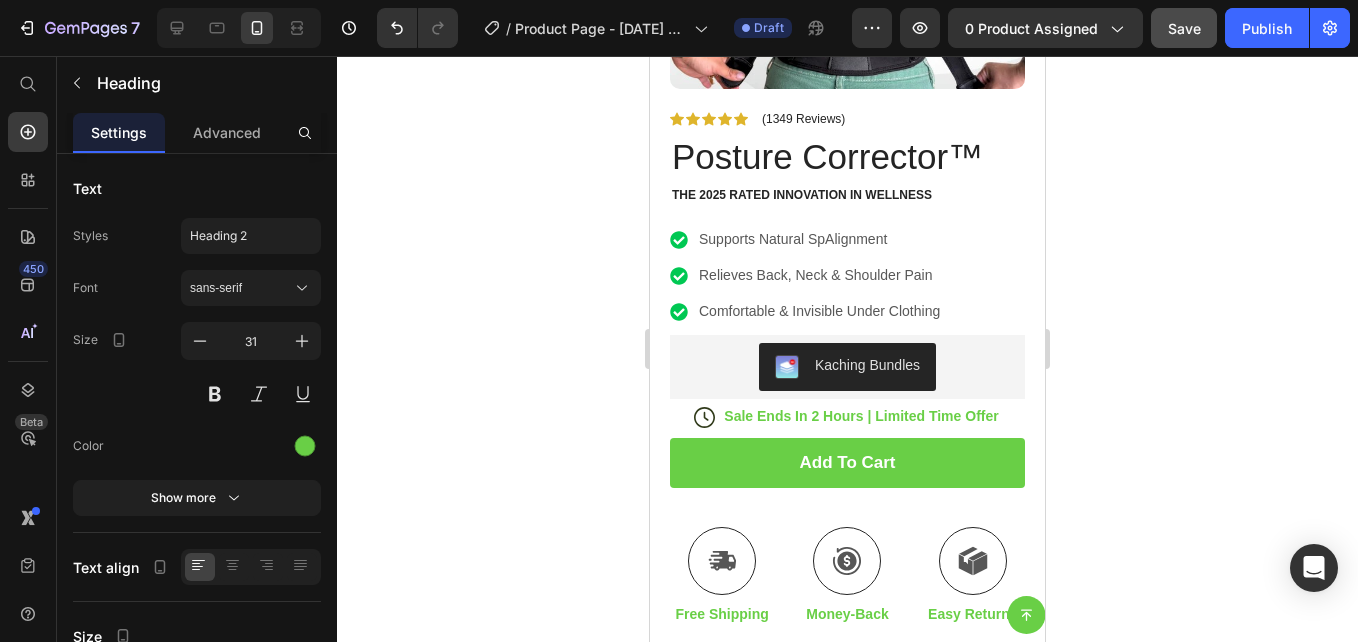 scroll, scrollTop: 517, scrollLeft: 0, axis: vertical 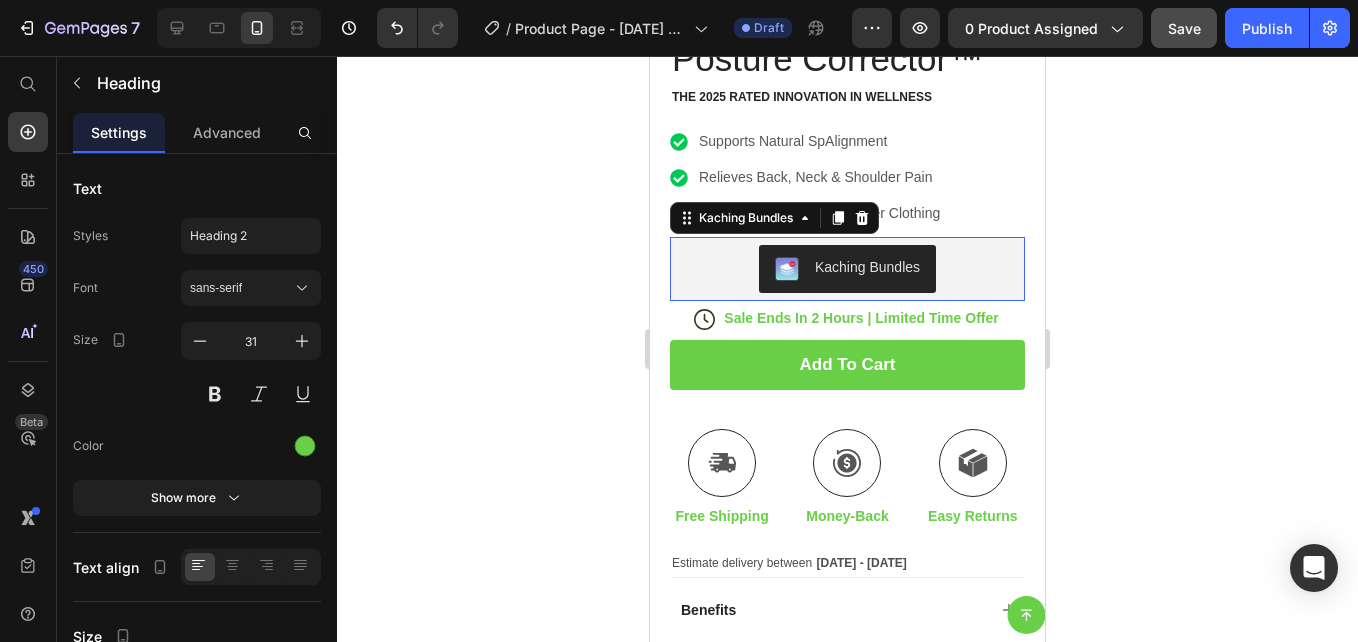click on "Kaching Bundles" at bounding box center [847, 269] 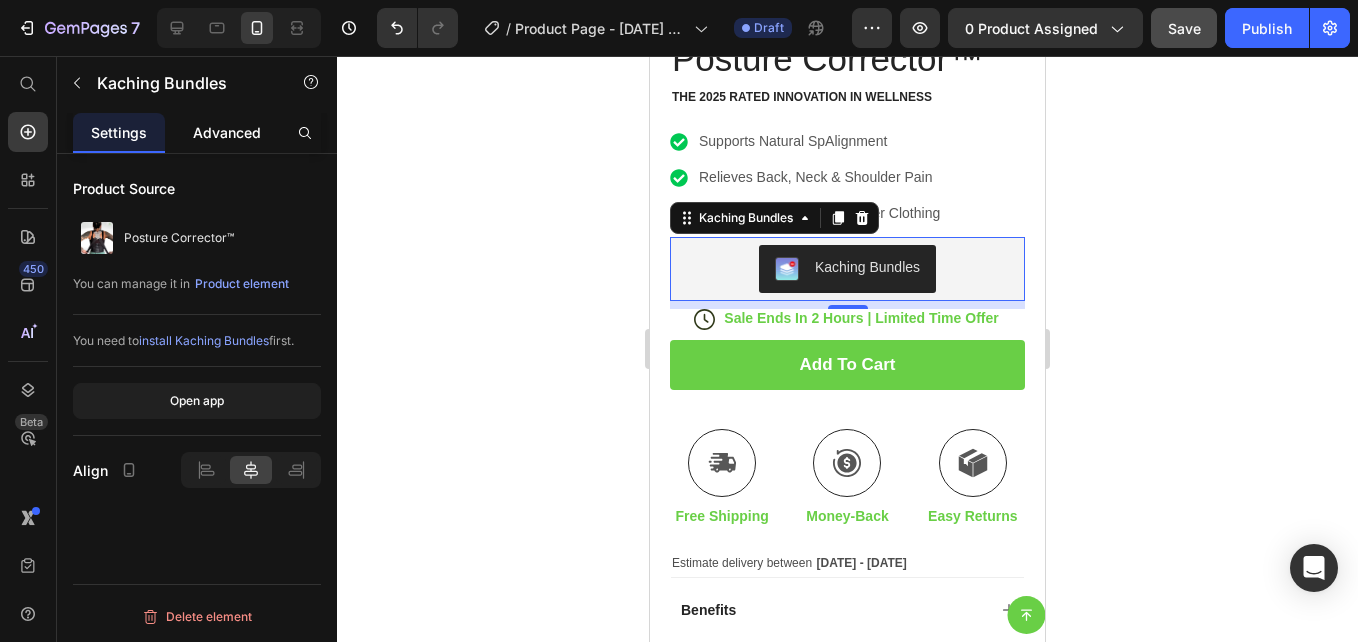 click on "Advanced" 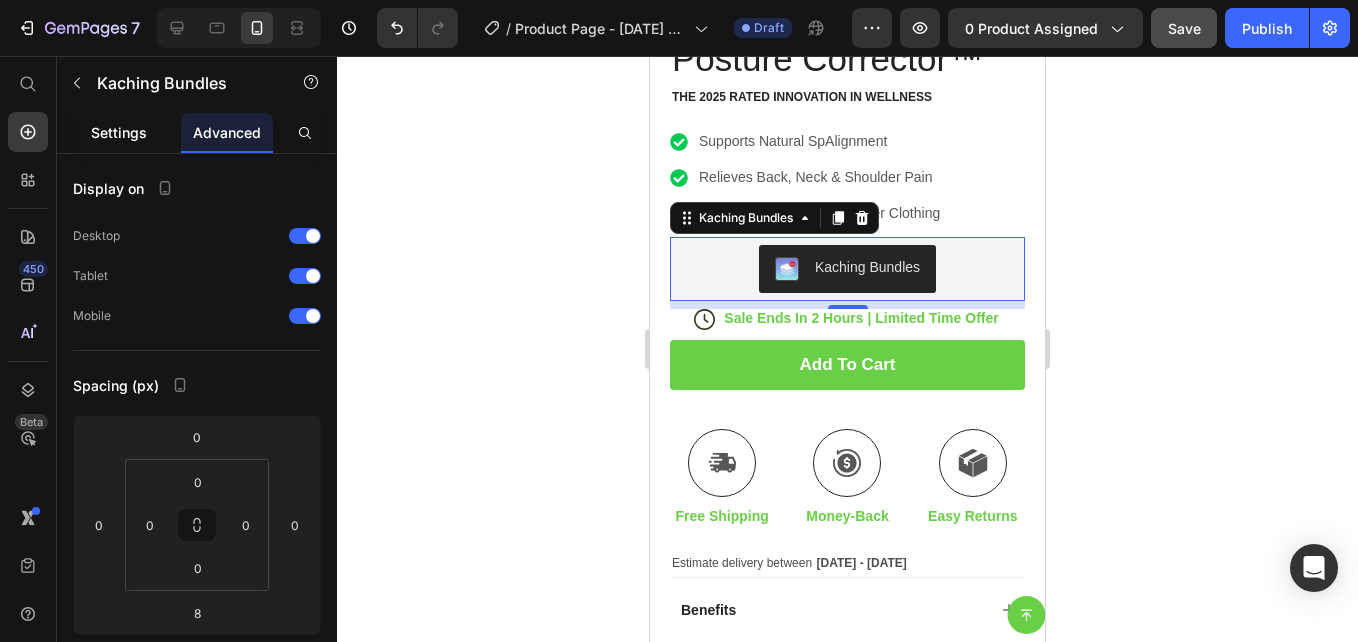 click on "Settings" at bounding box center [119, 132] 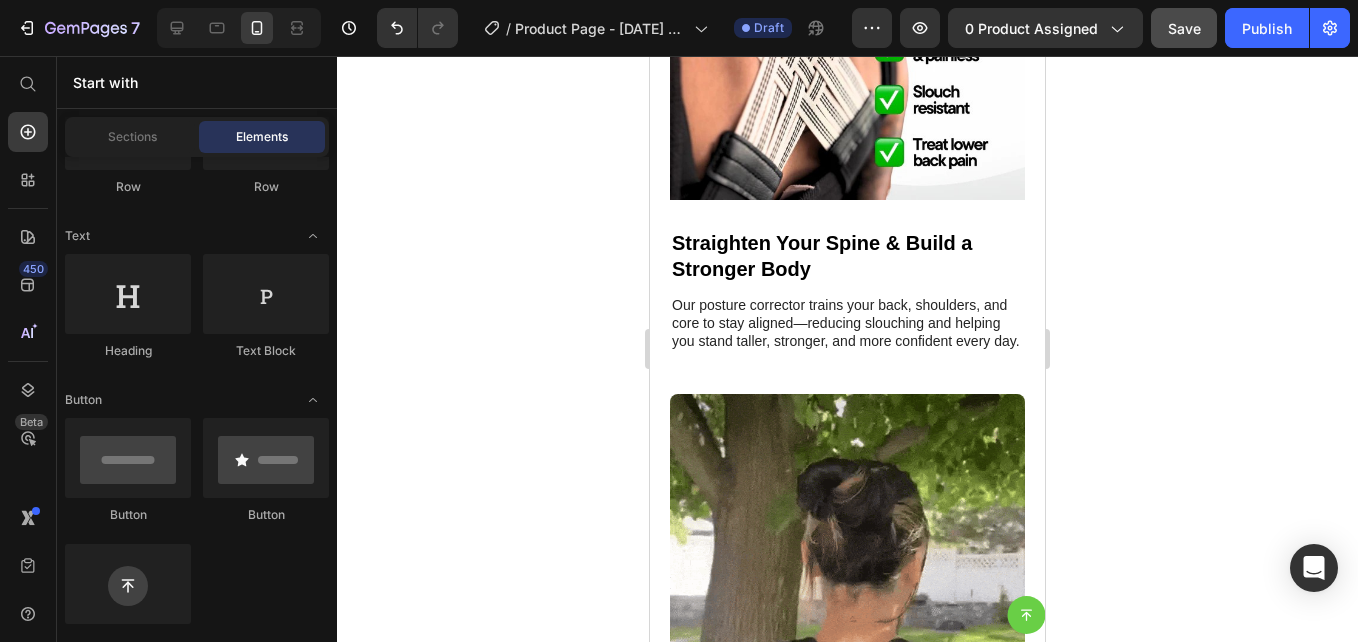 scroll, scrollTop: 1620, scrollLeft: 0, axis: vertical 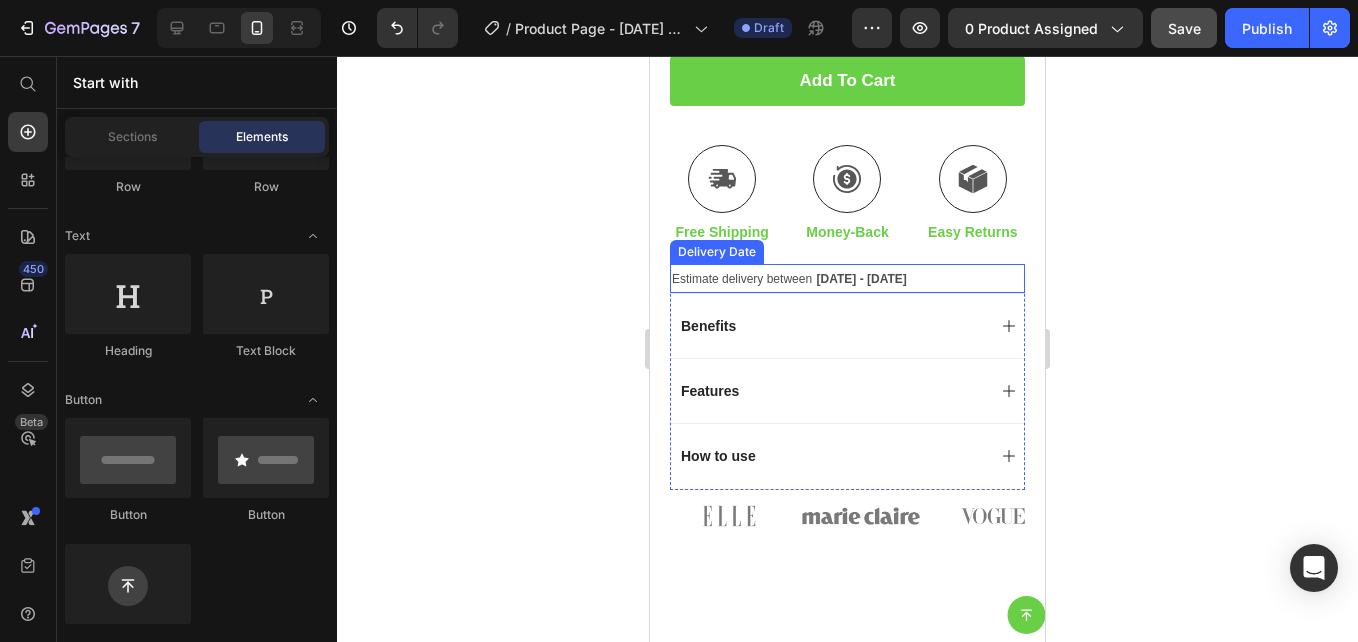 click on "[DATE] - [DATE]" at bounding box center (862, 279) 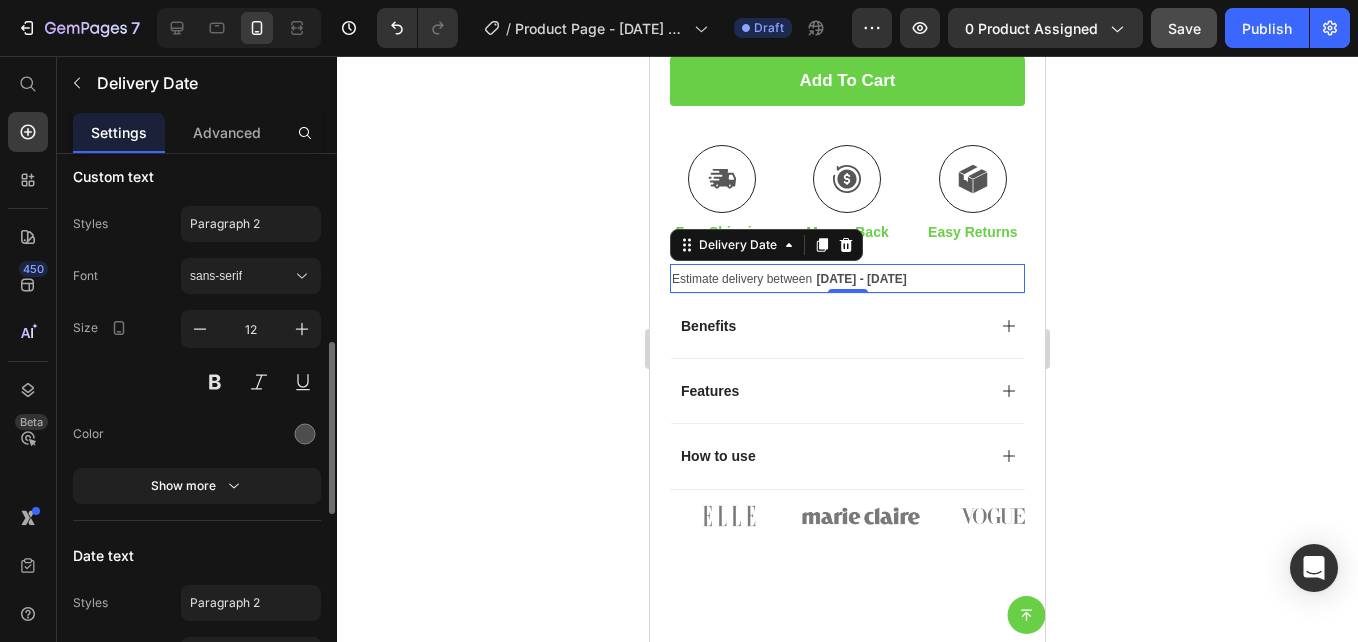 scroll, scrollTop: 586, scrollLeft: 0, axis: vertical 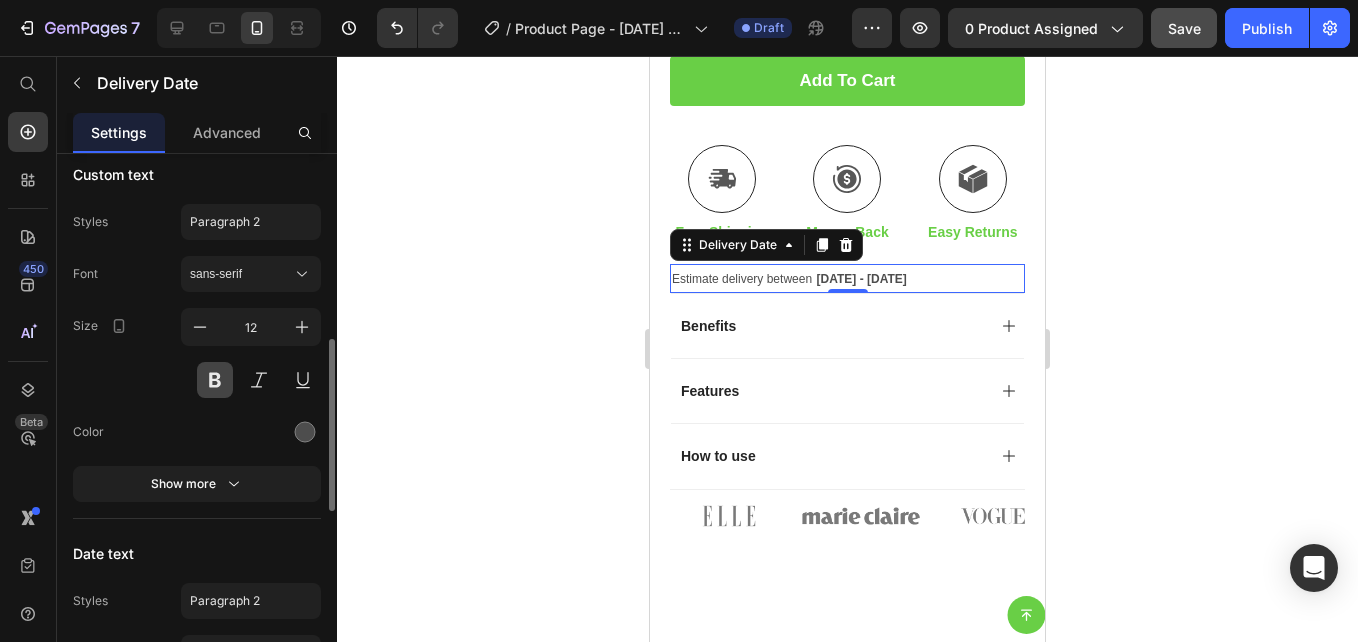 click at bounding box center [215, 380] 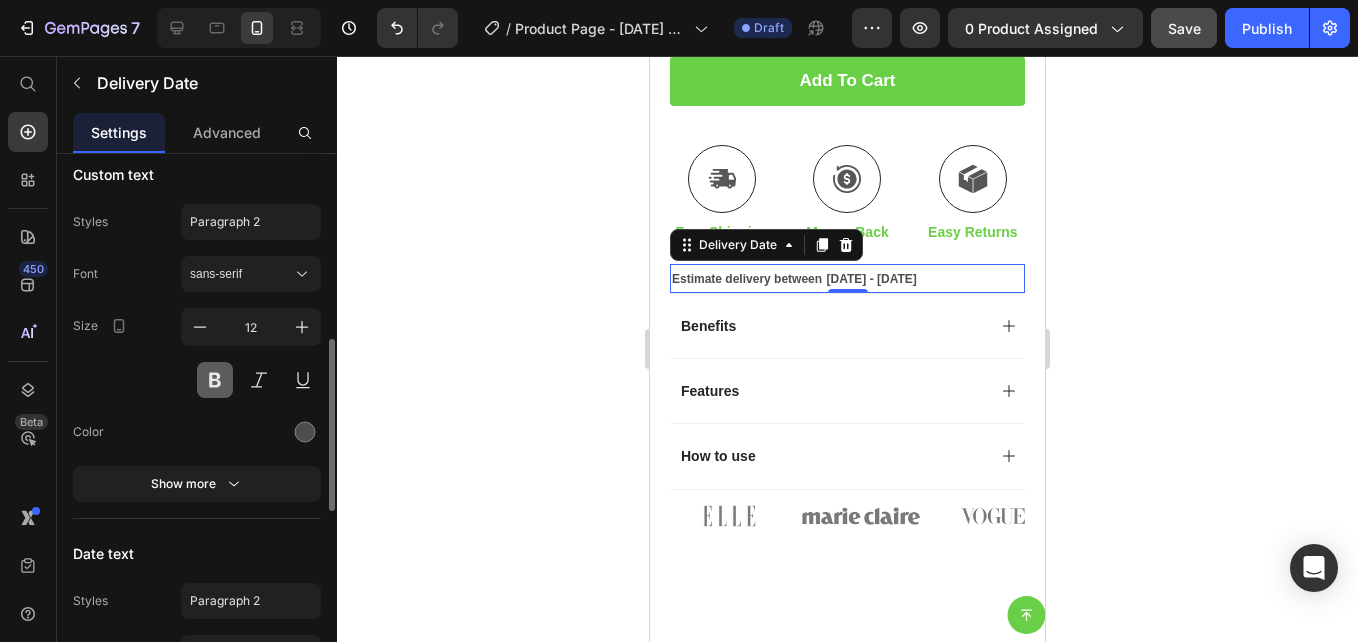 click at bounding box center [215, 380] 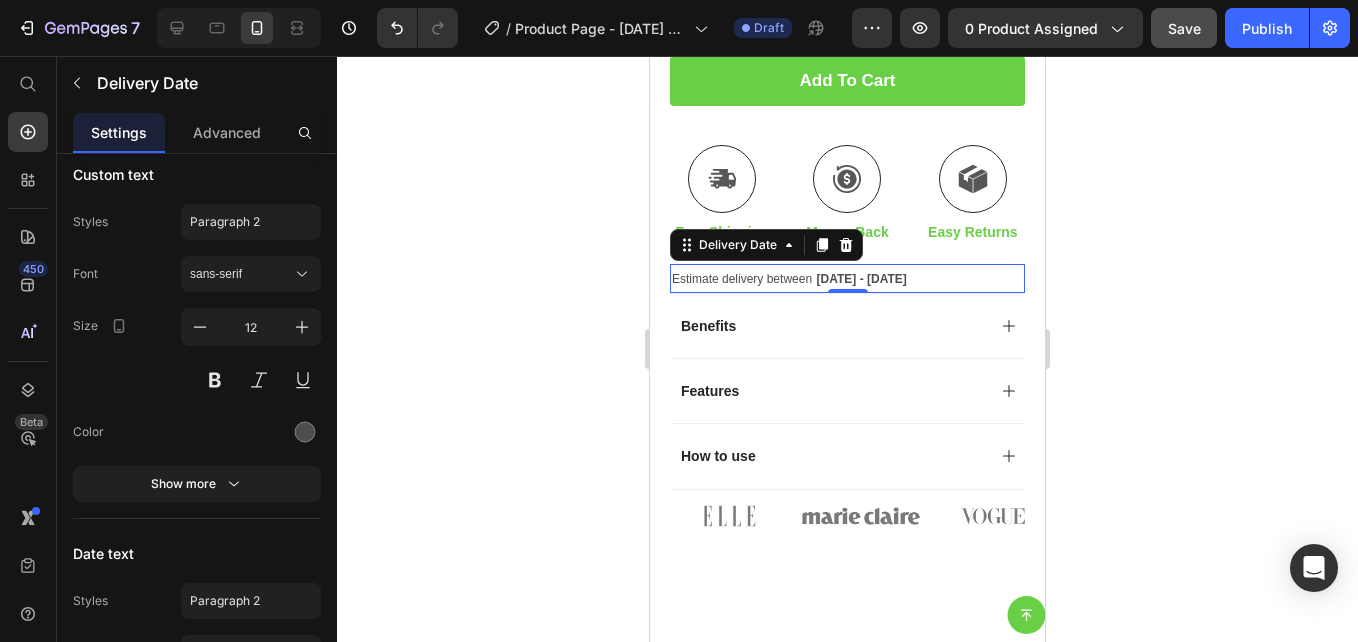 click 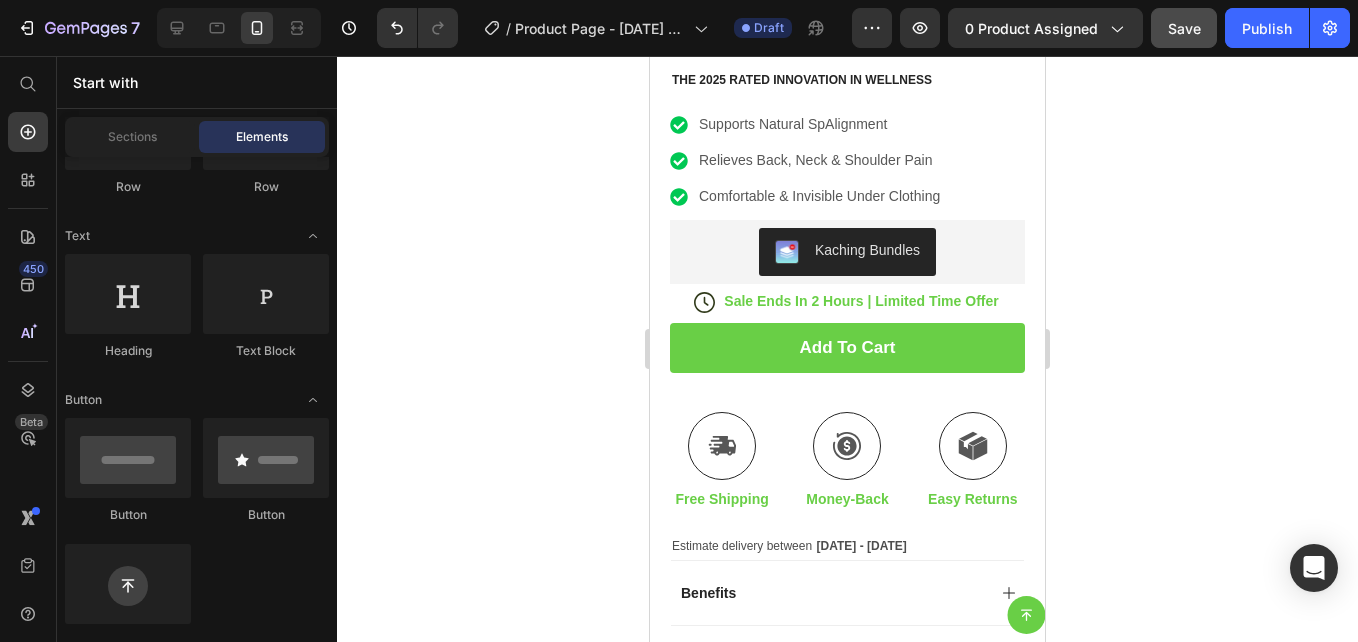 scroll, scrollTop: 550, scrollLeft: 0, axis: vertical 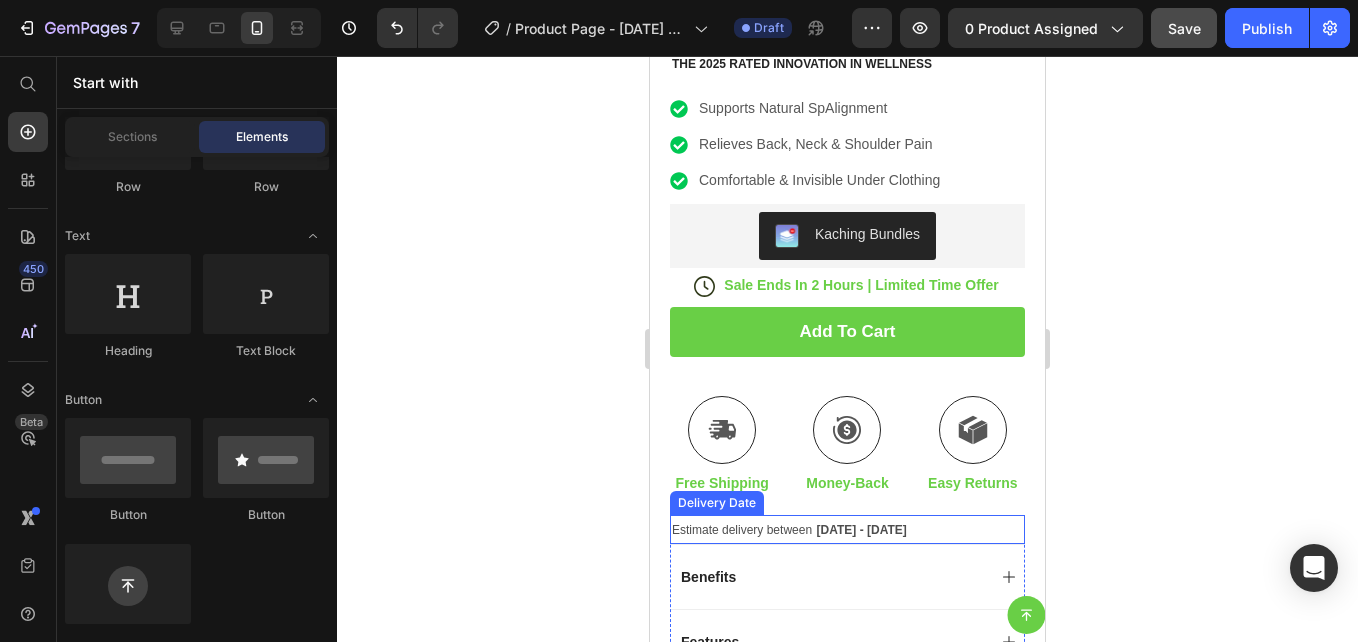 click on "[DATE] - [DATE]" at bounding box center (862, 530) 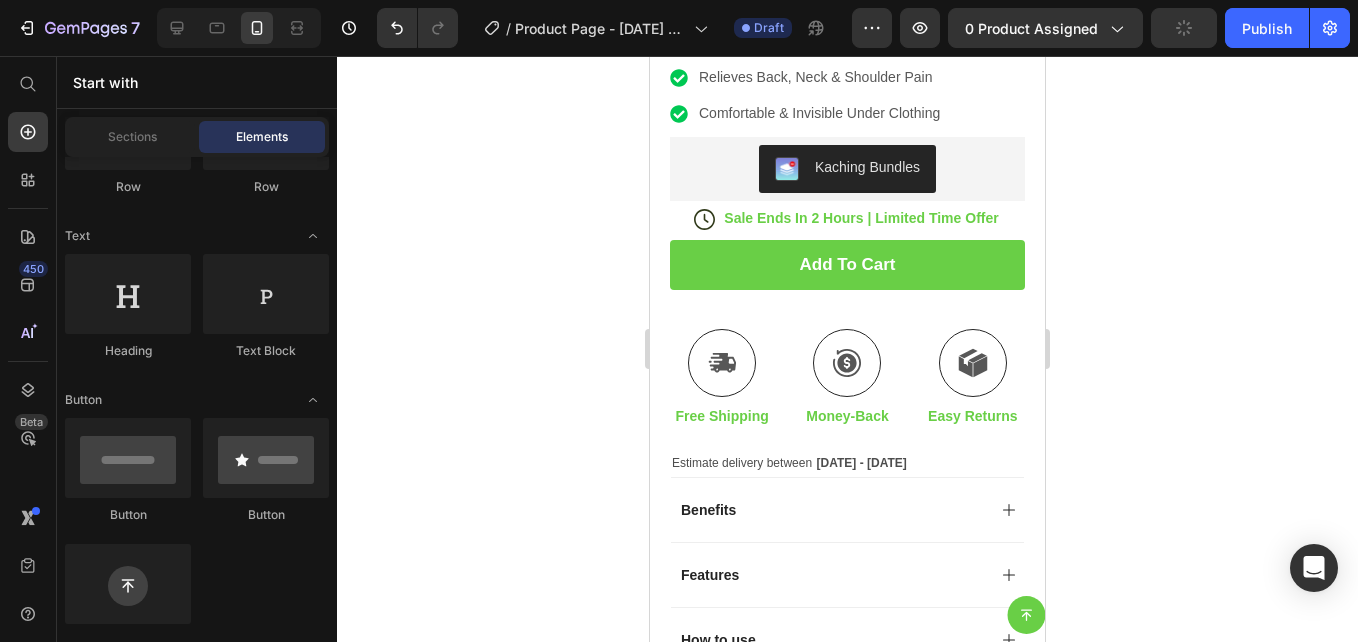 scroll, scrollTop: 634, scrollLeft: 0, axis: vertical 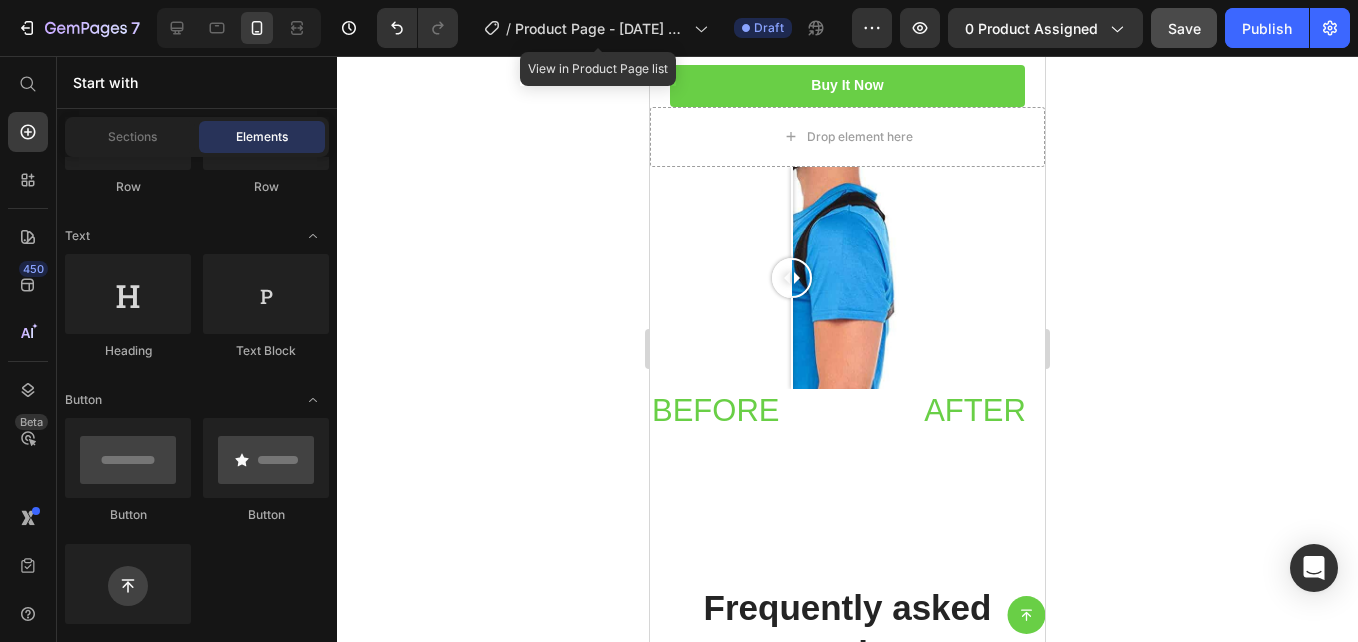 click at bounding box center (792, 343) 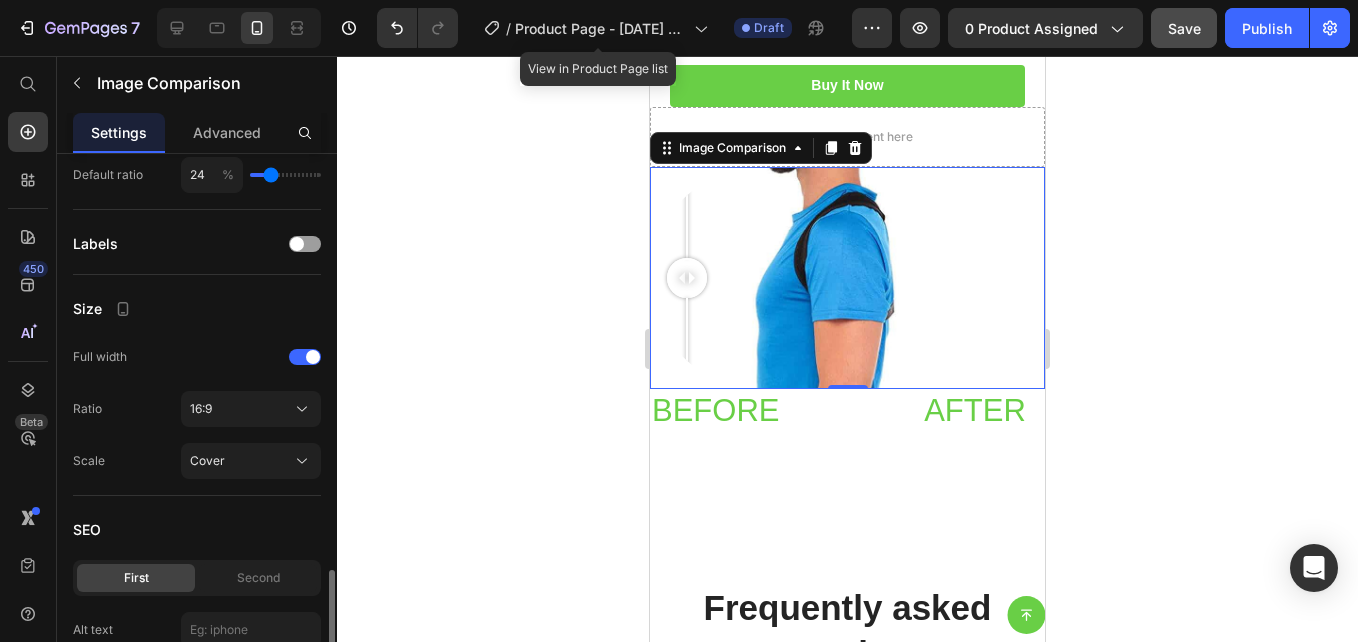 scroll, scrollTop: 865, scrollLeft: 0, axis: vertical 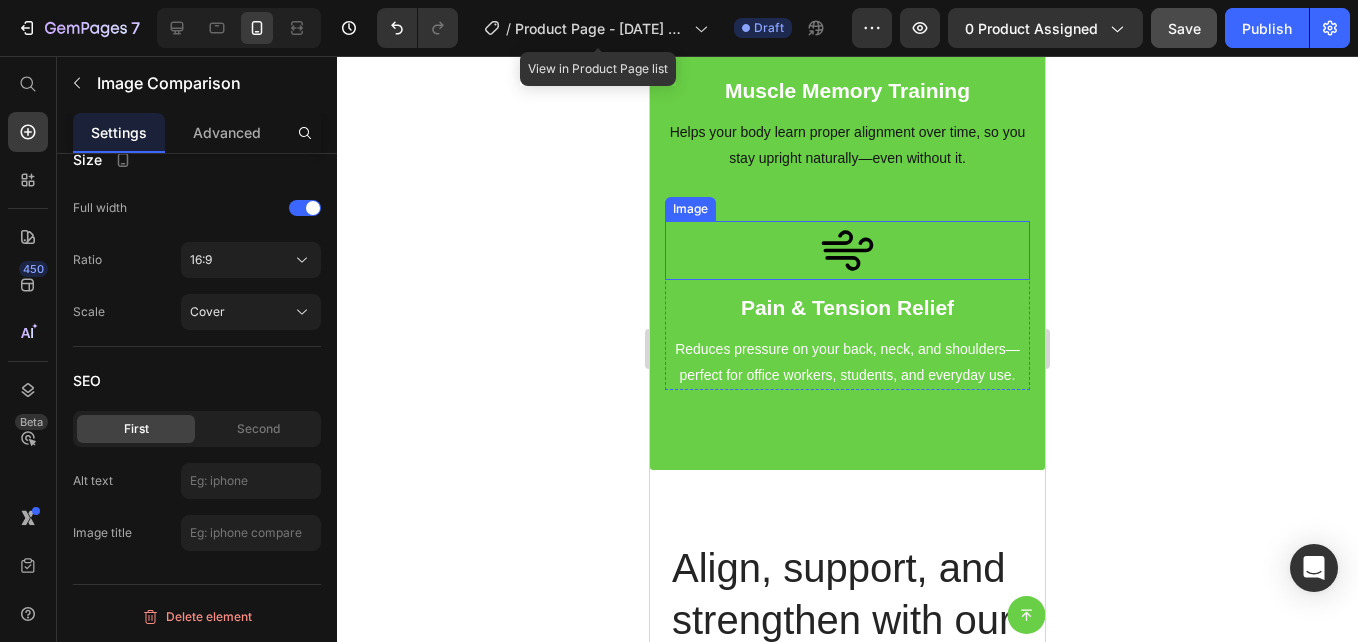 click at bounding box center (847, 250) 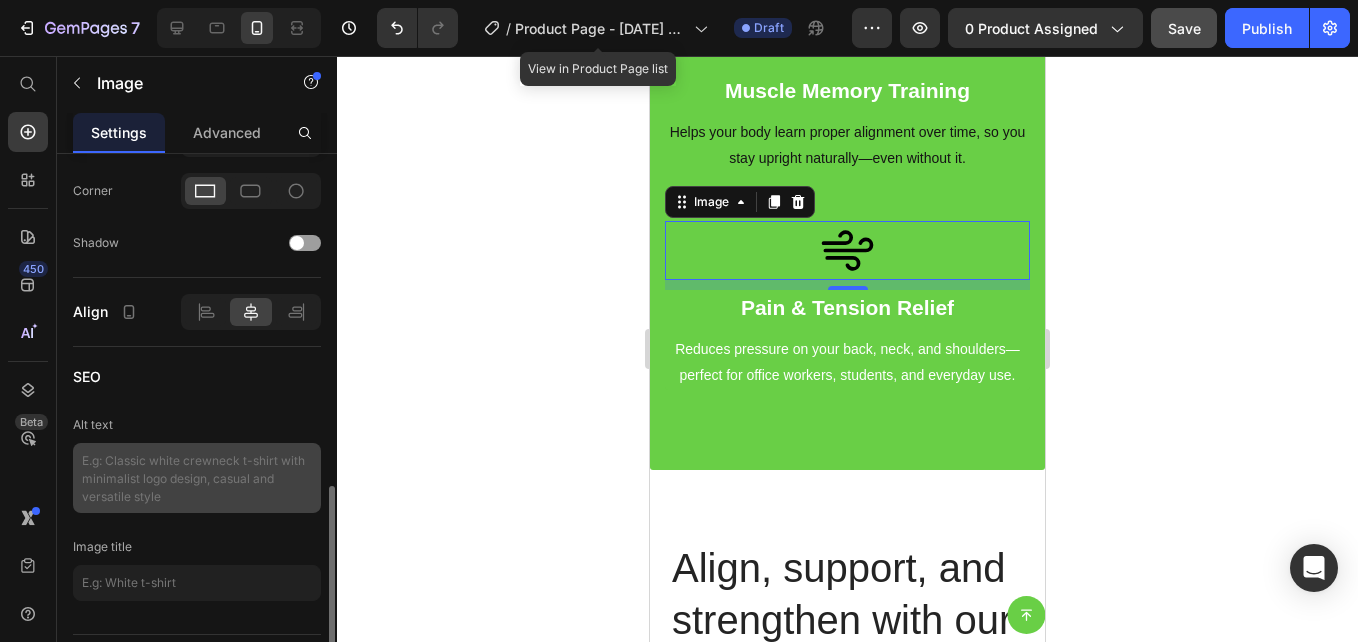 scroll, scrollTop: 940, scrollLeft: 0, axis: vertical 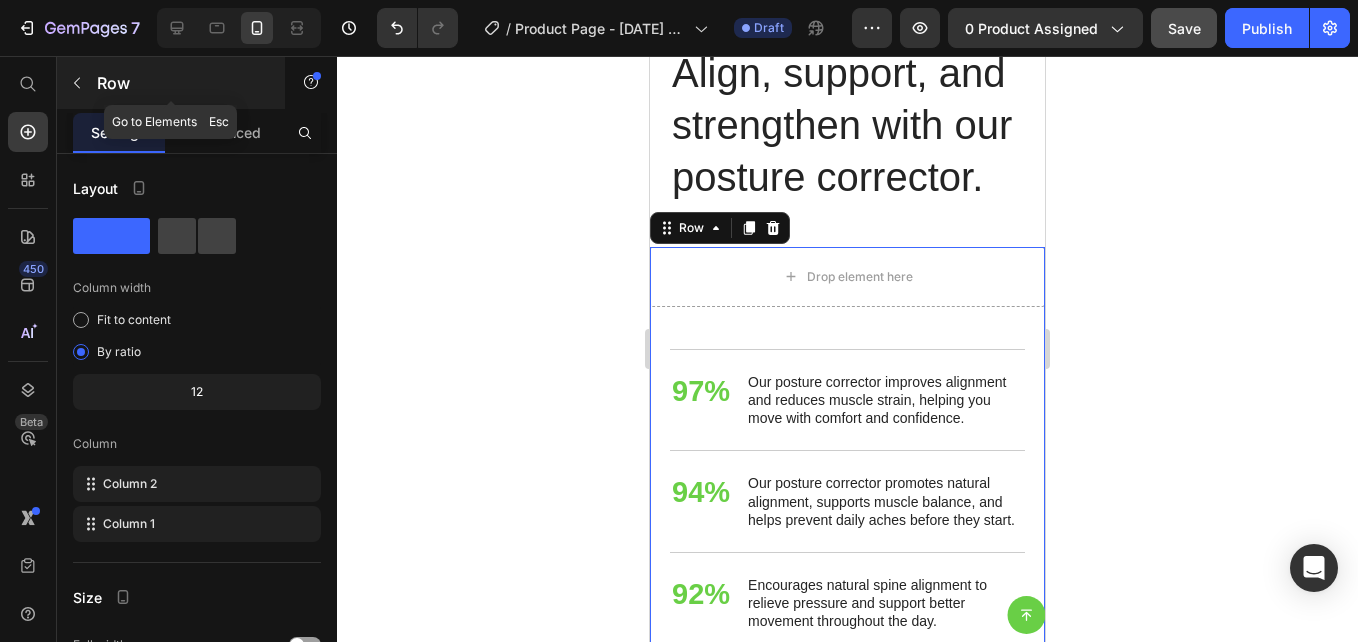 click 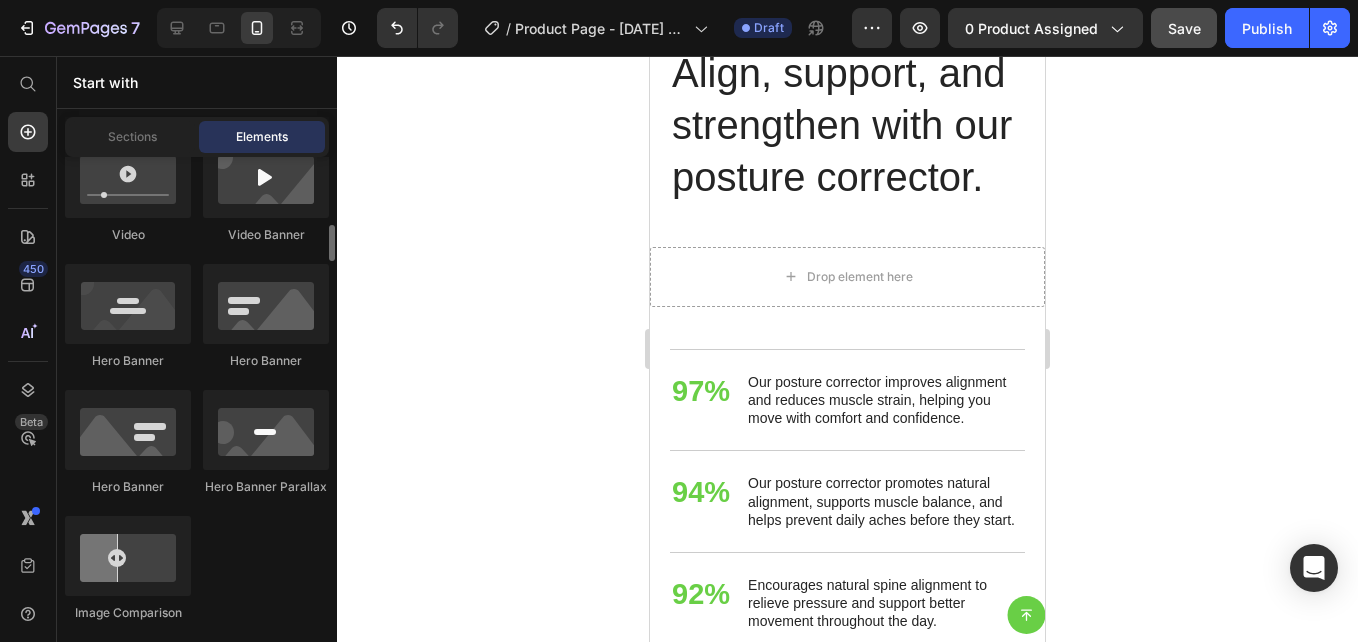 scroll, scrollTop: 934, scrollLeft: 0, axis: vertical 